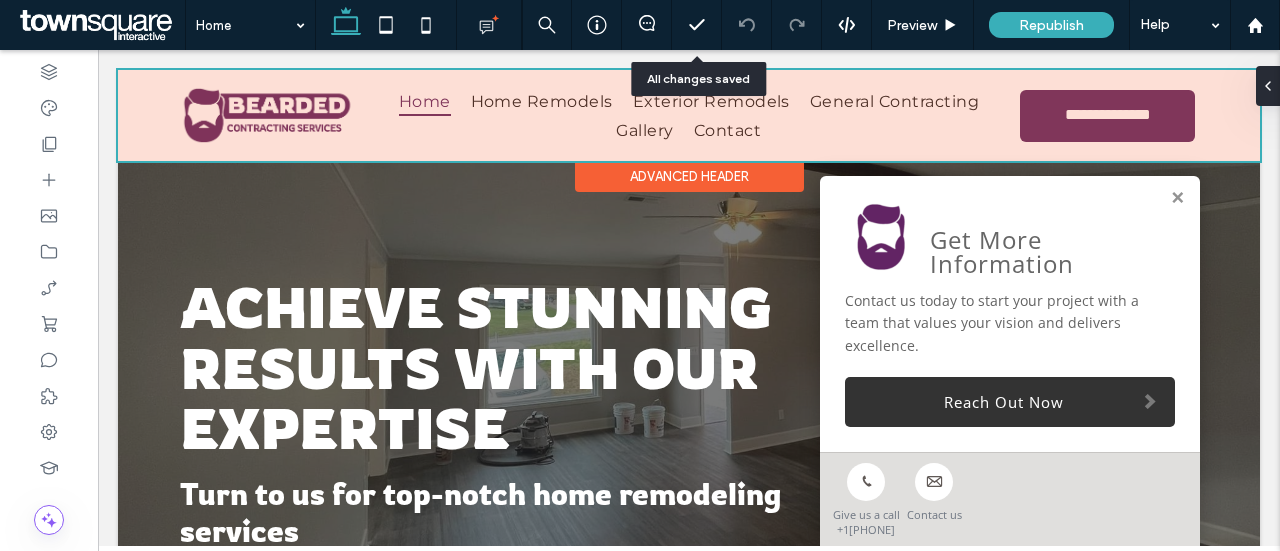 scroll, scrollTop: 0, scrollLeft: 0, axis: both 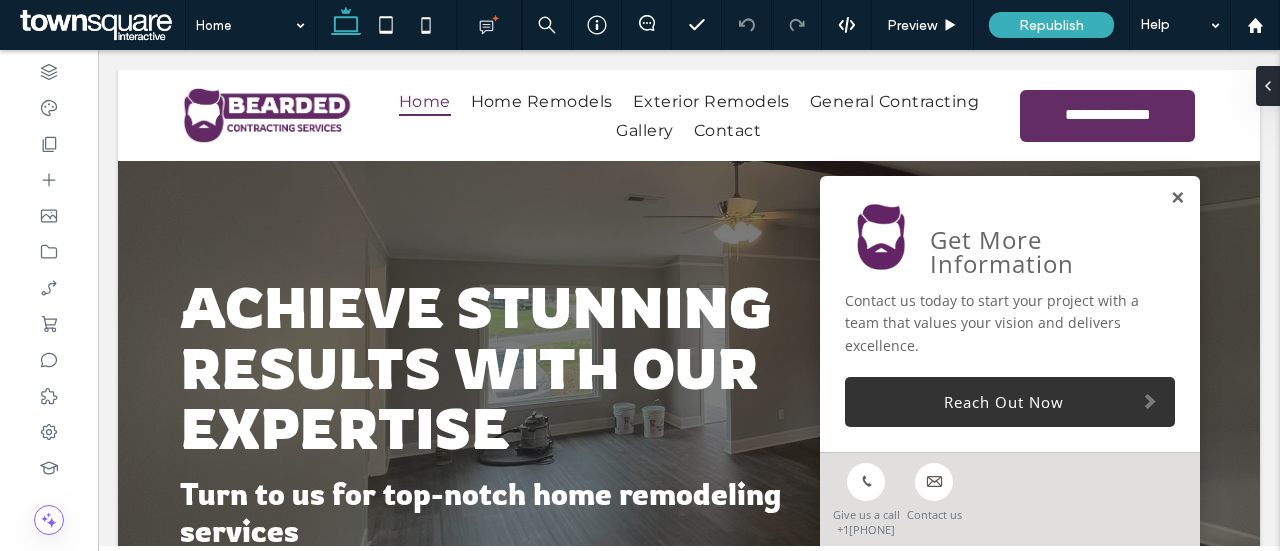 click at bounding box center [1177, 198] 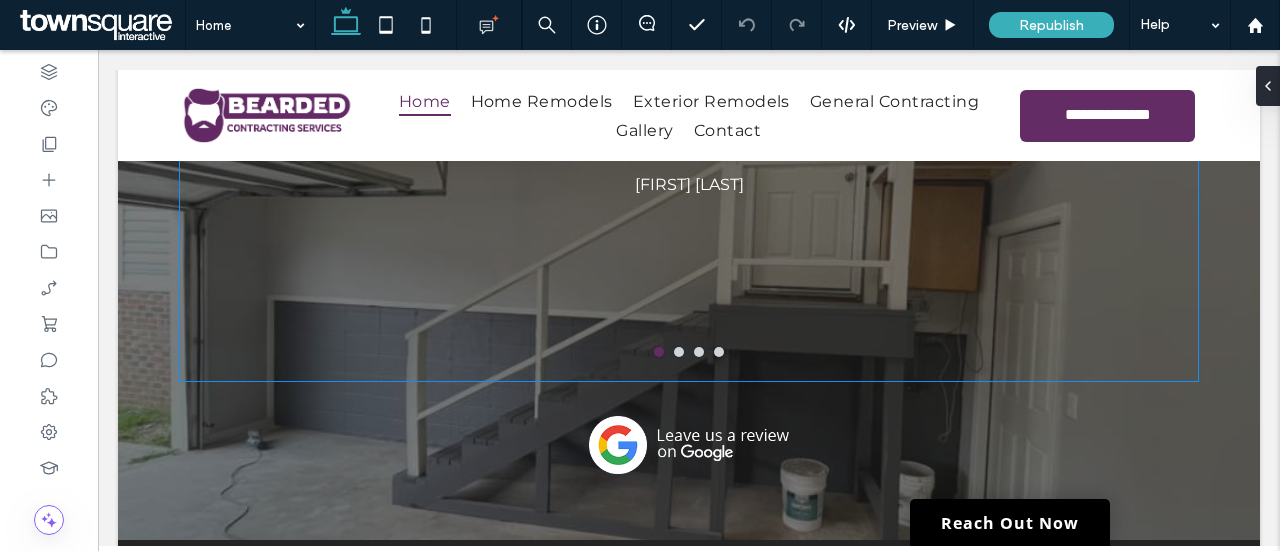 scroll, scrollTop: 3058, scrollLeft: 0, axis: vertical 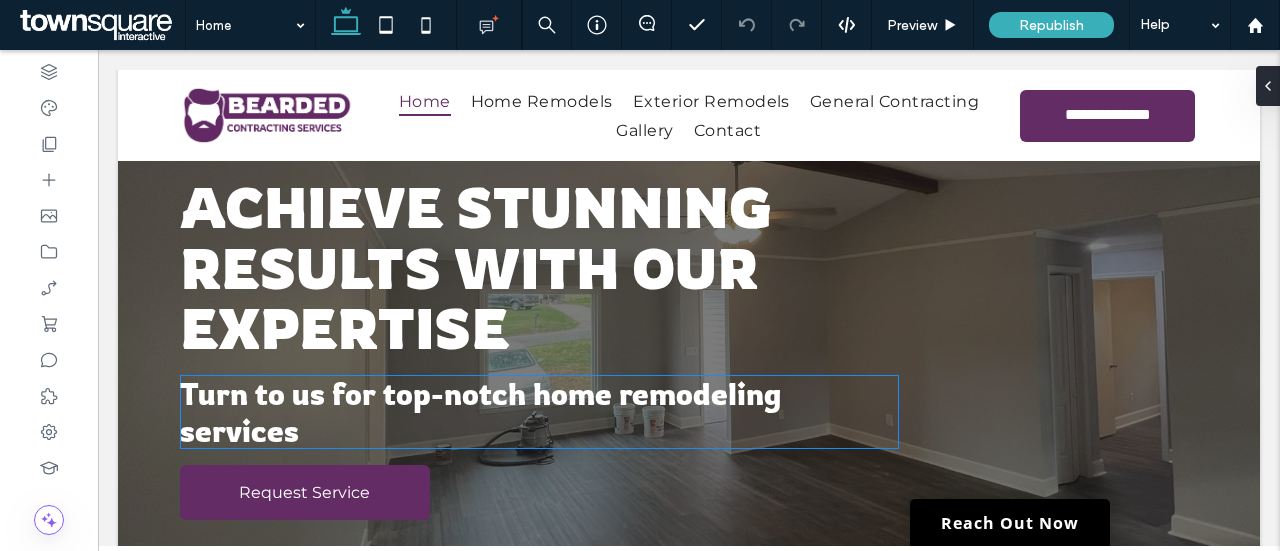 click on "Turn to us for top-notch home remodeling services" at bounding box center [539, 412] 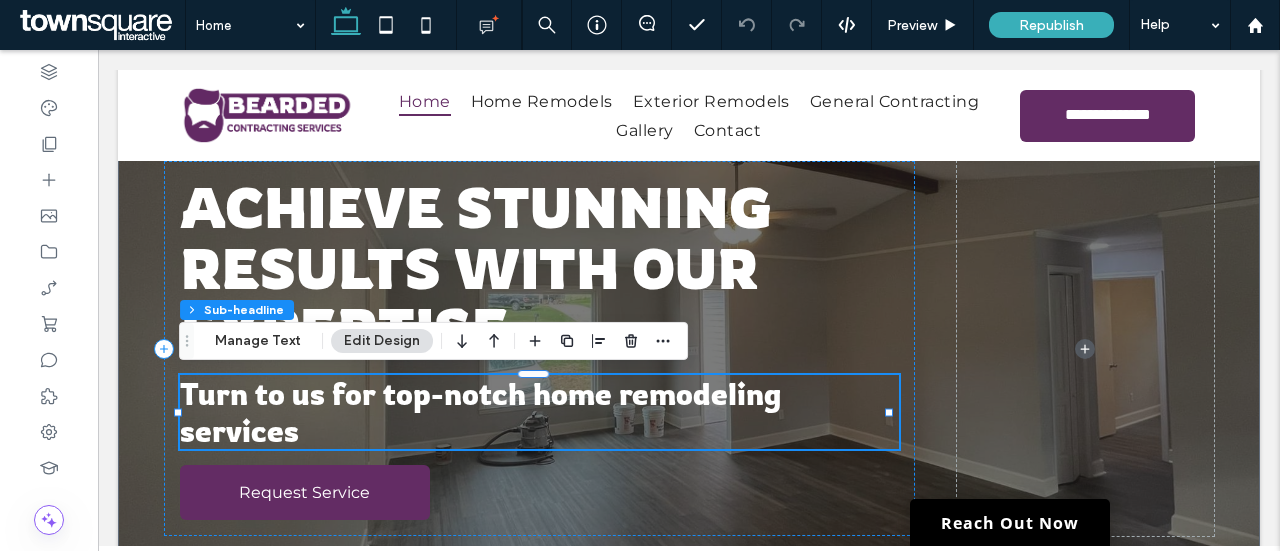 click on "Turn to us for top-notch home remodeling services" at bounding box center (539, 412) 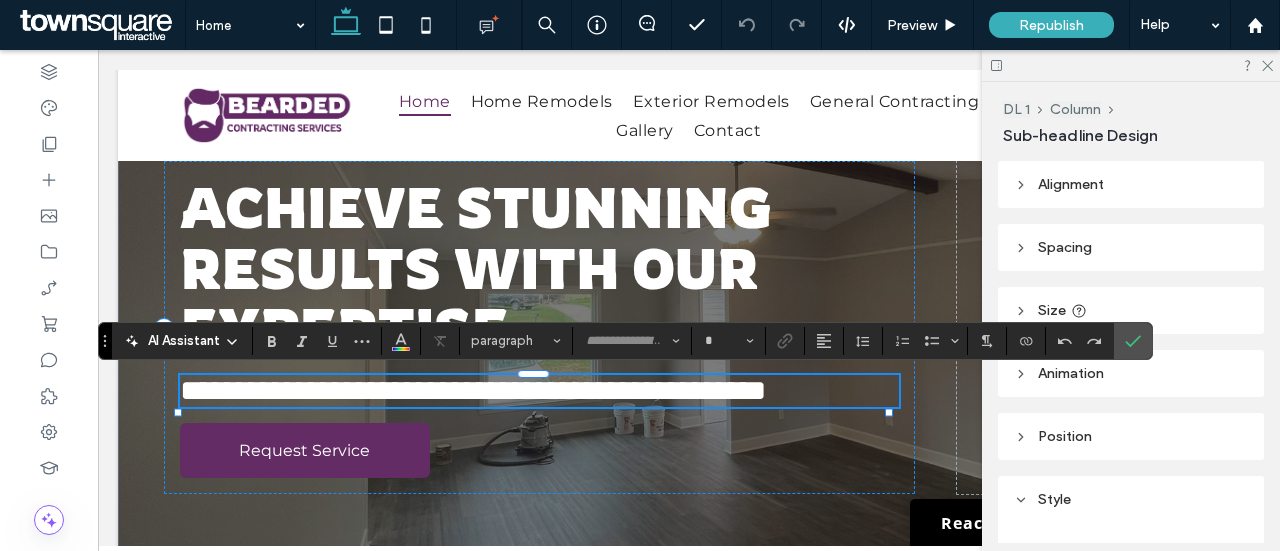 click on "**********" at bounding box center (539, 391) 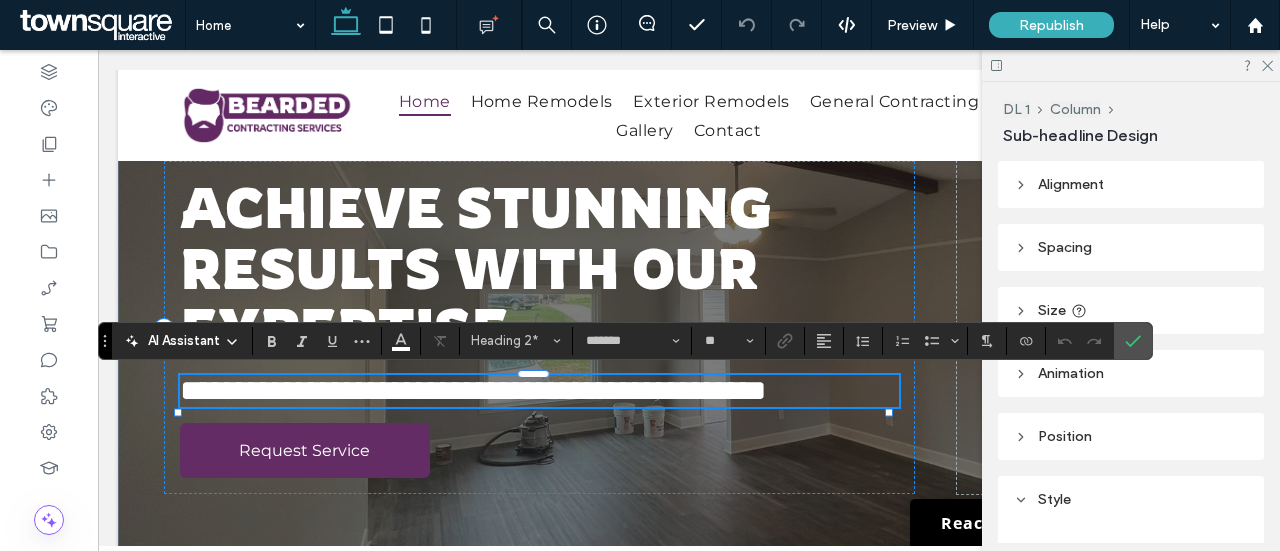 type 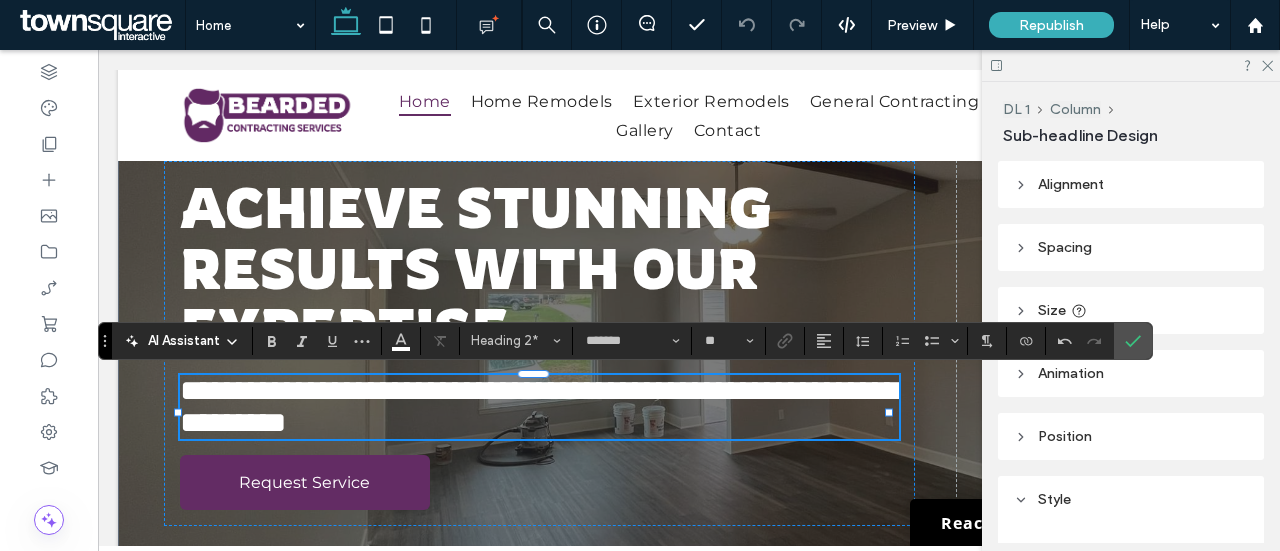click on "**********" at bounding box center (539, 406) 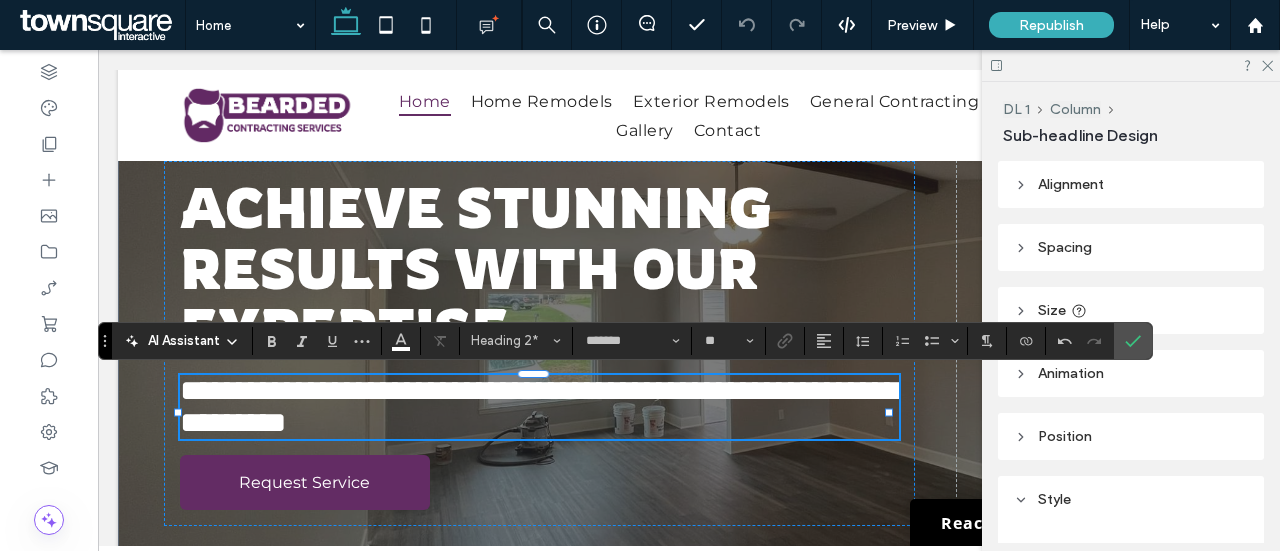 scroll, scrollTop: 0, scrollLeft: 0, axis: both 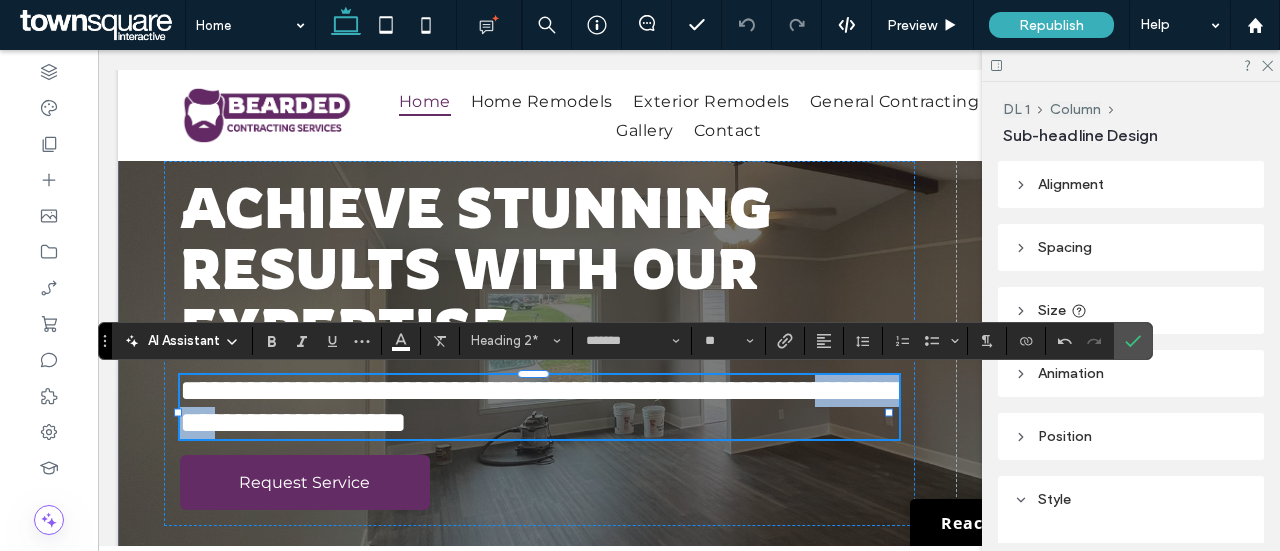 drag, startPoint x: 504, startPoint y: 432, endPoint x: 347, endPoint y: 429, distance: 157.02866 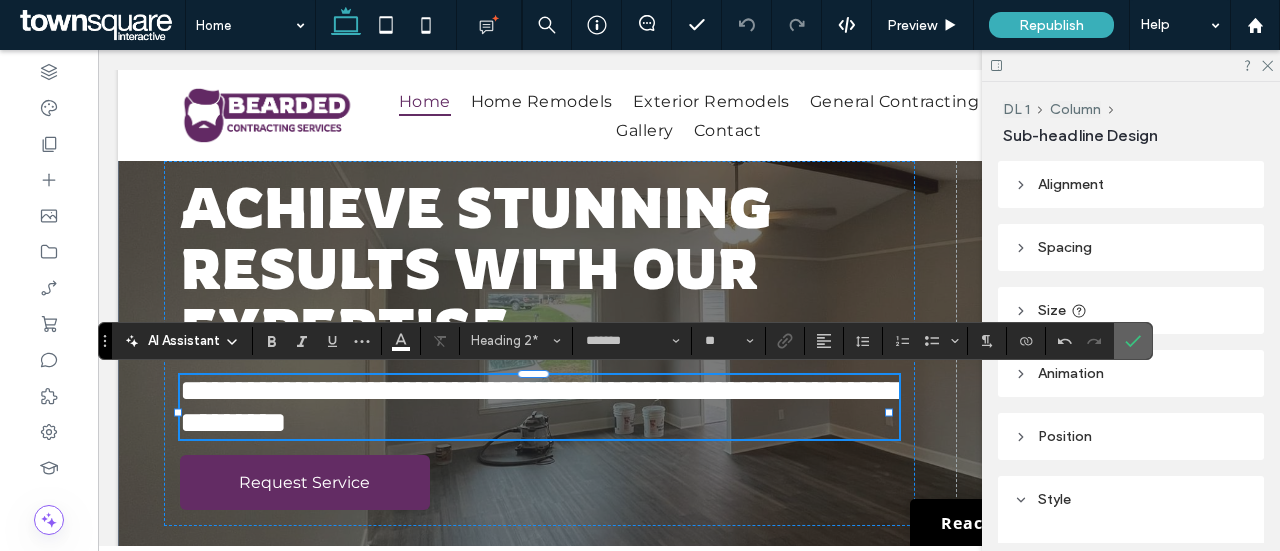 click at bounding box center [1133, 341] 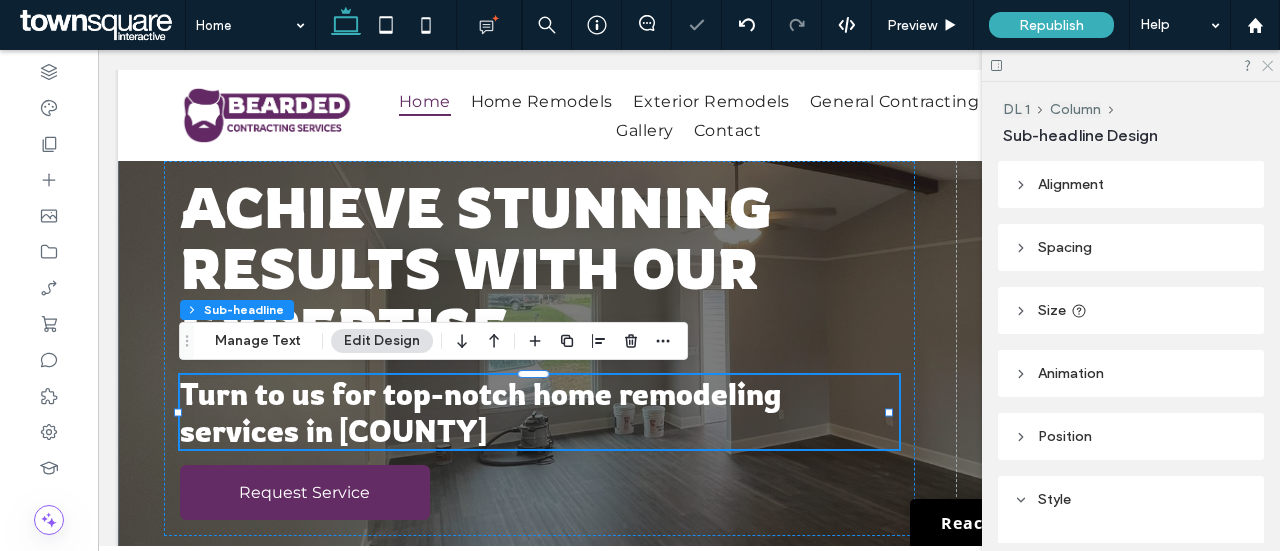 click 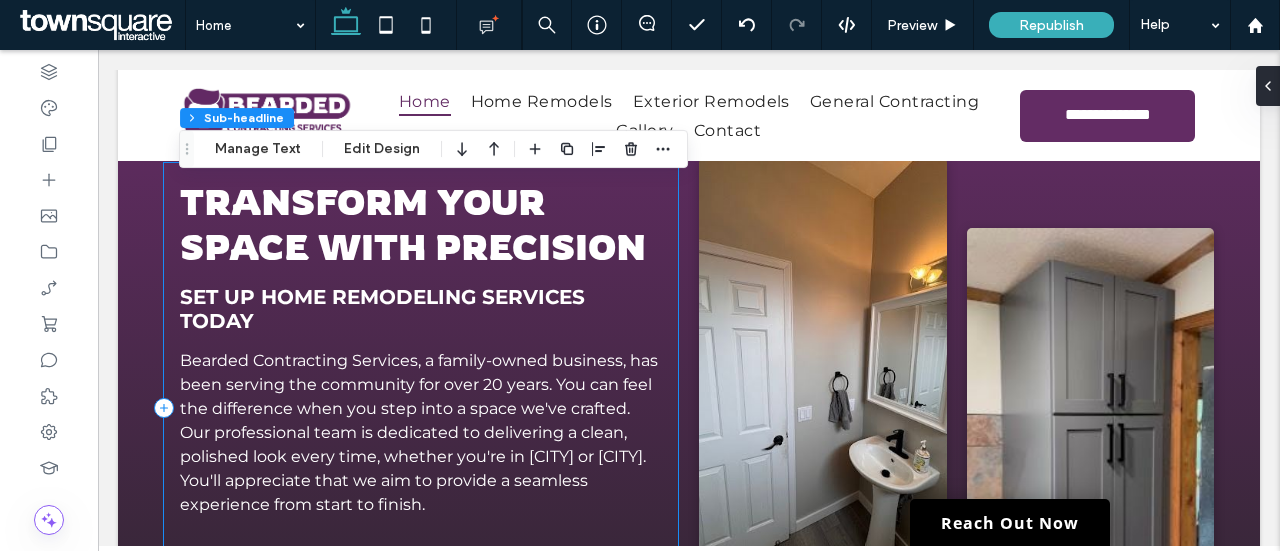scroll, scrollTop: 1200, scrollLeft: 0, axis: vertical 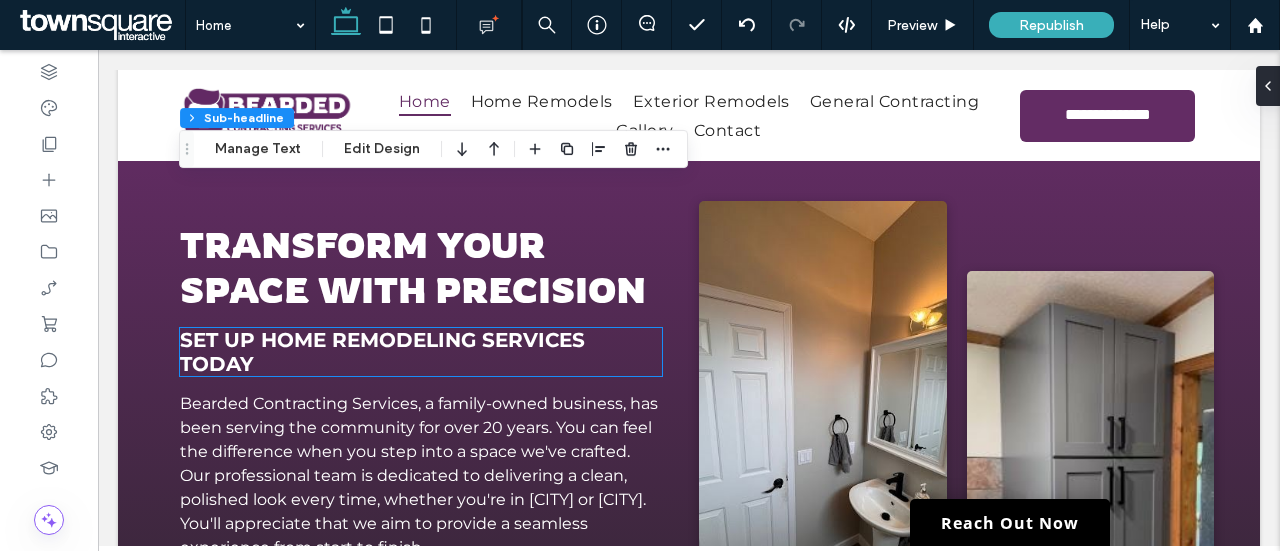 click on "Set up home remodeling services today" at bounding box center [382, 352] 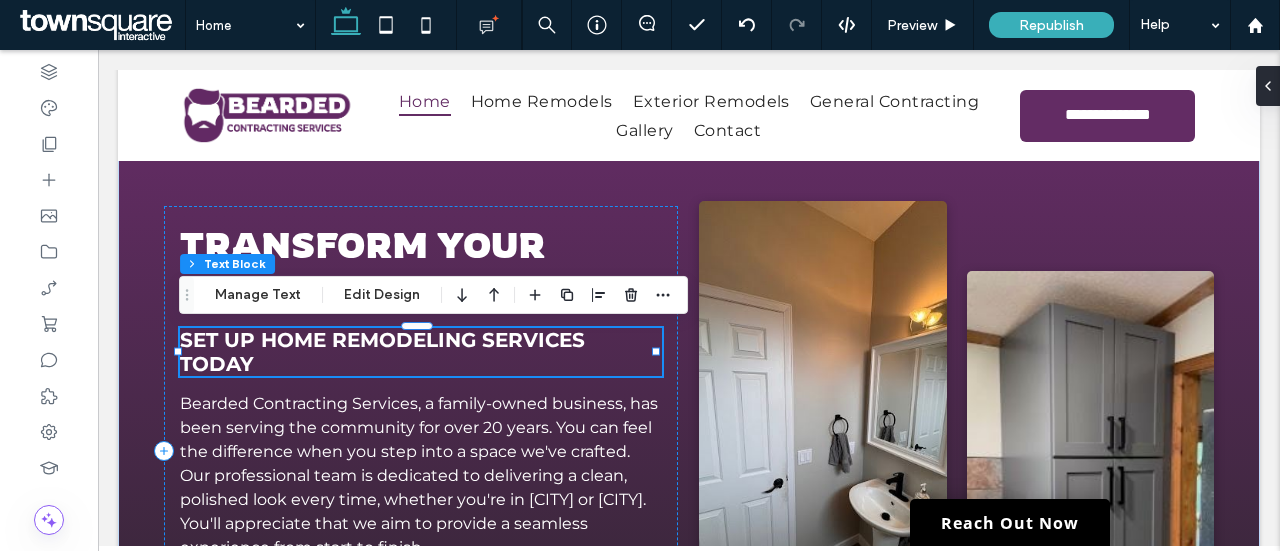 click on "Set up home remodeling services today" at bounding box center [421, 352] 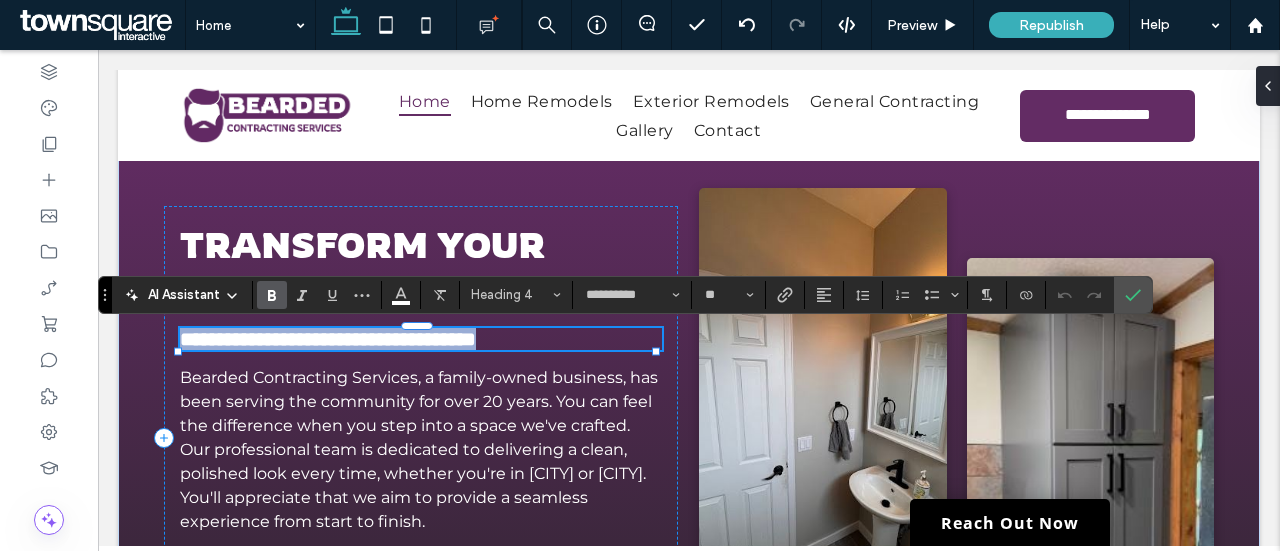 click on "**********" at bounding box center [421, 339] 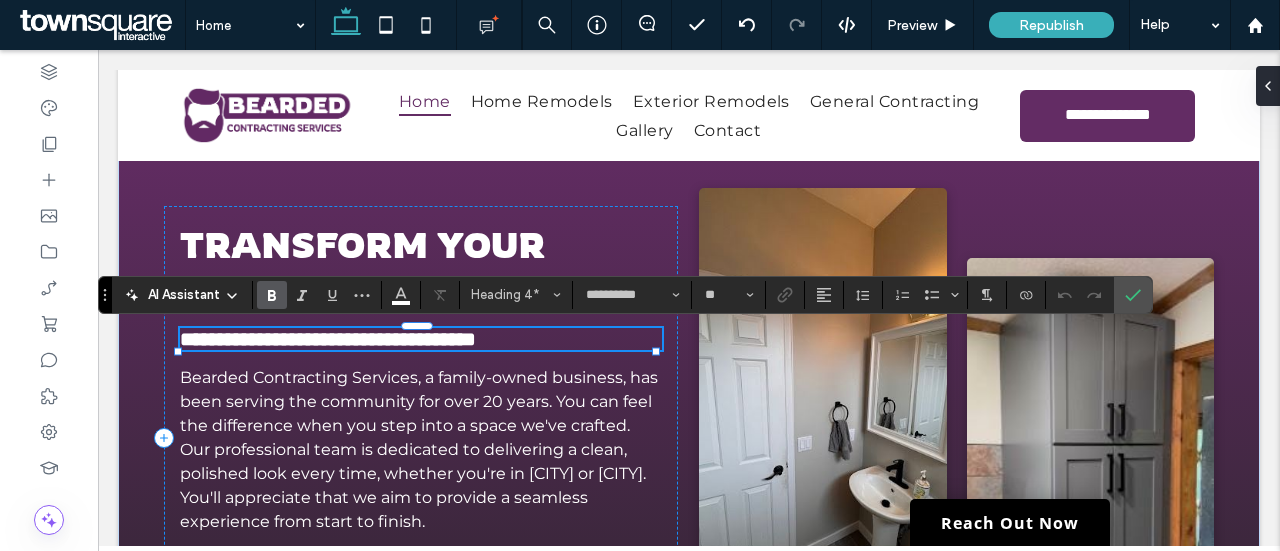 type 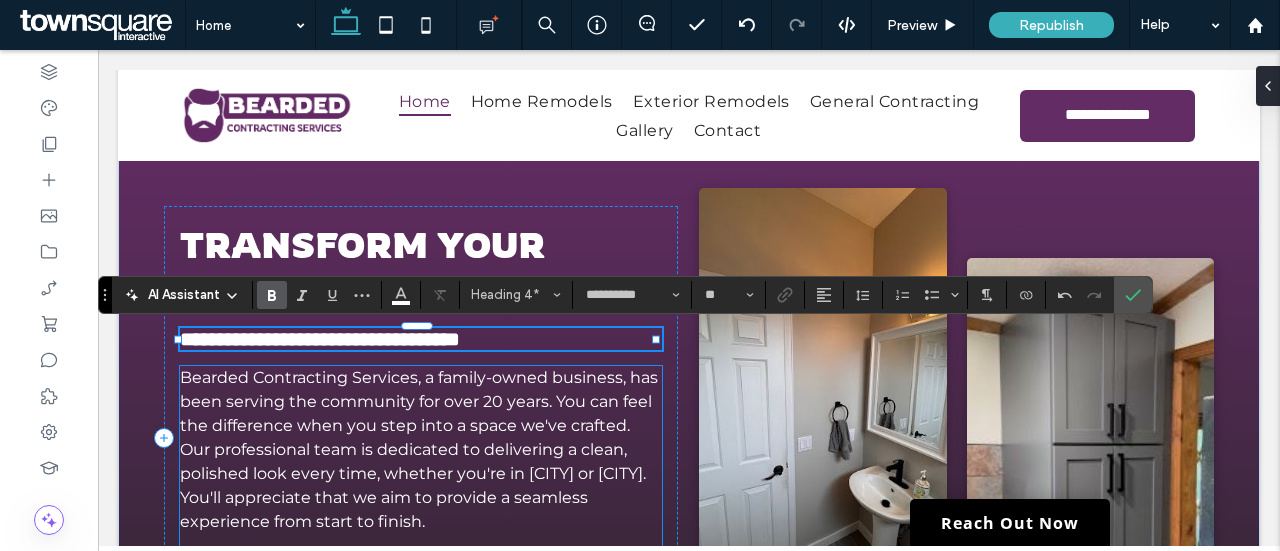 scroll, scrollTop: 0, scrollLeft: 0, axis: both 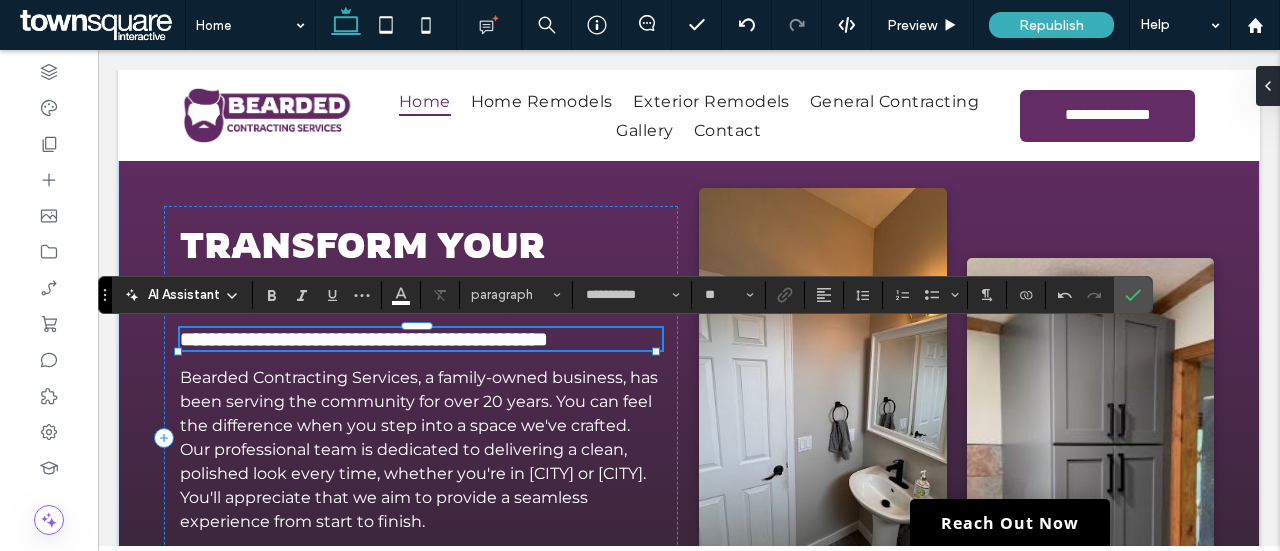 type on "**" 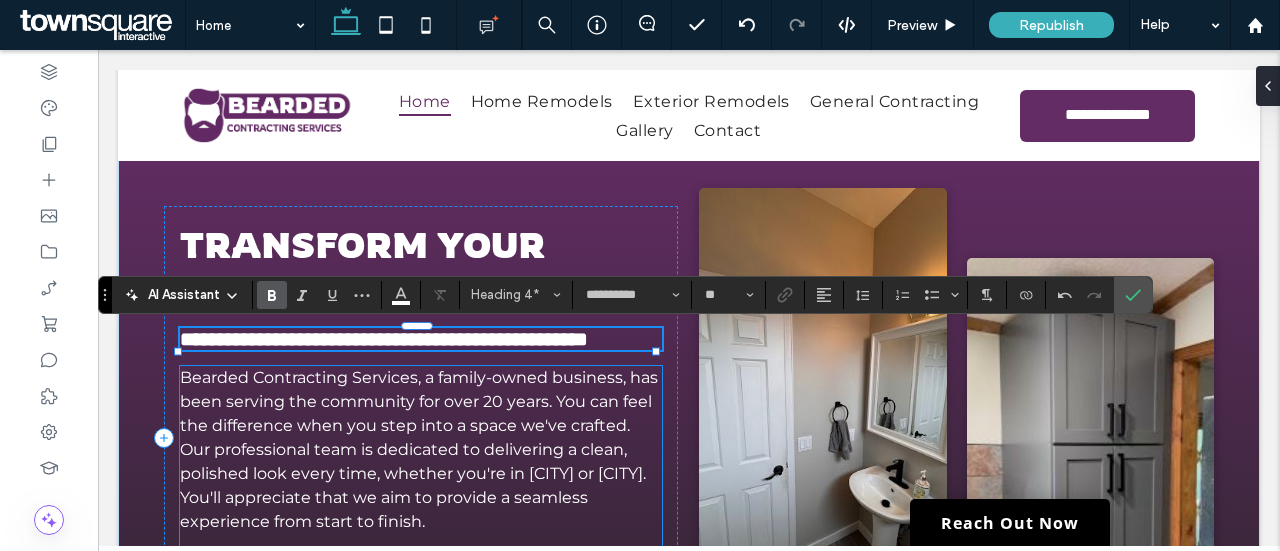 click on "Bearded Contracting Services, a family-owned business, has been serving the community for over 20 years. You can feel the difference when you step into a space we've crafted. Our professional team is dedicated to delivering a clean, polished look every time, whether you're in [CITY] or [CITY]. You'll appreciate that we aim to provide a seamless experience from start to finish." at bounding box center [421, 450] 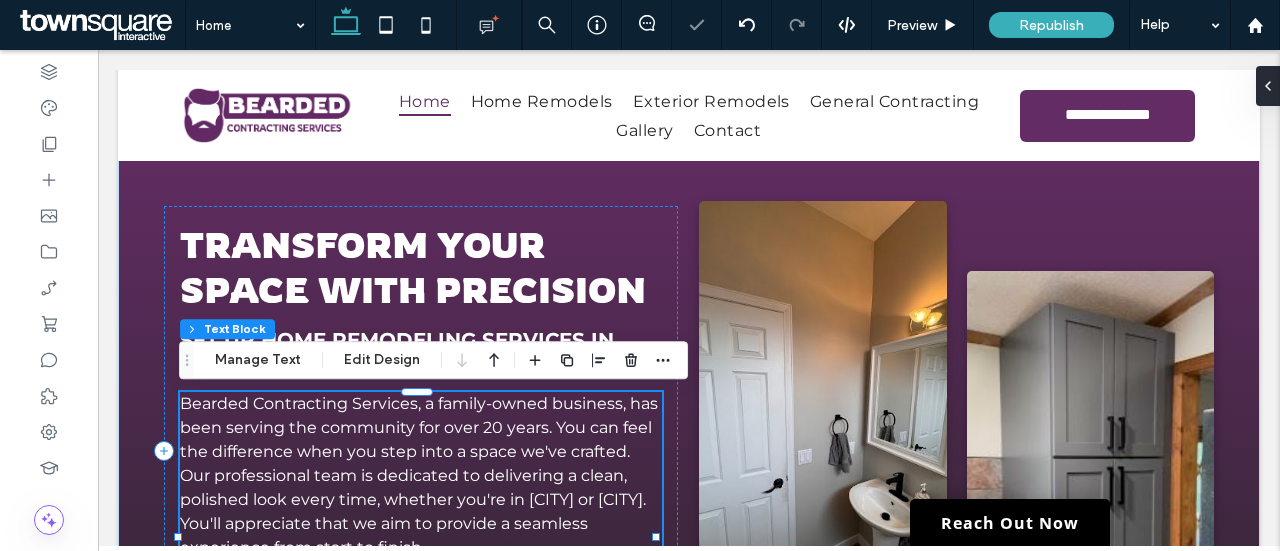 click on "Bearded Contracting Services, a family-owned business, has been serving the community for over 20 years. You can feel the difference when you step into a space we've crafted. Our professional team is dedicated to delivering a clean, polished look every time, whether you're in [CITY] or [CITY]. You'll appreciate that we aim to provide a seamless experience from start to finish." at bounding box center (419, 475) 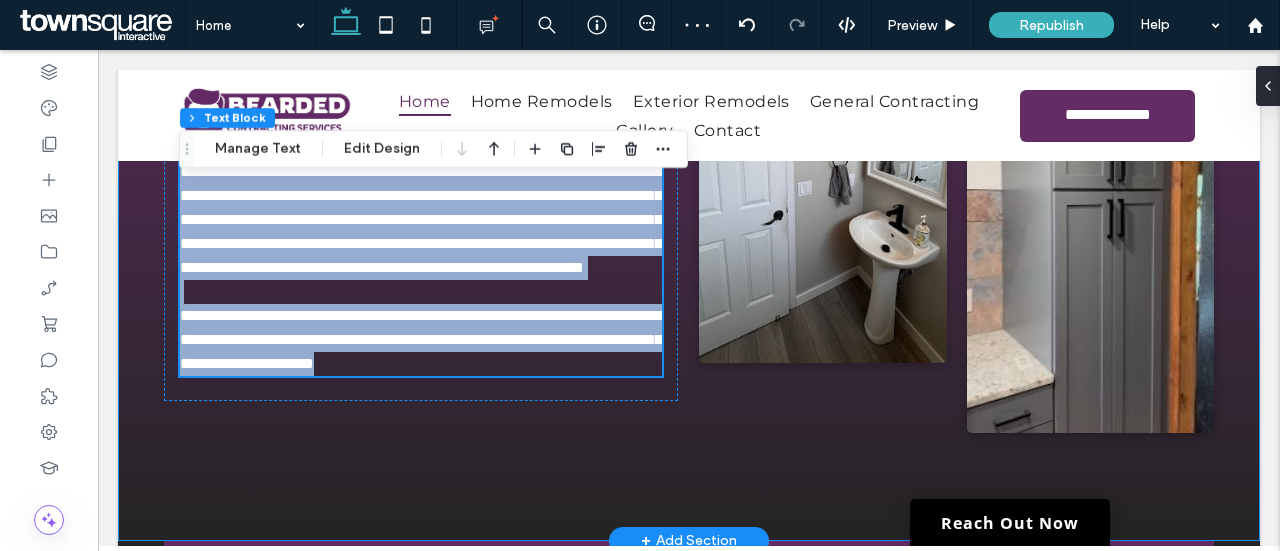 type on "**********" 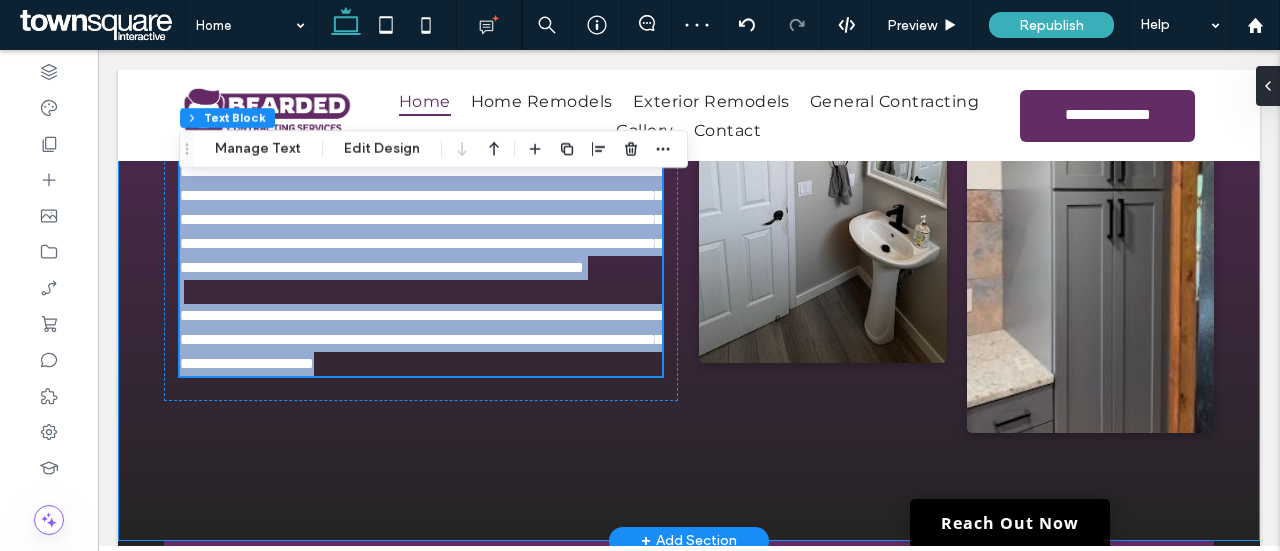 type on "**" 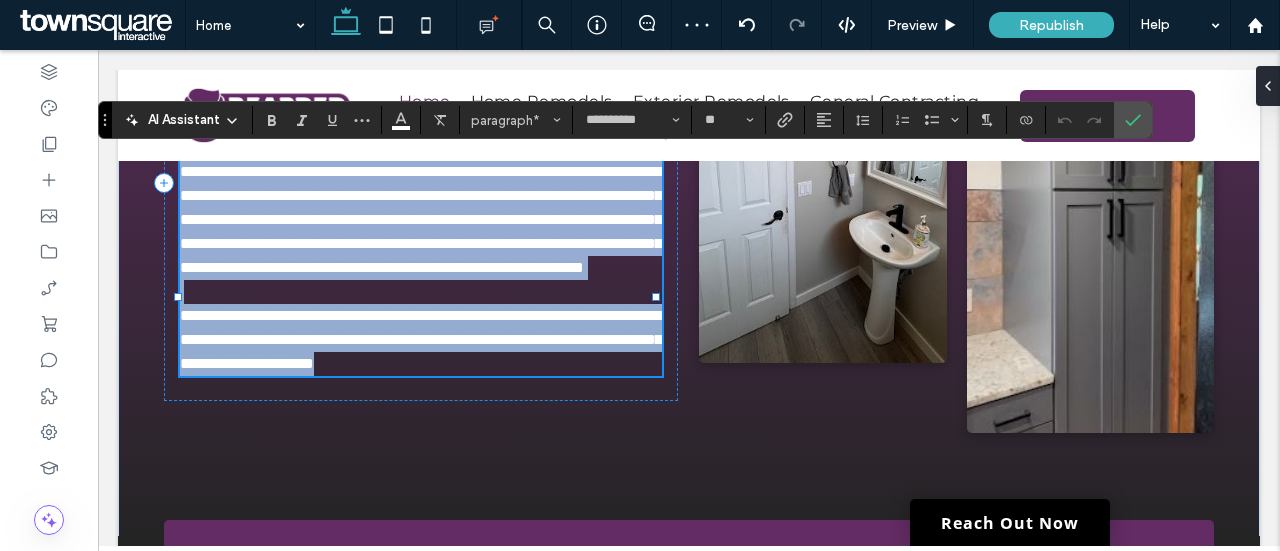 click on "**********" at bounding box center (421, 339) 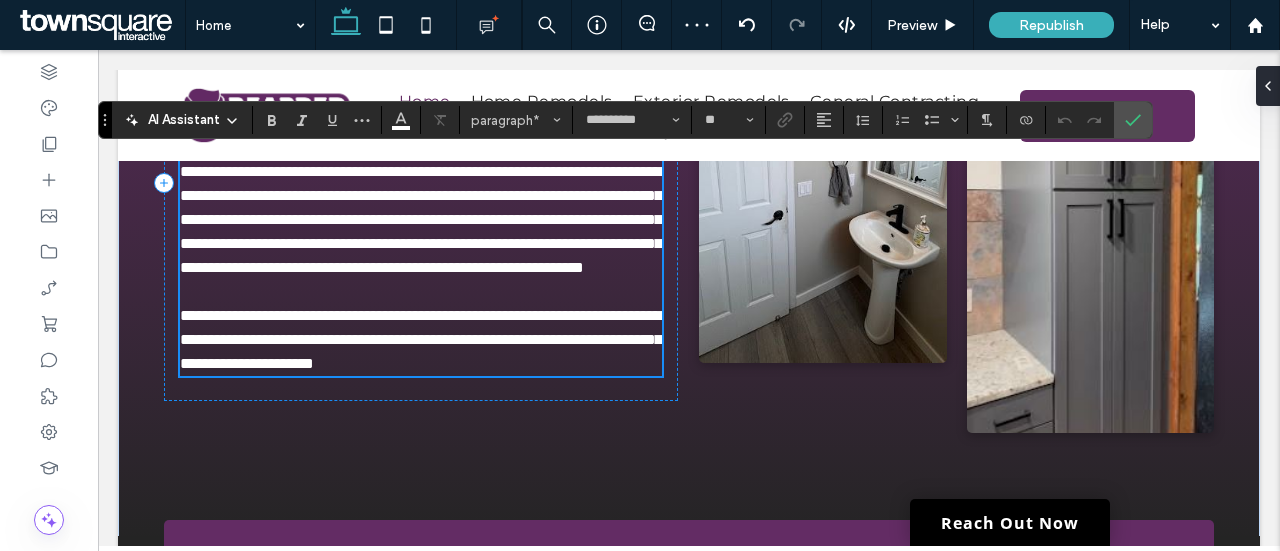 scroll, scrollTop: 1240, scrollLeft: 0, axis: vertical 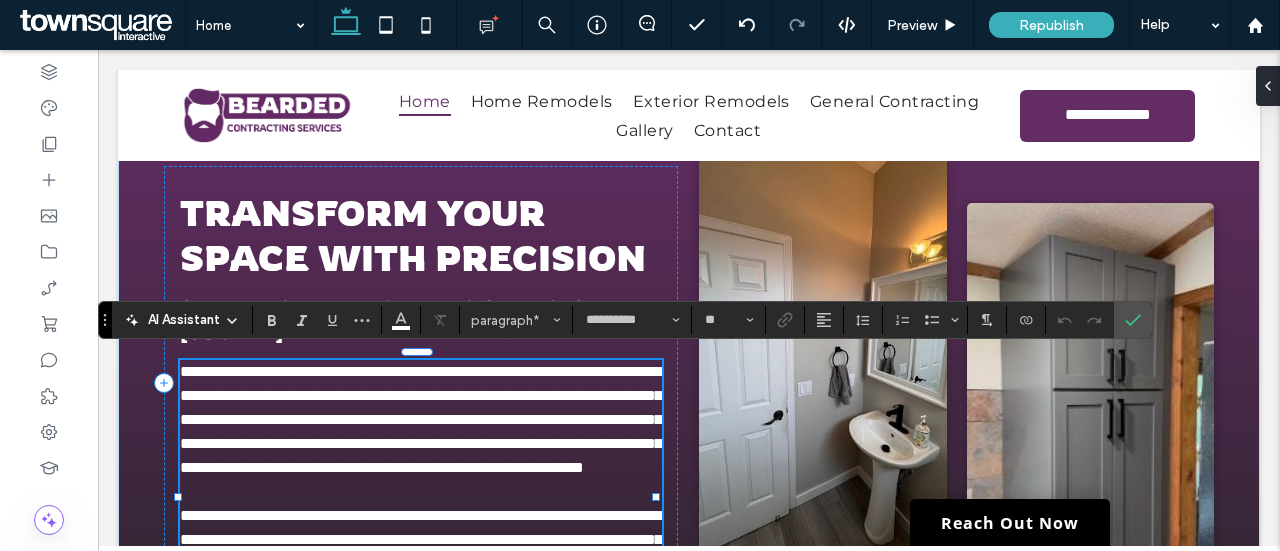 click on "**********" at bounding box center (421, 419) 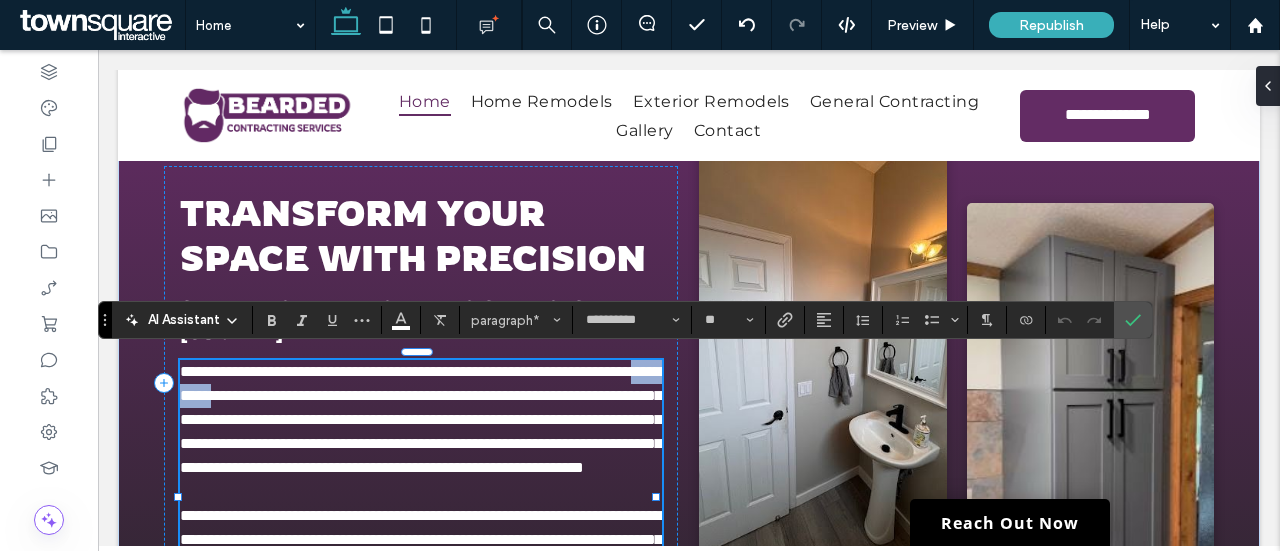 drag, startPoint x: 347, startPoint y: 391, endPoint x: 442, endPoint y: 390, distance: 95.005264 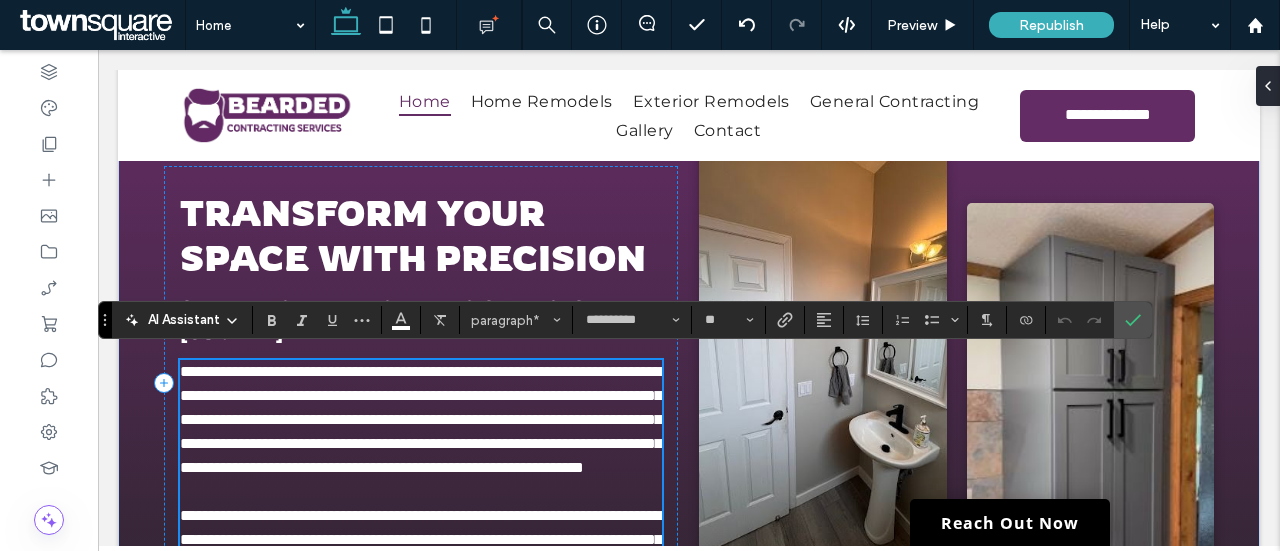 scroll, scrollTop: 0, scrollLeft: 0, axis: both 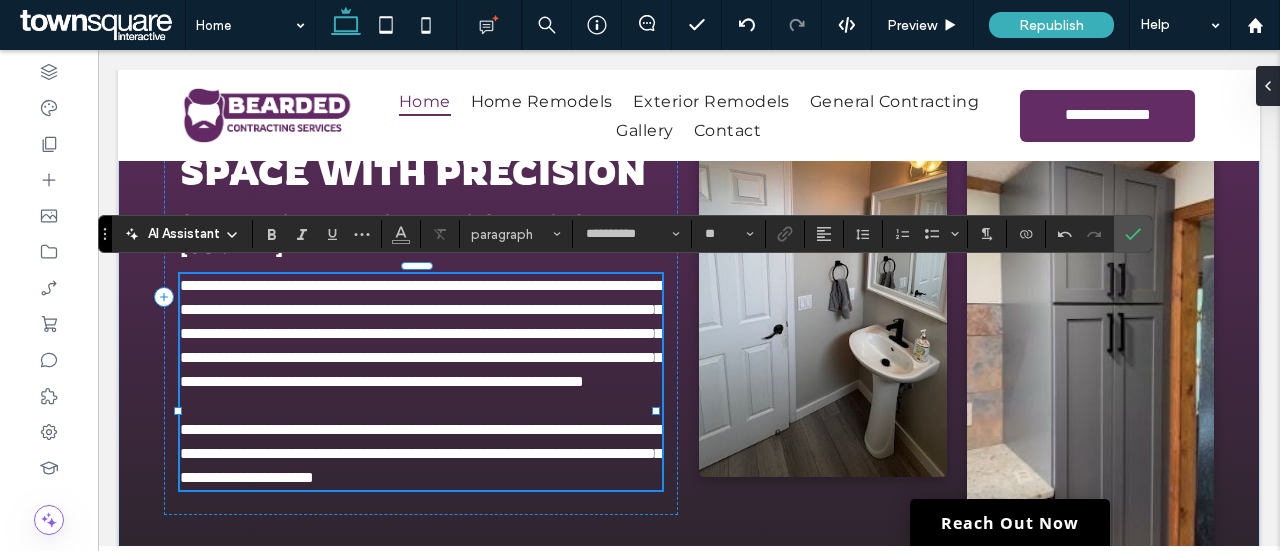 click on "**********" at bounding box center [421, 333] 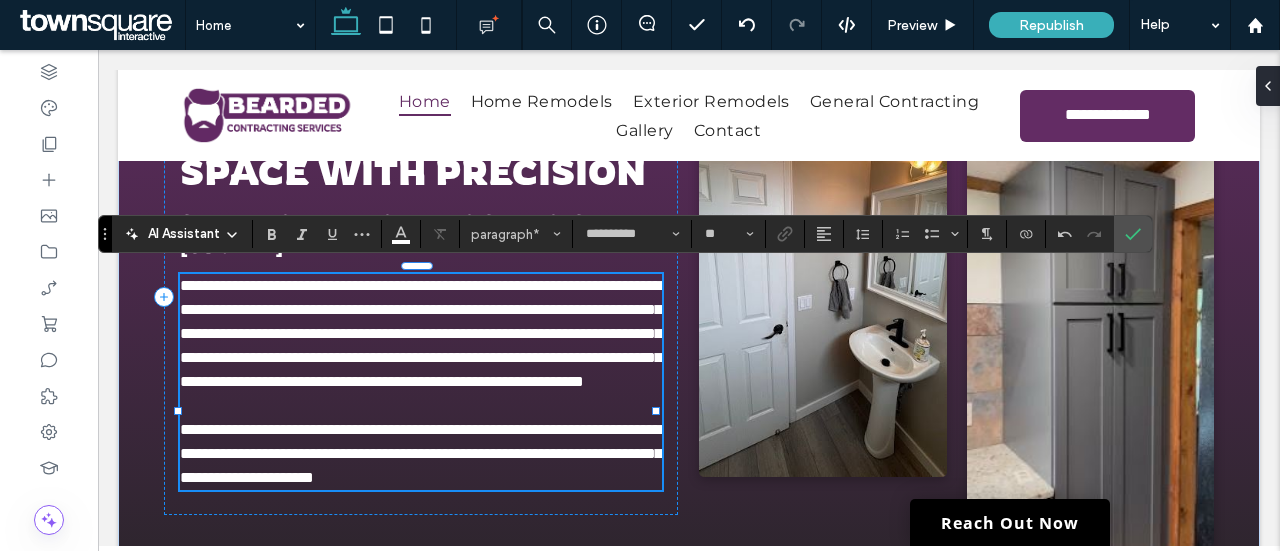 type 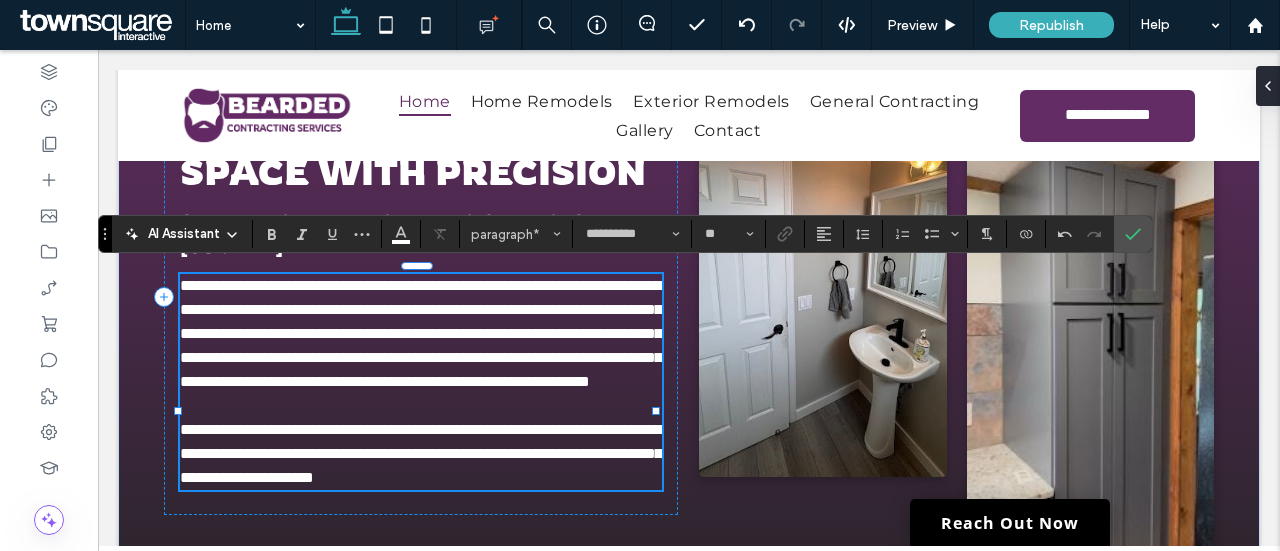 click on "**********" at bounding box center (421, 333) 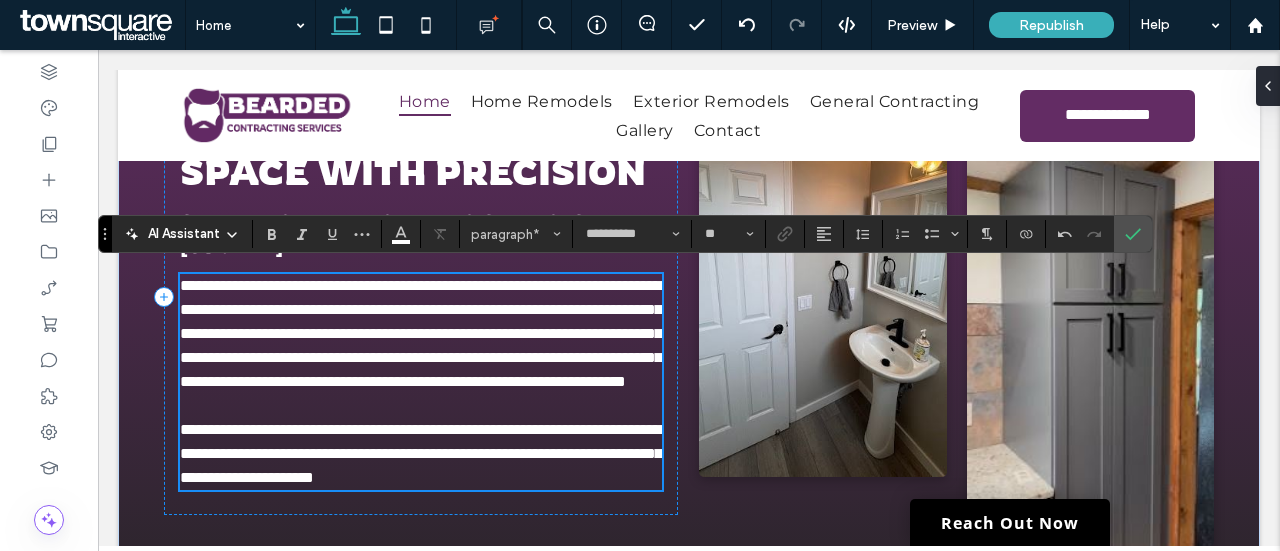 scroll, scrollTop: 1351, scrollLeft: 0, axis: vertical 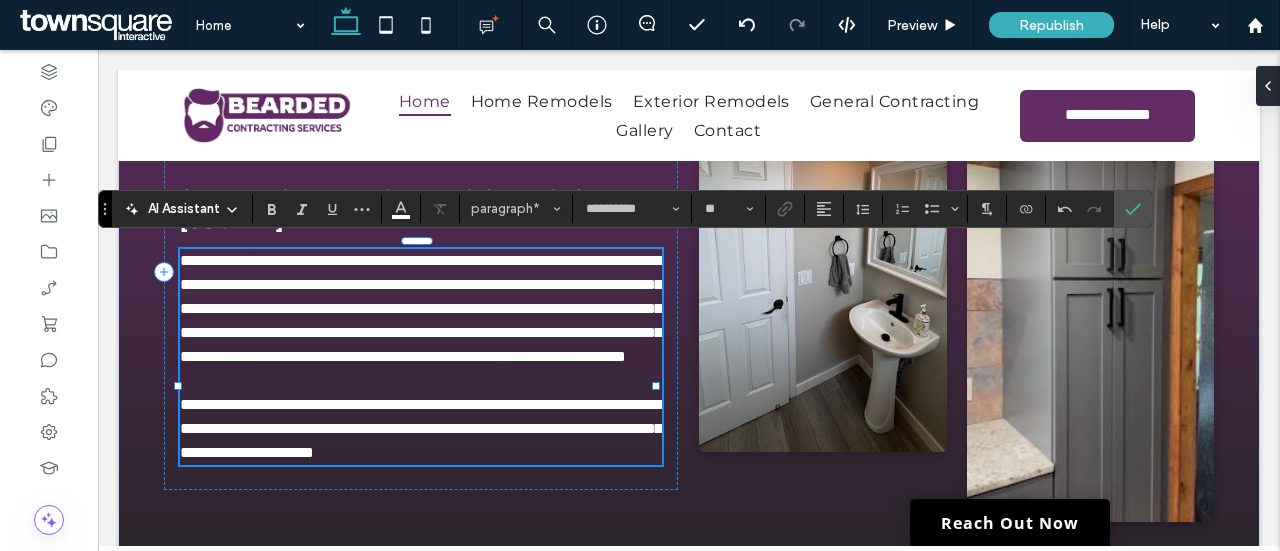 click at bounding box center [421, 381] 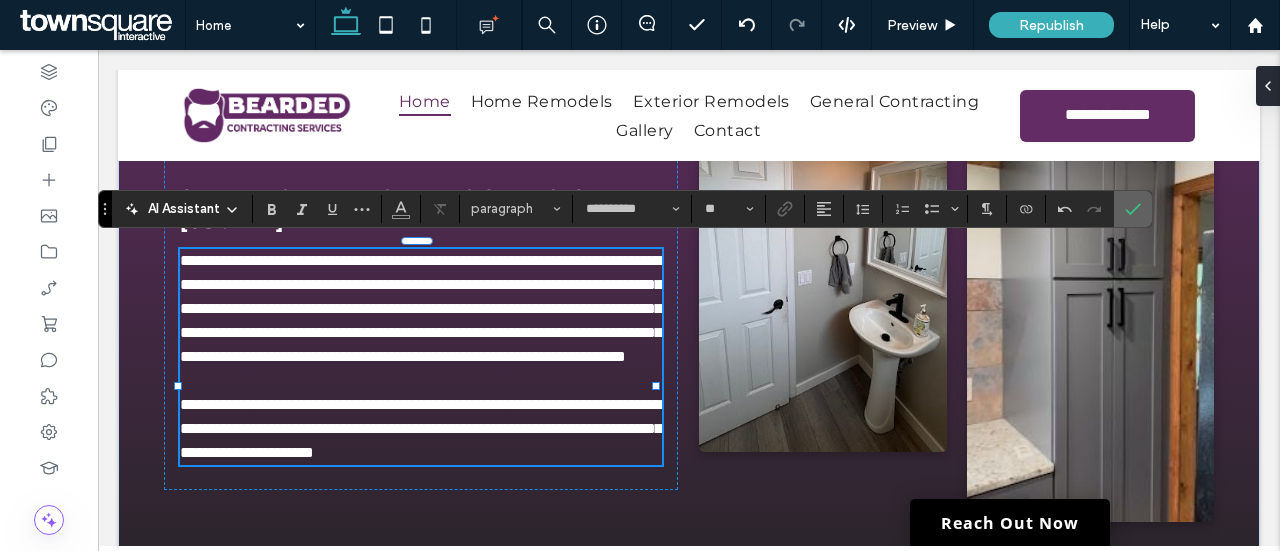 click at bounding box center [1133, 209] 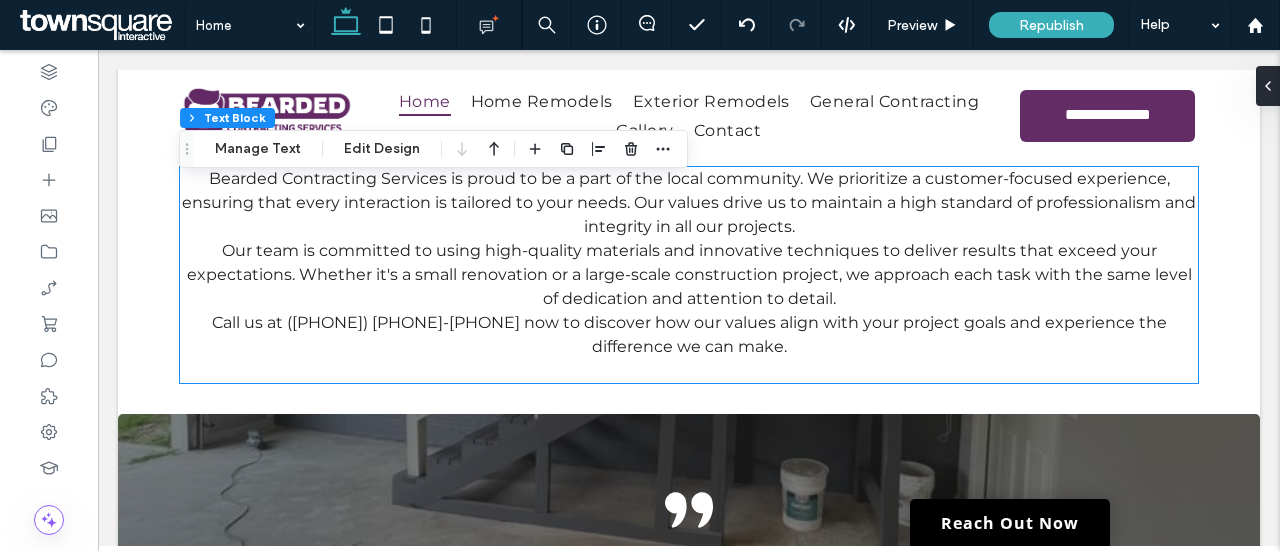 scroll, scrollTop: 2251, scrollLeft: 0, axis: vertical 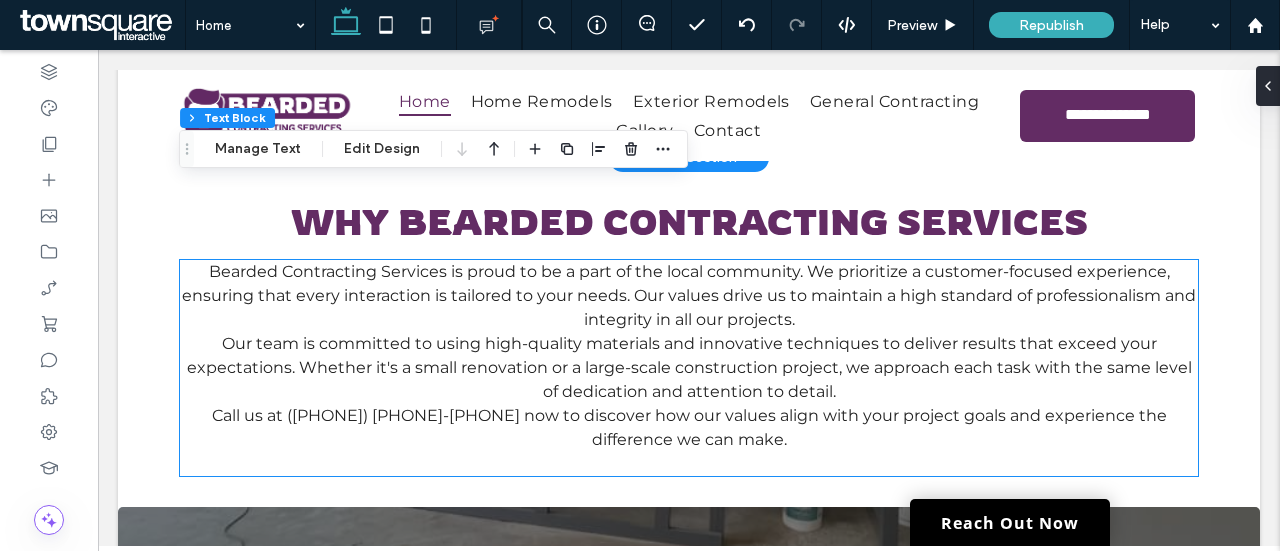 click on "Bearded Contracting Services is proud to be a part of the local community. We prioritize a customer-focused experience, ensuring that every interaction is tailored to your needs. Our values drive us to maintain a high standard of professionalism and integrity in all our projects." at bounding box center (689, 295) 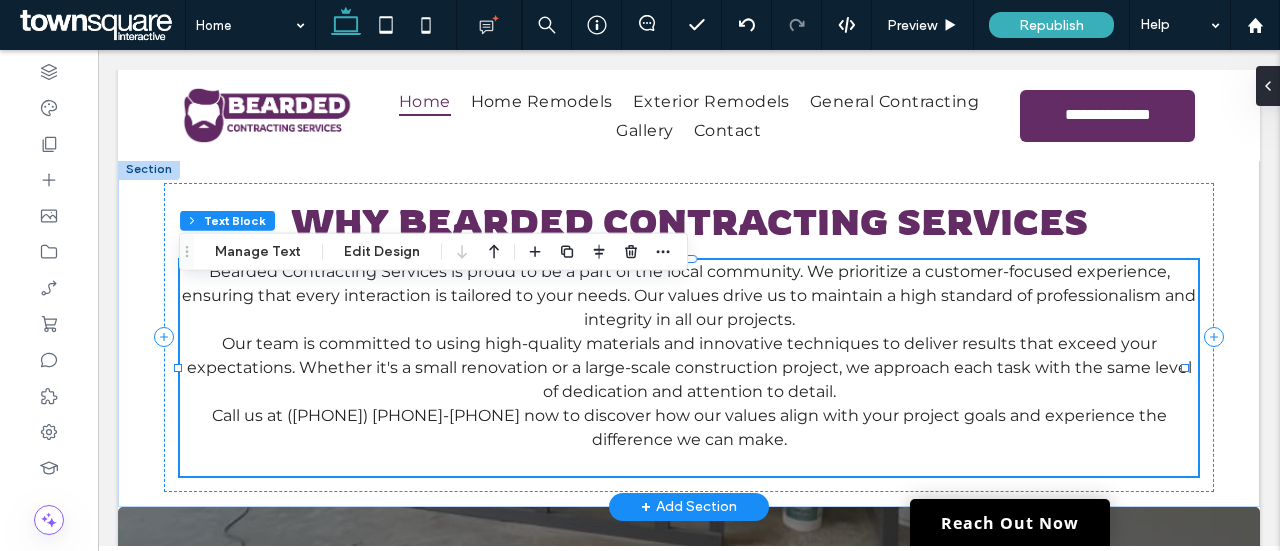click on "Our team is committed to using high-quality materials and innovative techniques to deliver results that exceed your expectations. Whether it's a small renovation or a large-scale construction project, we approach each task with the same level of dedication and attention to detail." at bounding box center [689, 368] 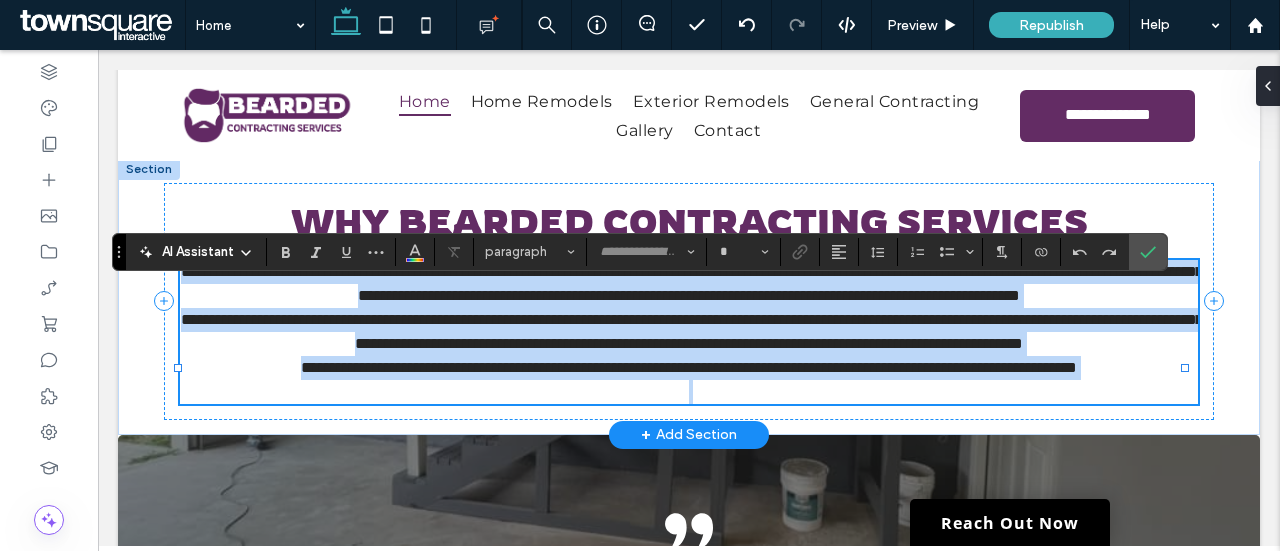 type on "**********" 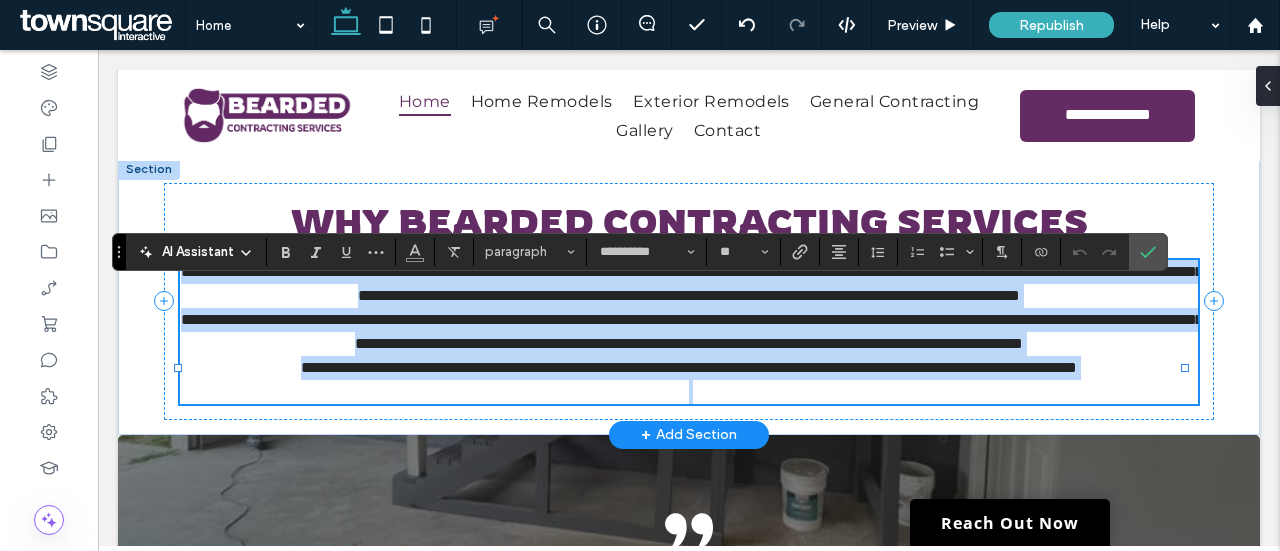 click on "**********" at bounding box center (689, 284) 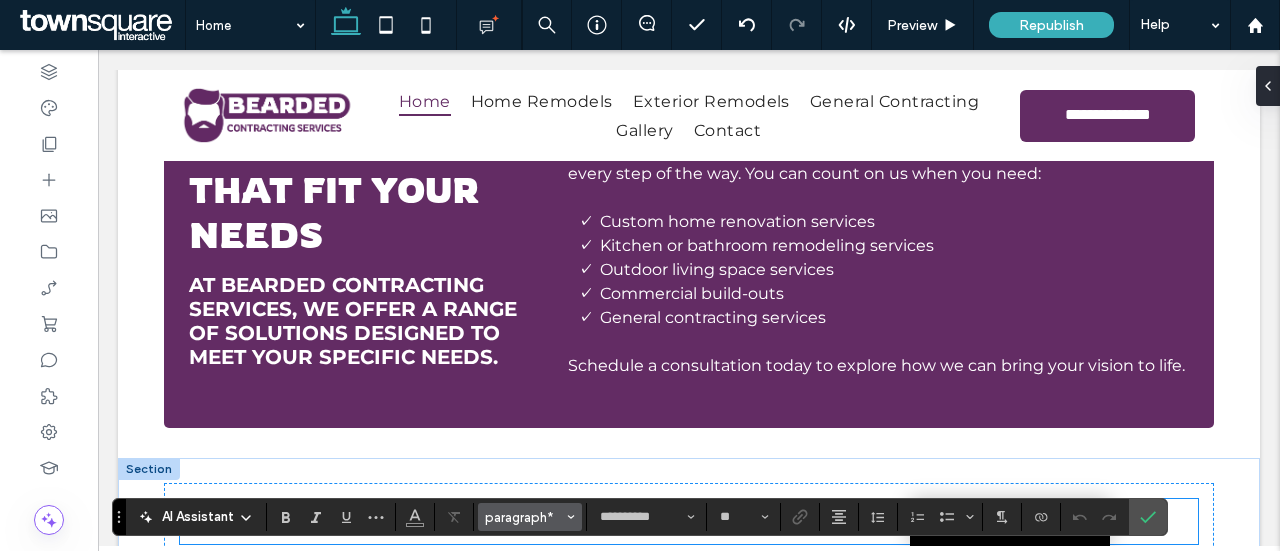 scroll, scrollTop: 2251, scrollLeft: 0, axis: vertical 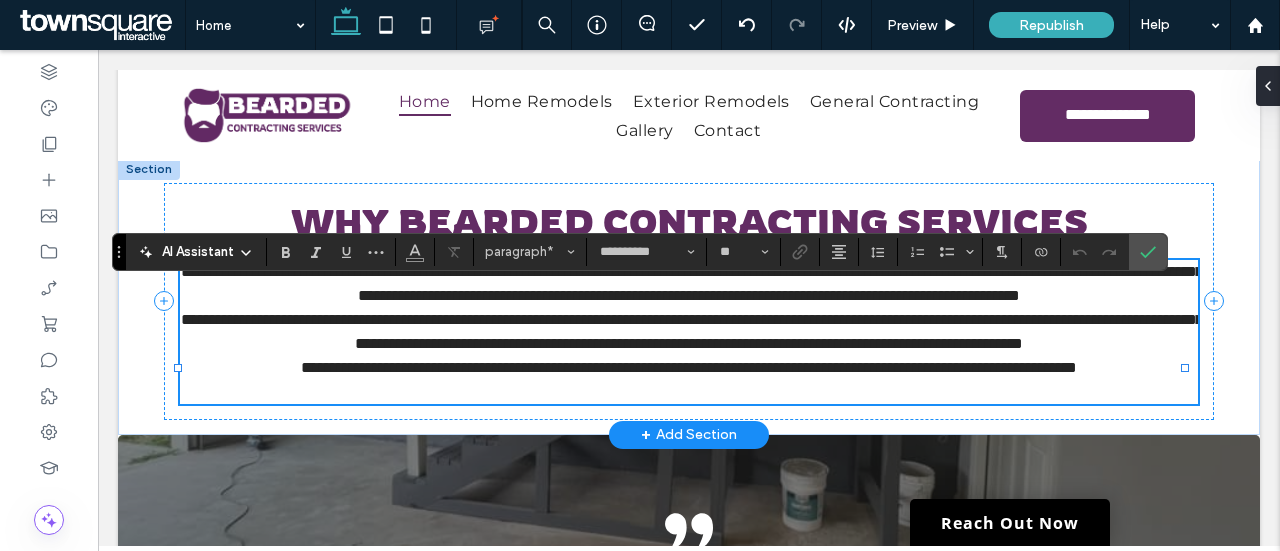 click on "**********" at bounding box center (689, 368) 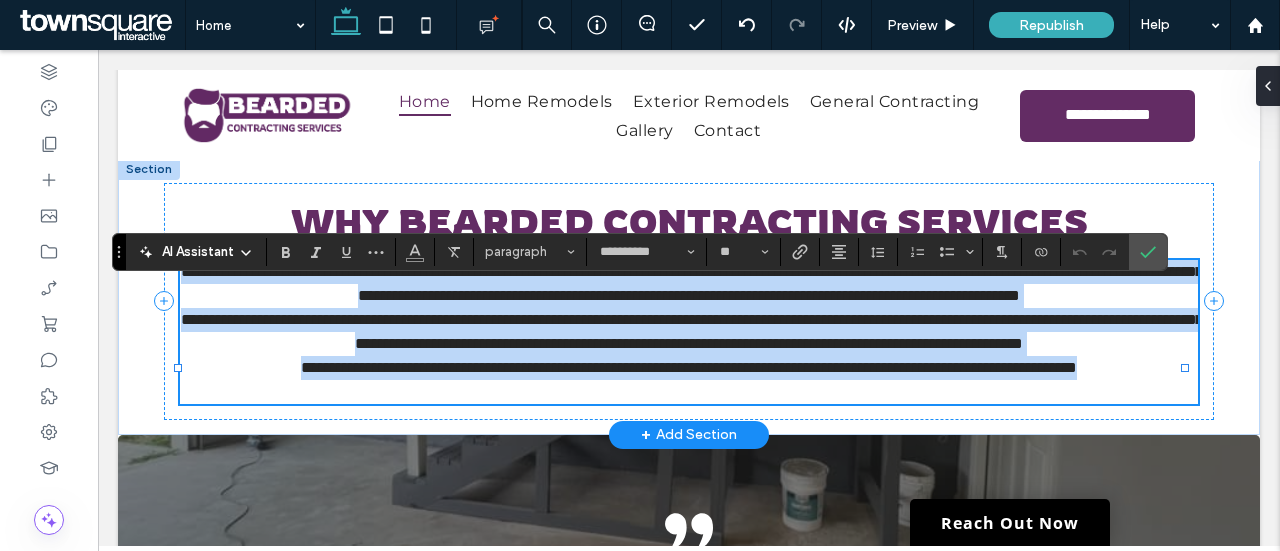 drag, startPoint x: 198, startPoint y: 295, endPoint x: 756, endPoint y: 464, distance: 583.0309 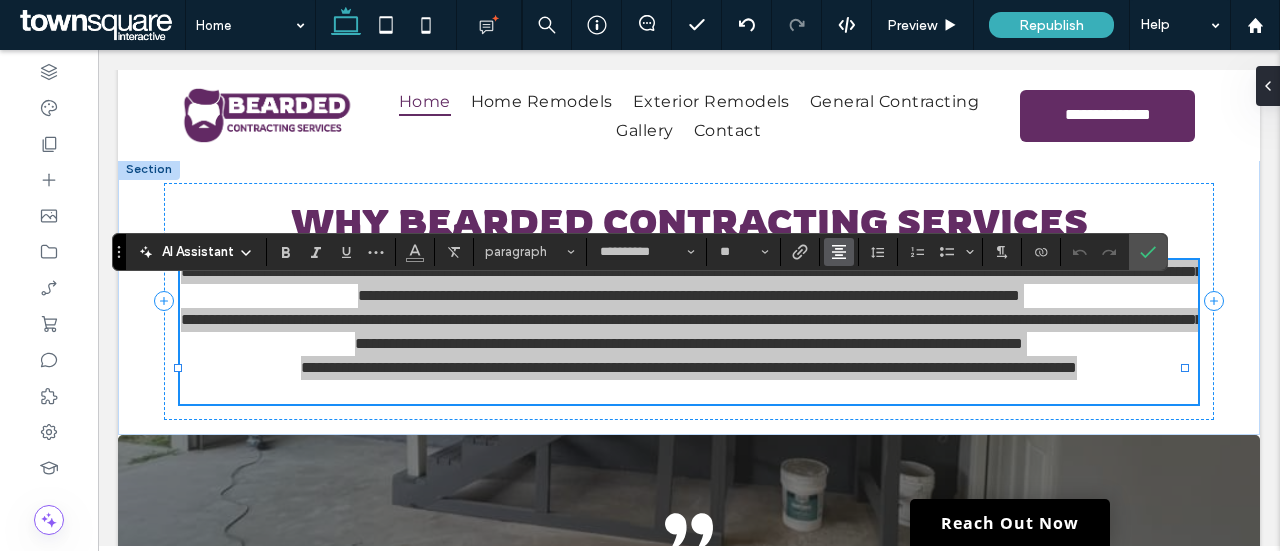 click 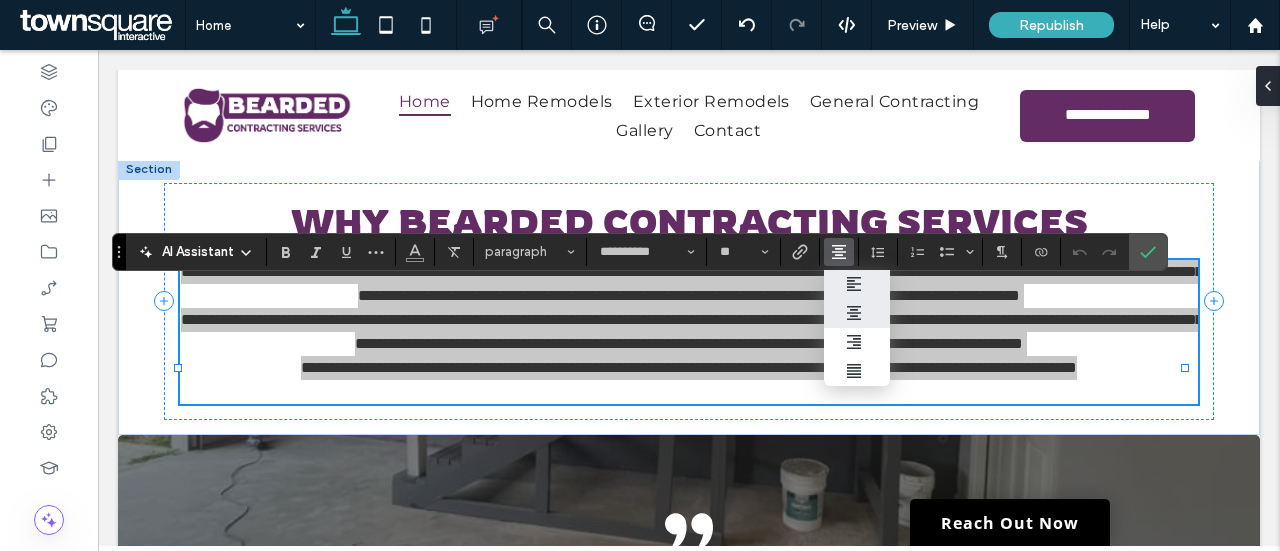 click at bounding box center (857, 284) 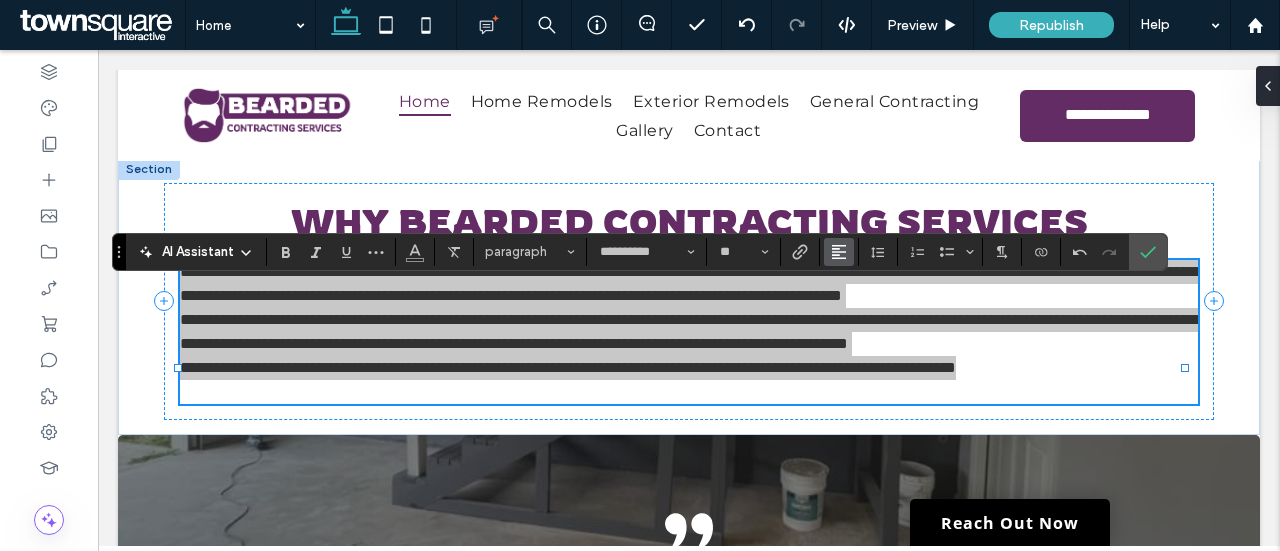 click 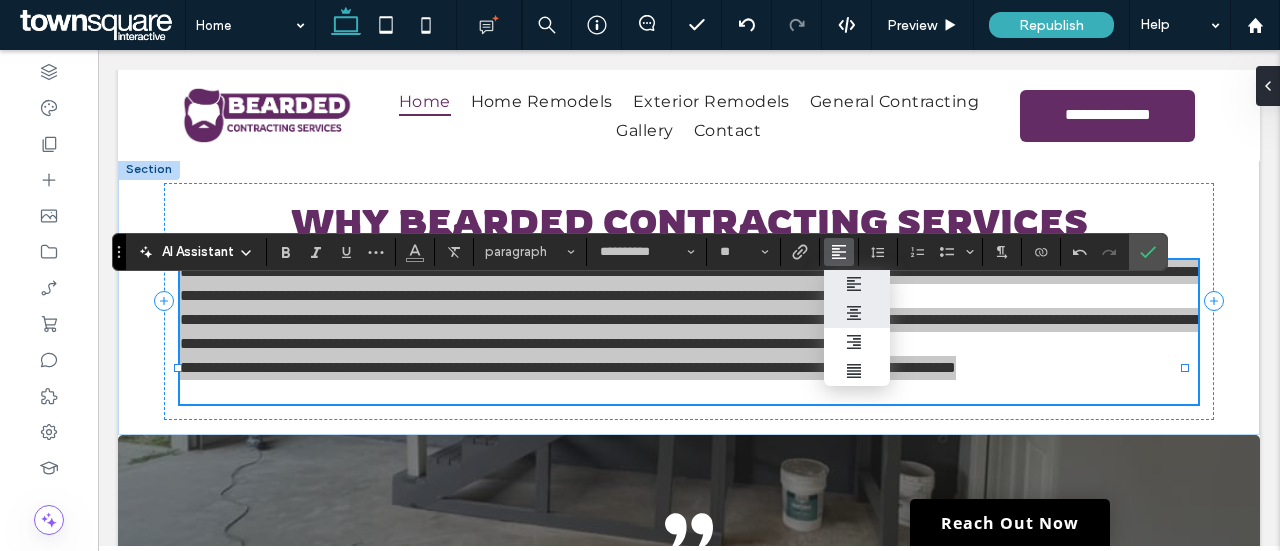 click 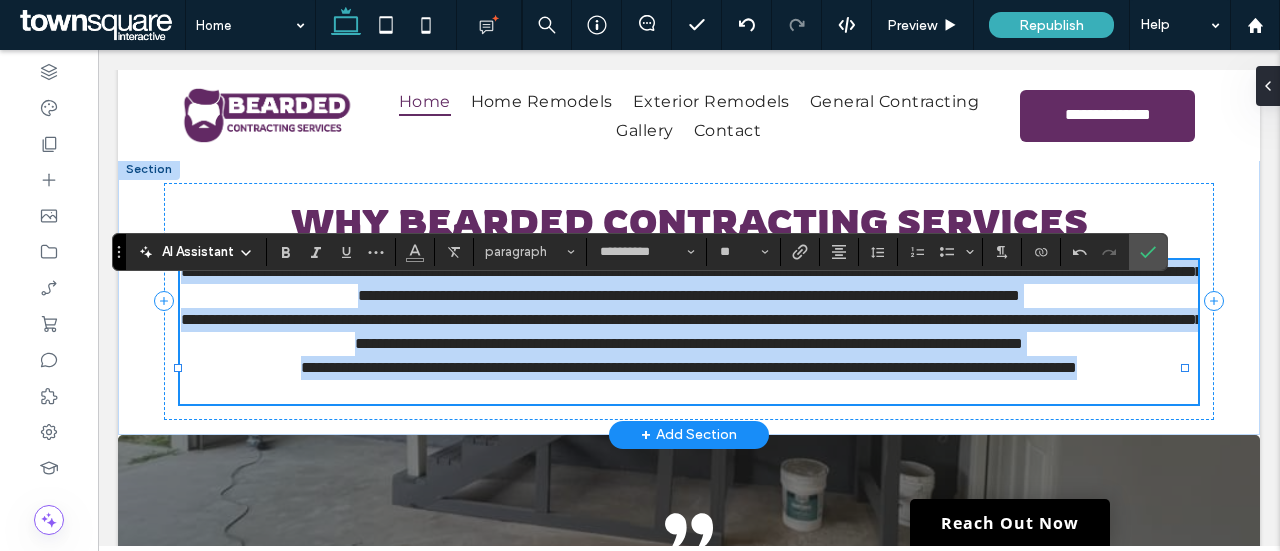 click on "**********" at bounding box center [689, 284] 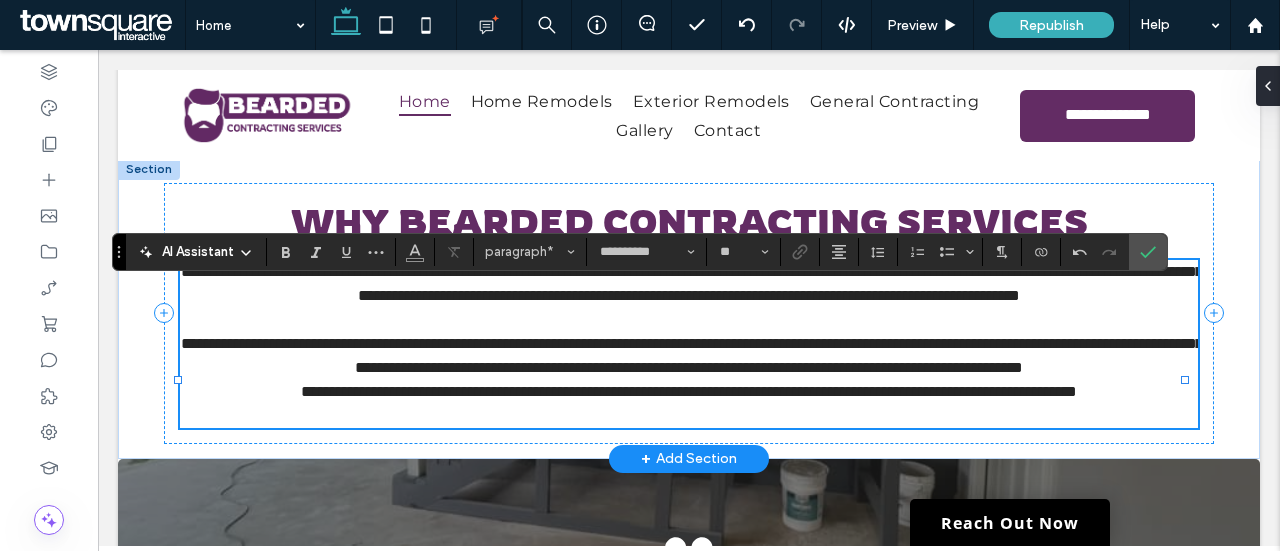 click on "**********" at bounding box center [689, 356] 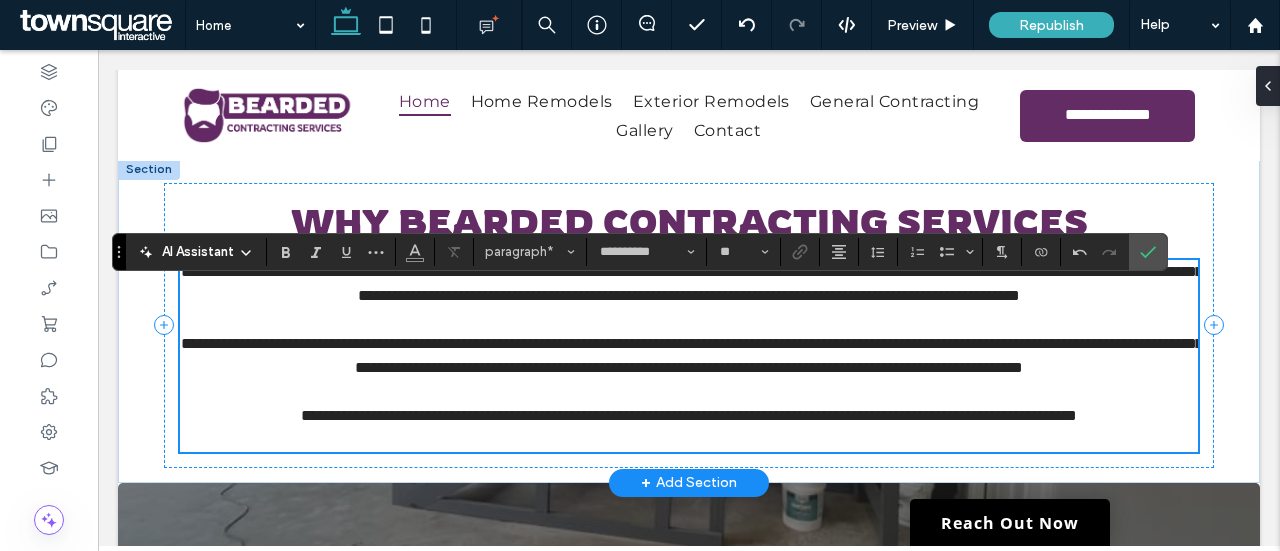 scroll, scrollTop: 2151, scrollLeft: 0, axis: vertical 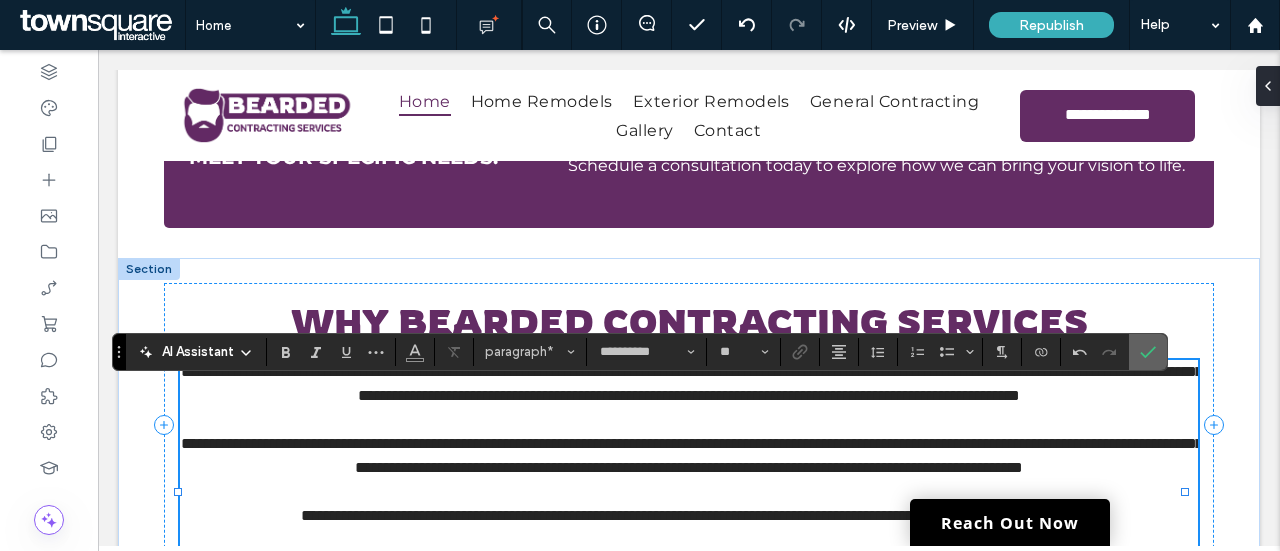 click at bounding box center (1144, 352) 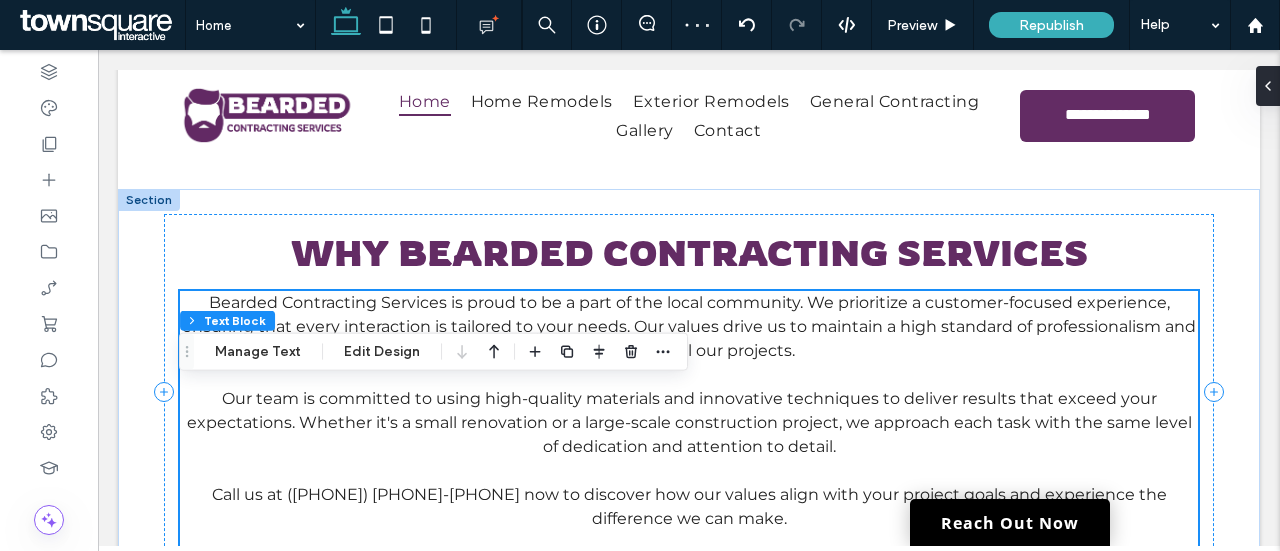 scroll, scrollTop: 2251, scrollLeft: 0, axis: vertical 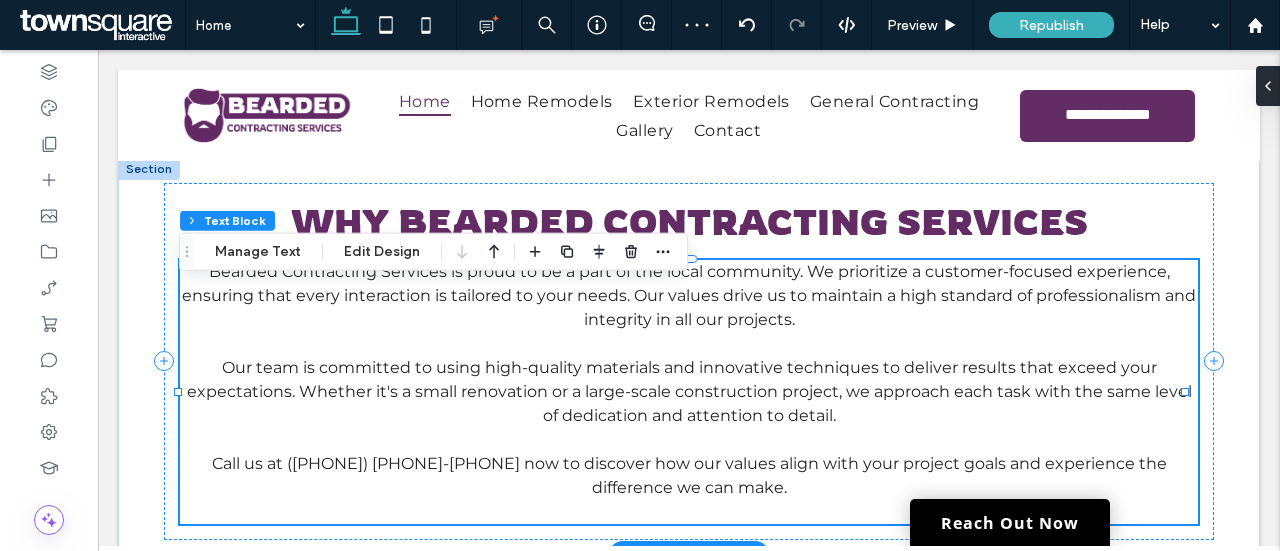 click on "Our team is committed to using high-quality materials and innovative techniques to deliver results that exceed your expectations. Whether it's a small renovation or a large-scale construction project, we approach each task with the same level of dedication and attention to detail." at bounding box center (689, 391) 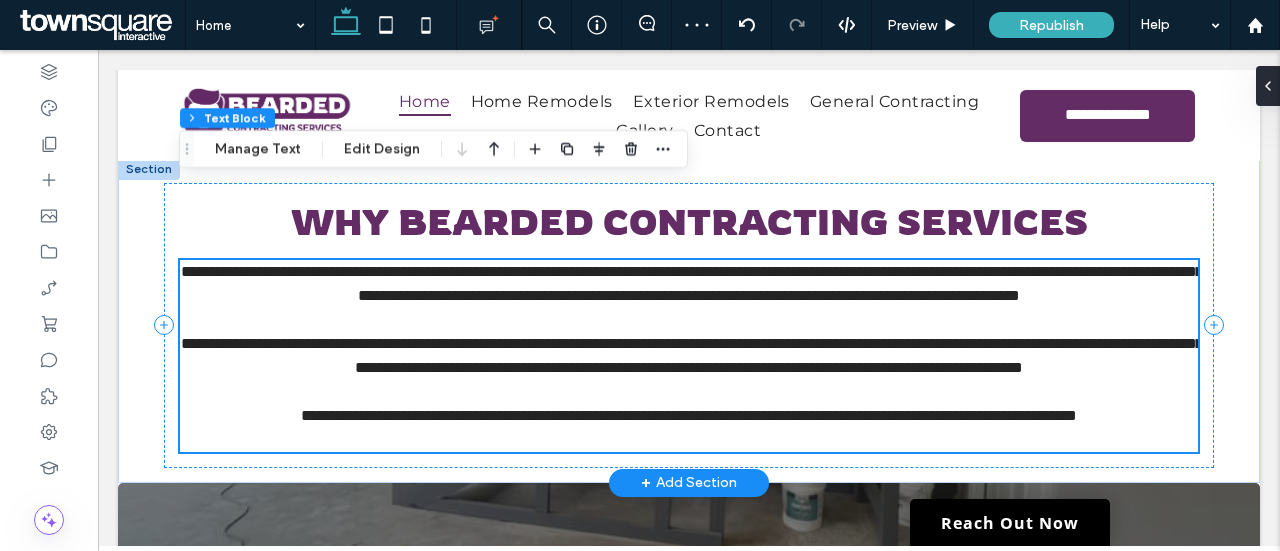 type on "**********" 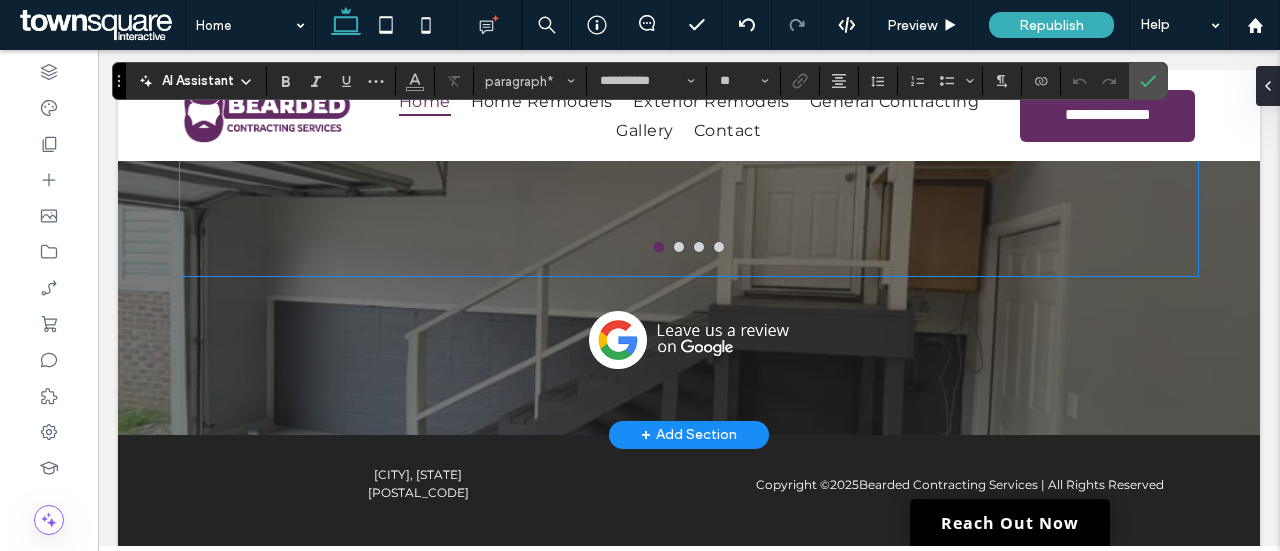 scroll, scrollTop: 3106, scrollLeft: 0, axis: vertical 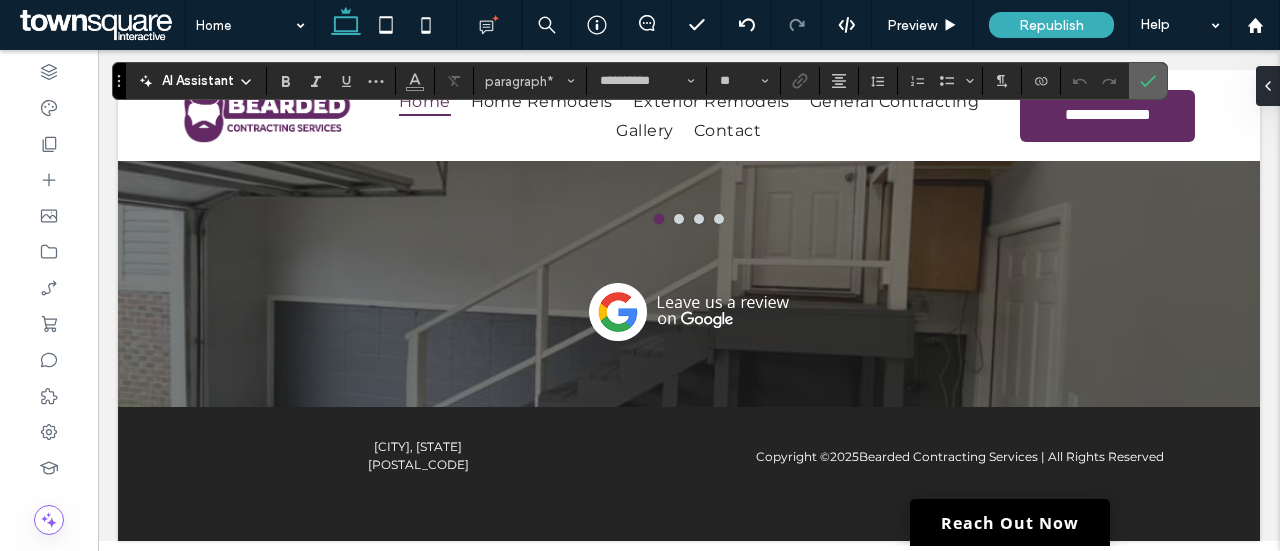 click 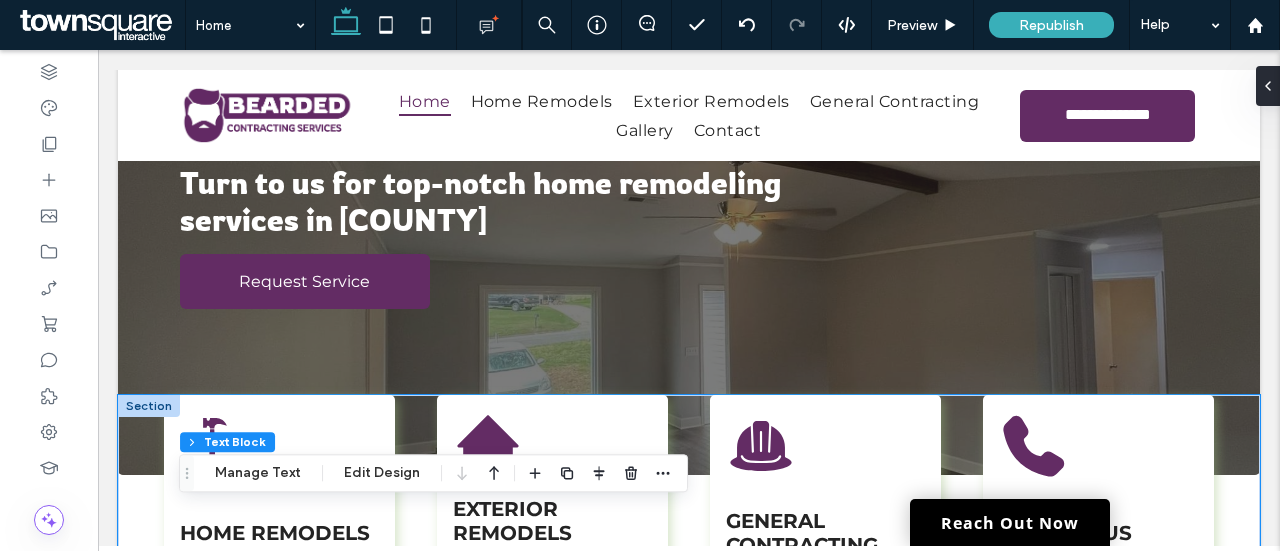 scroll, scrollTop: 306, scrollLeft: 0, axis: vertical 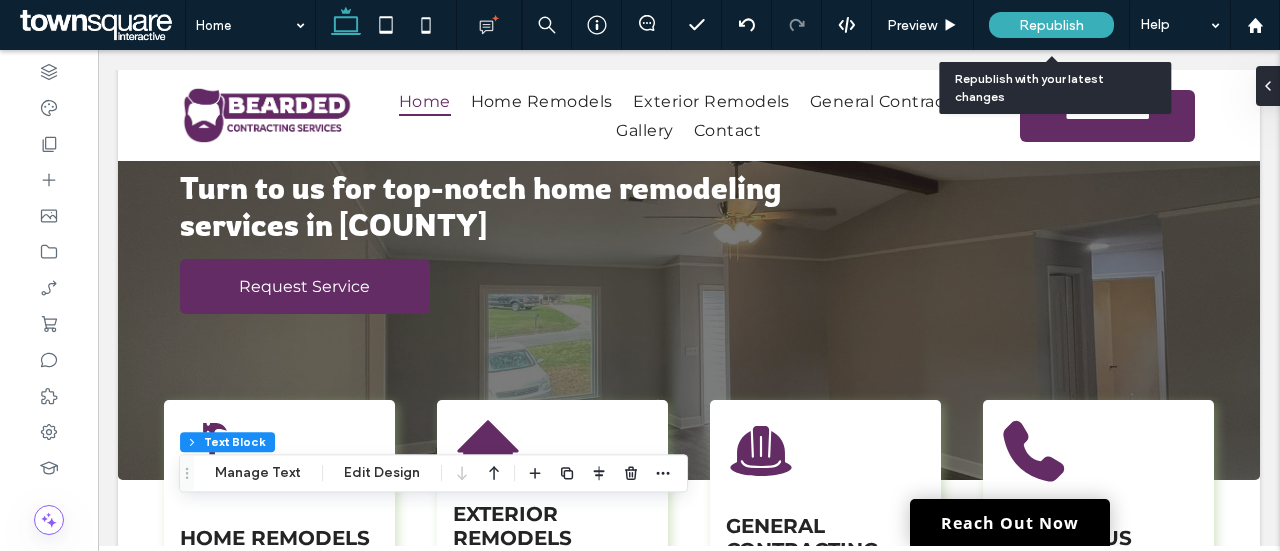 click on "Republish" at bounding box center (1051, 25) 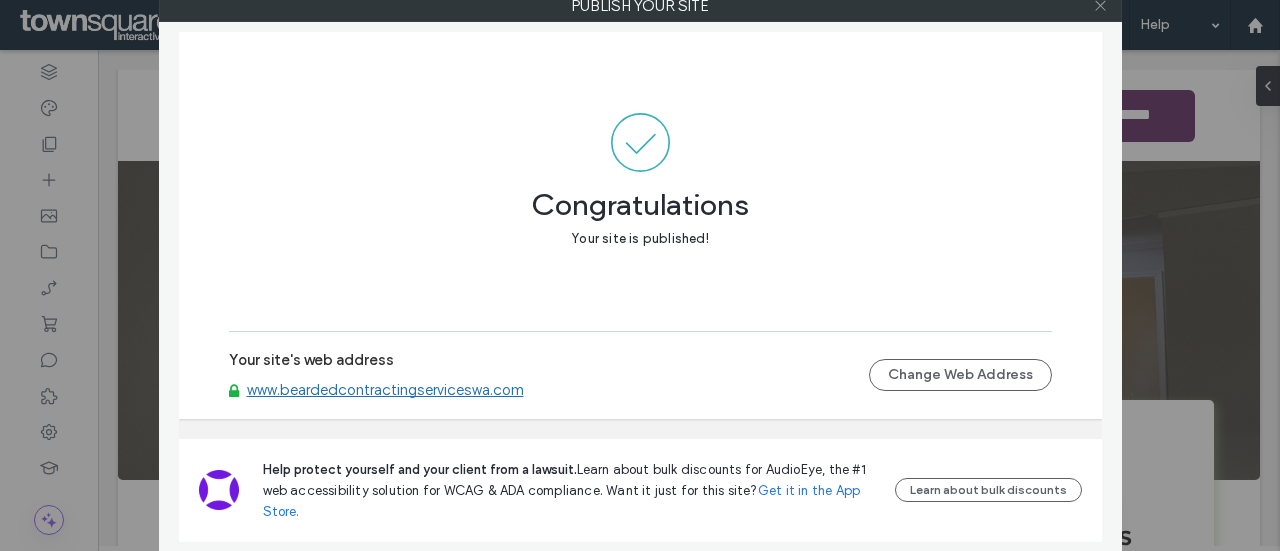 click 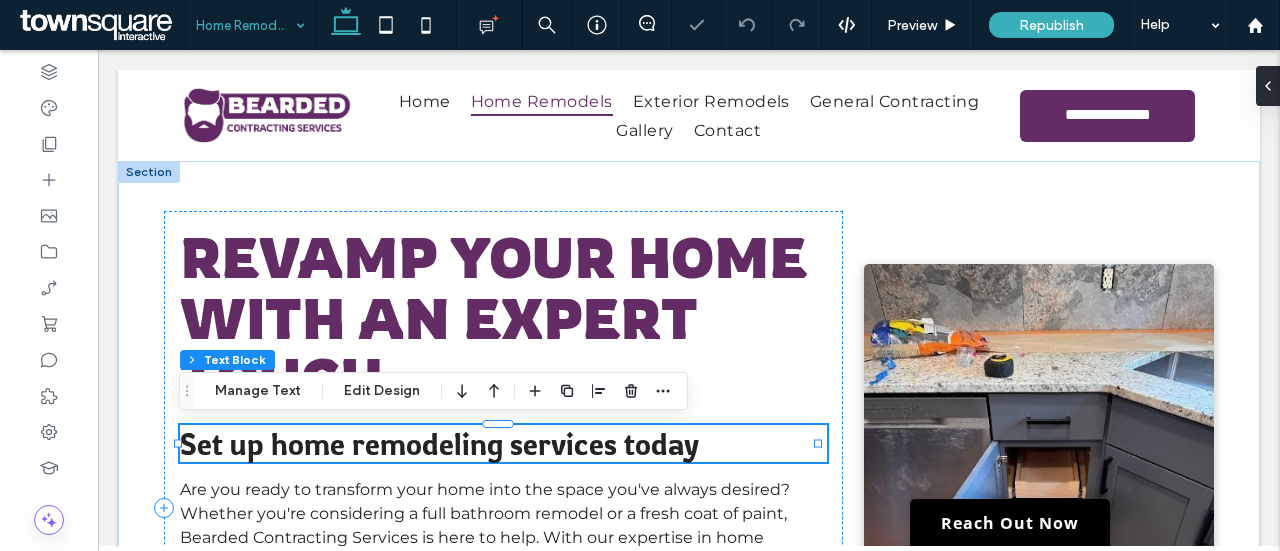 scroll, scrollTop: 0, scrollLeft: 0, axis: both 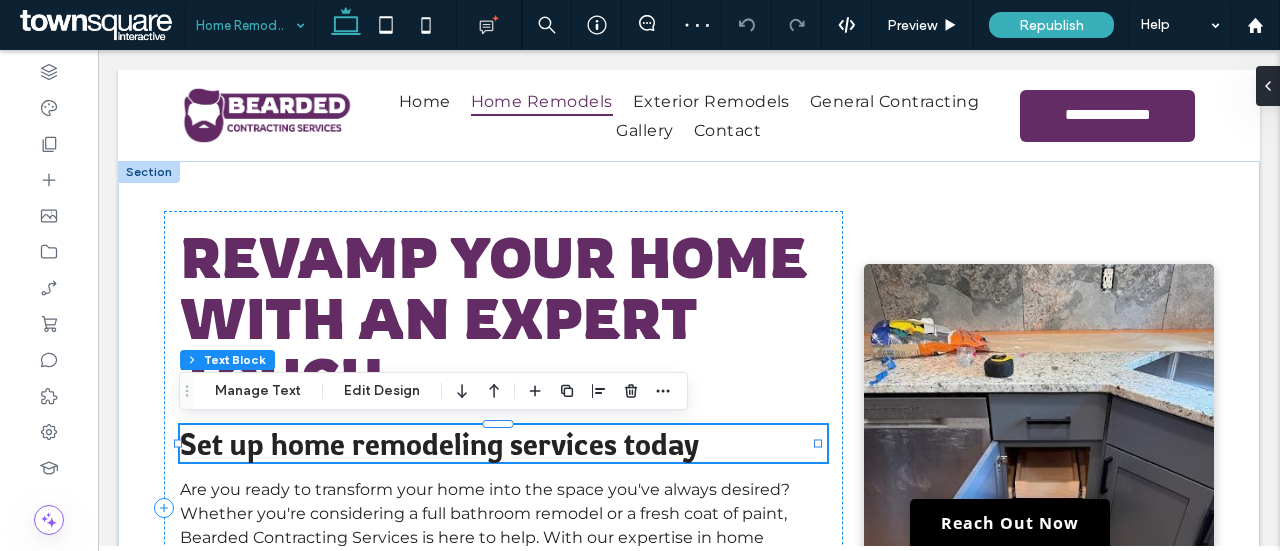 click on "Set up home remodeling services today" at bounding box center [503, 443] 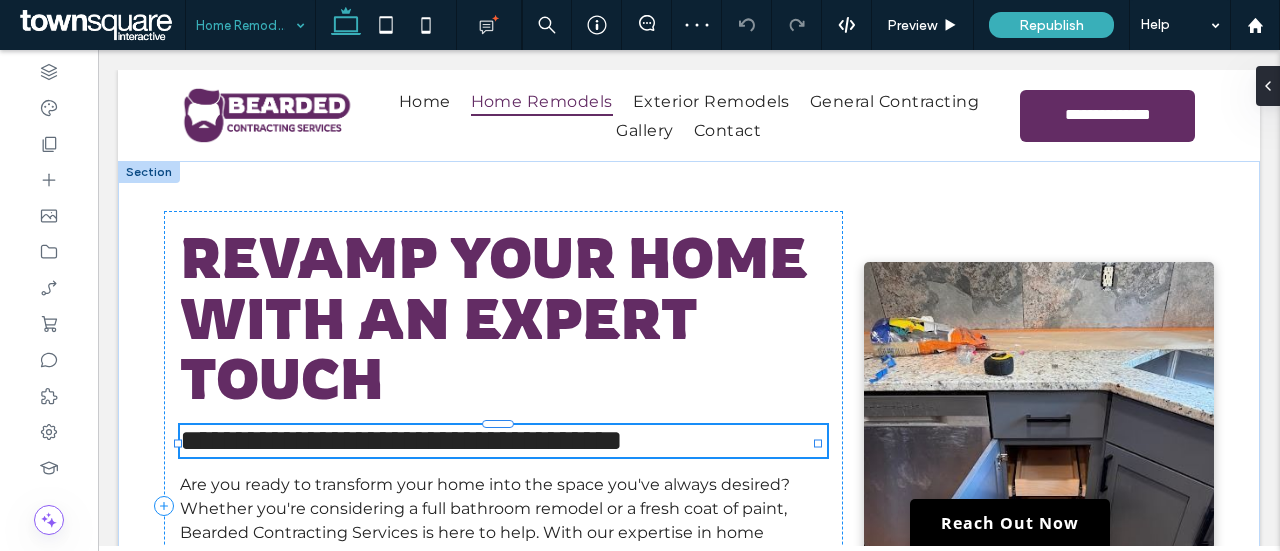 click on "**********" at bounding box center (503, 441) 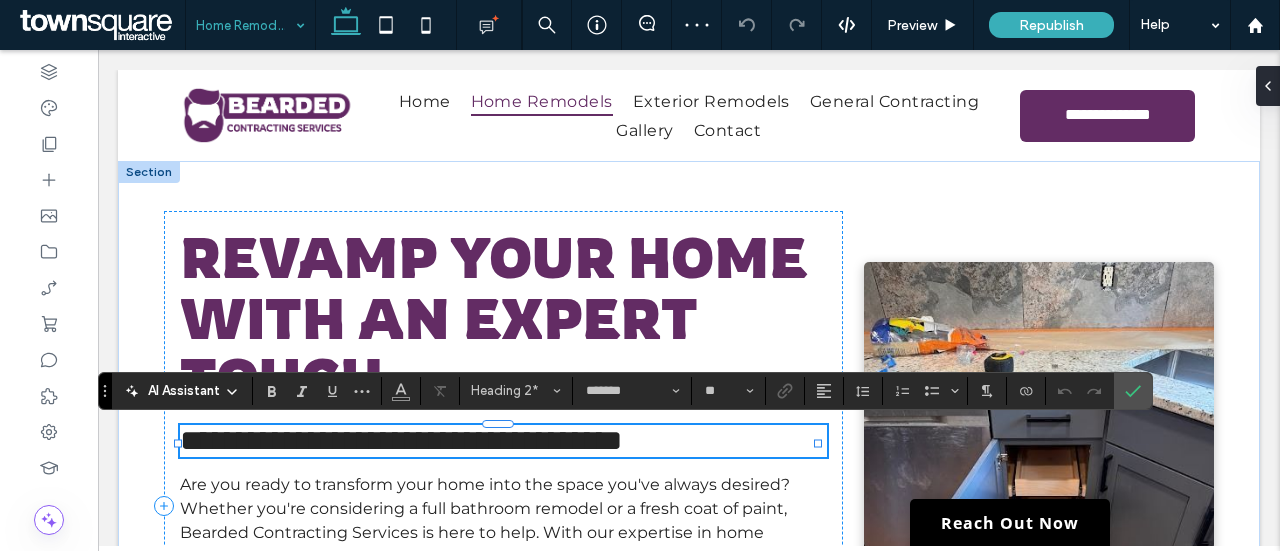 click on "**********" at bounding box center [401, 440] 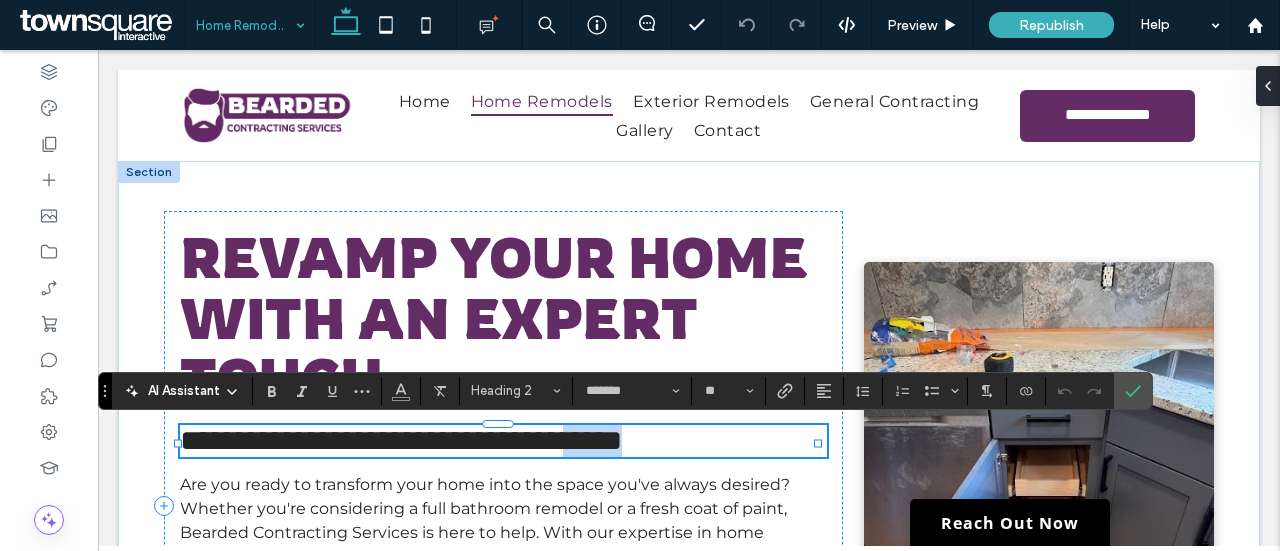 drag, startPoint x: 700, startPoint y: 441, endPoint x: 617, endPoint y: 441, distance: 83 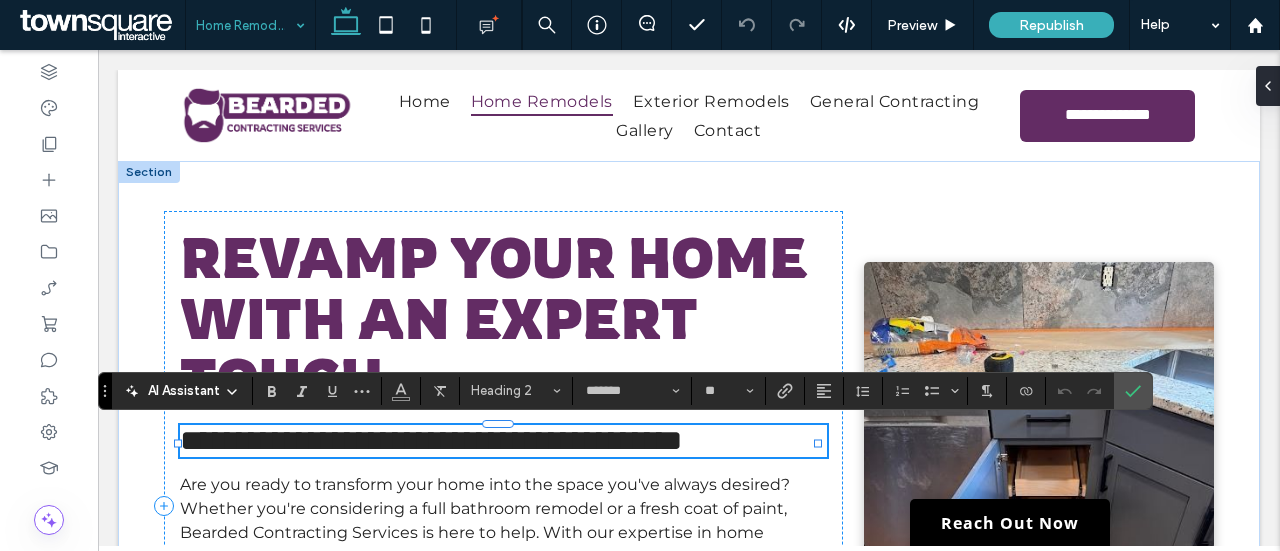 scroll, scrollTop: 0, scrollLeft: 0, axis: both 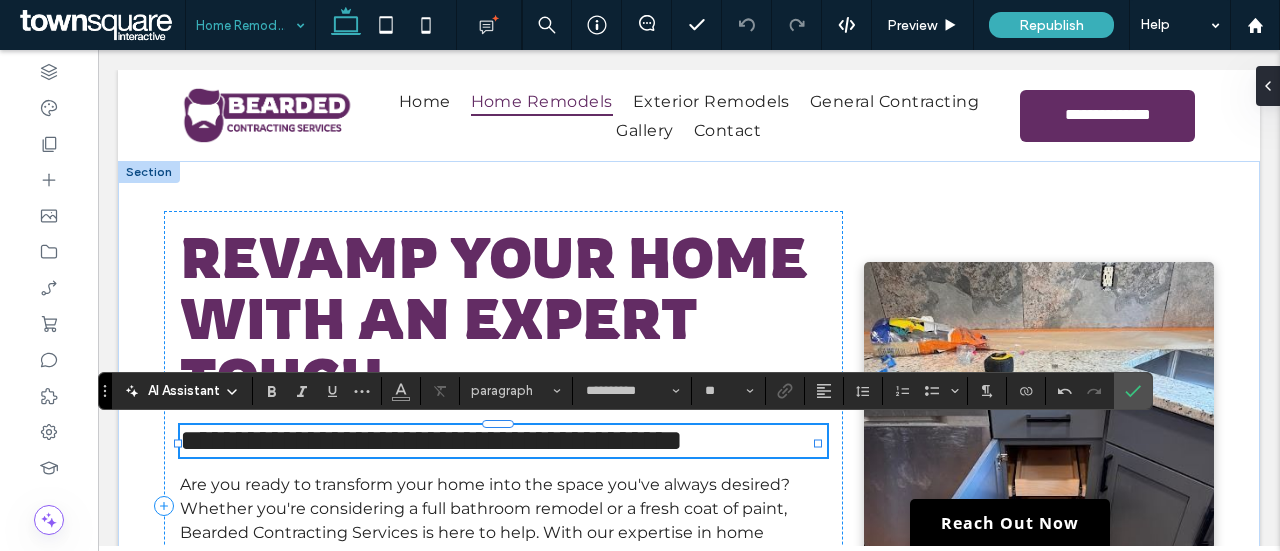 type on "*******" 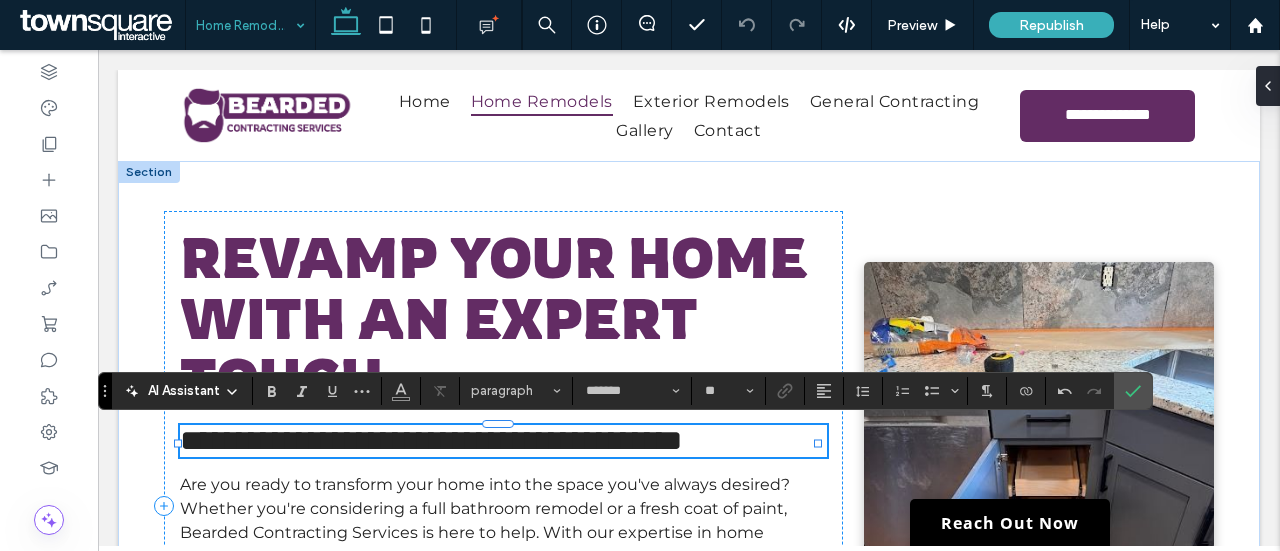 click on "**********" at bounding box center (431, 440) 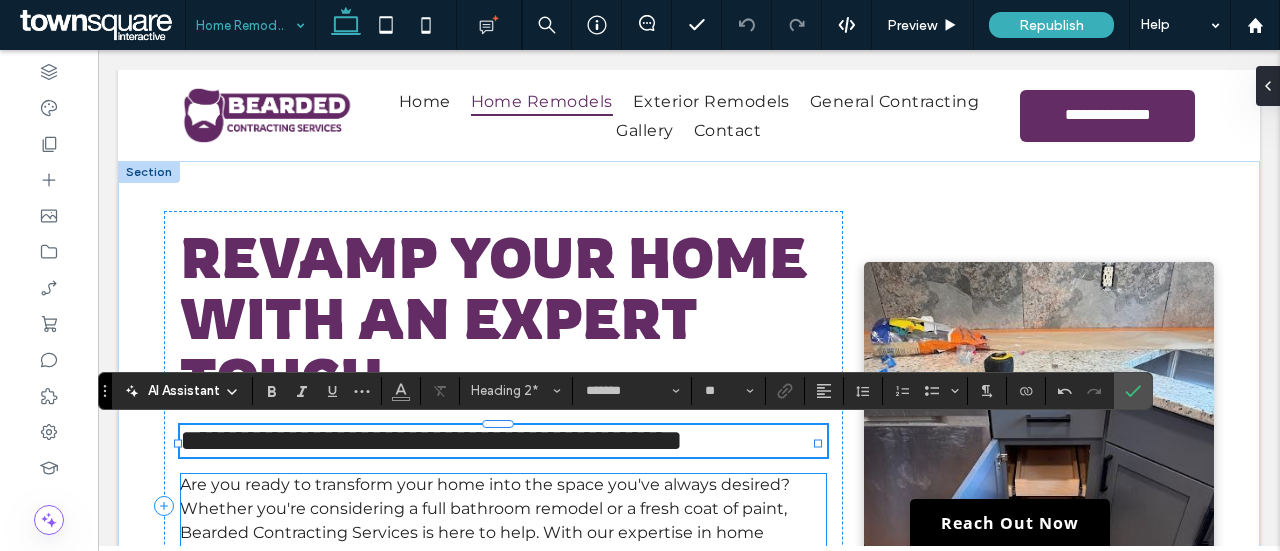 type 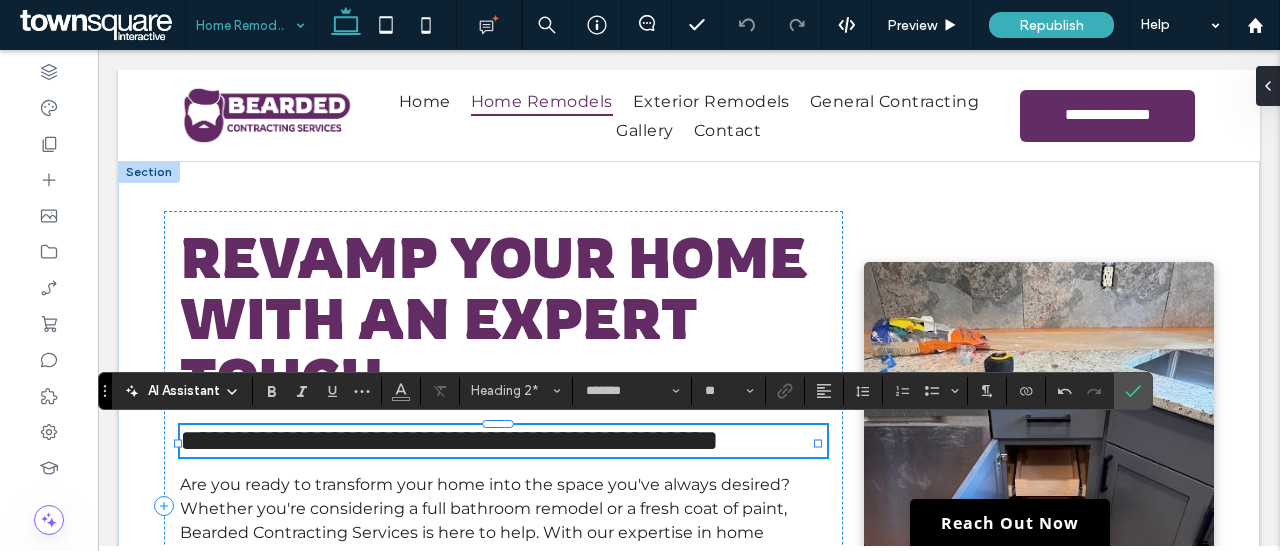click on "**********" at bounding box center [449, 440] 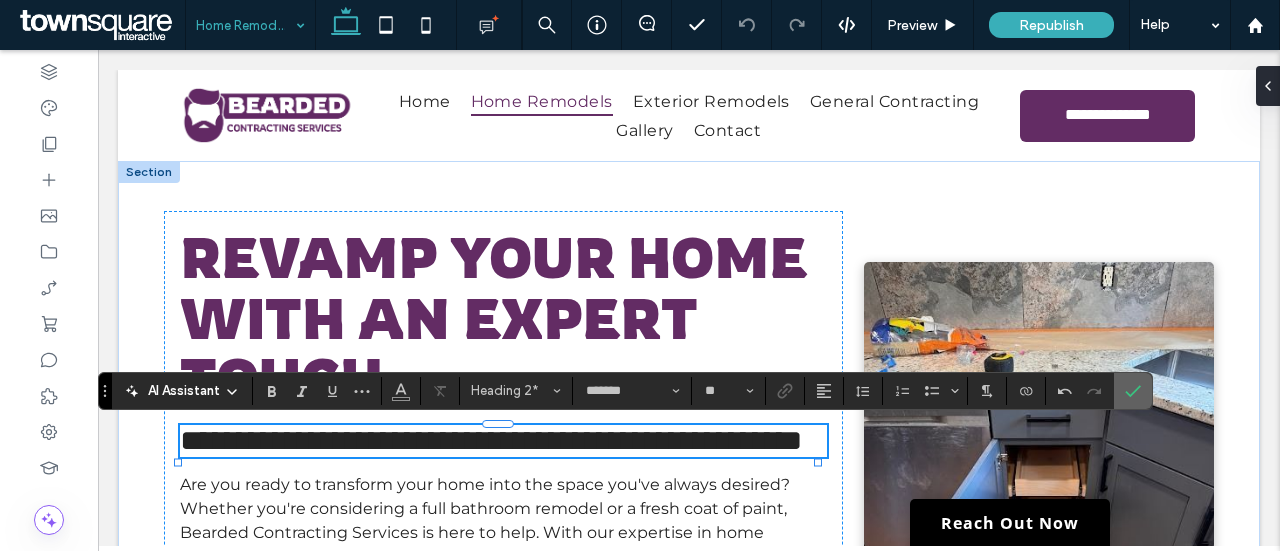 click 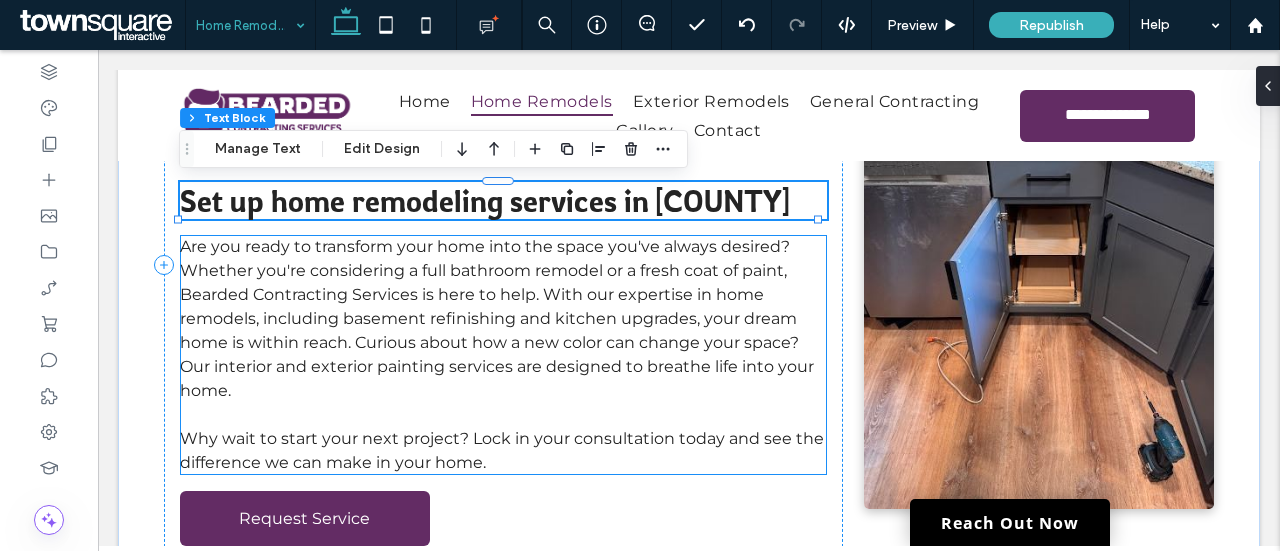 scroll, scrollTop: 244, scrollLeft: 0, axis: vertical 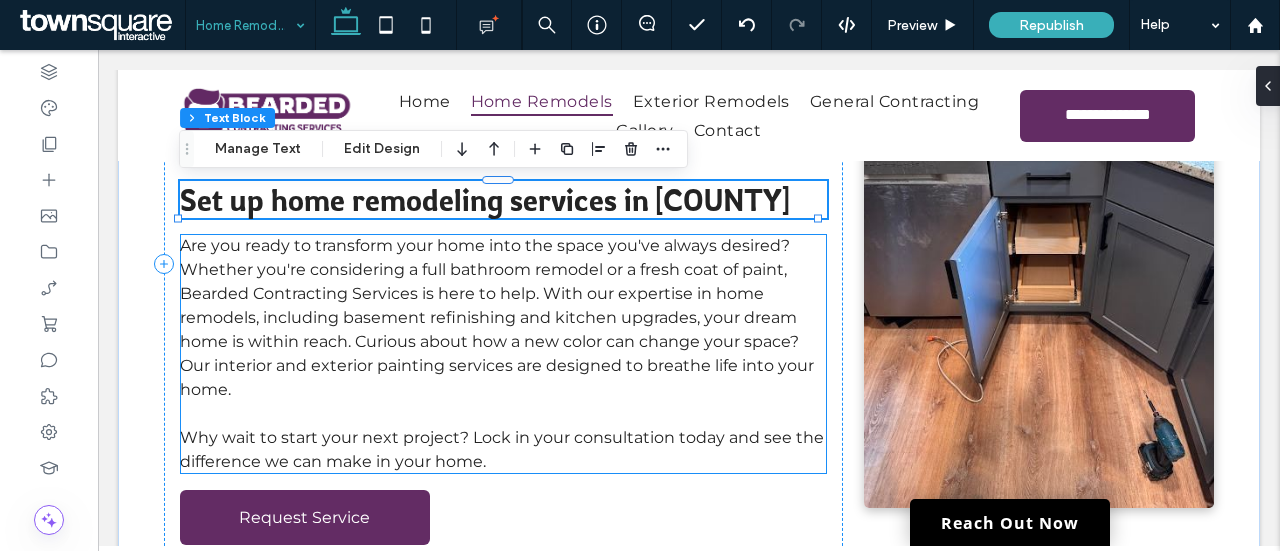 click on "Why wait to start your next project? Lock in your consultation today and see the difference we can make in your home." at bounding box center (503, 450) 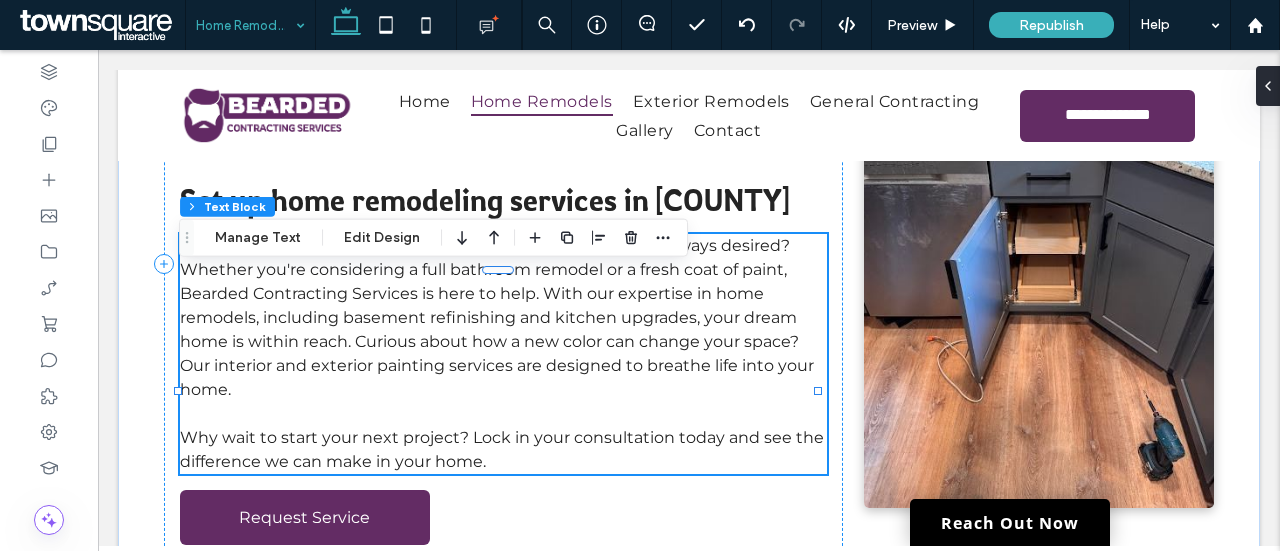 click on "Why wait to start your next project? Lock in your consultation today and see the difference we can make in your home." at bounding box center (503, 450) 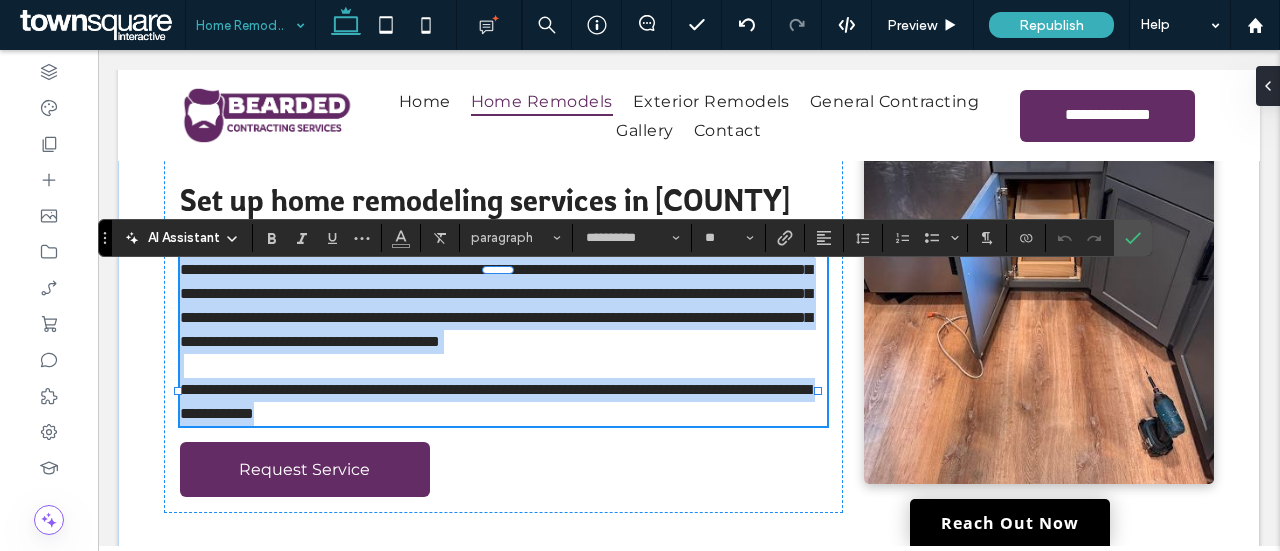 click on "**********" at bounding box center [503, 402] 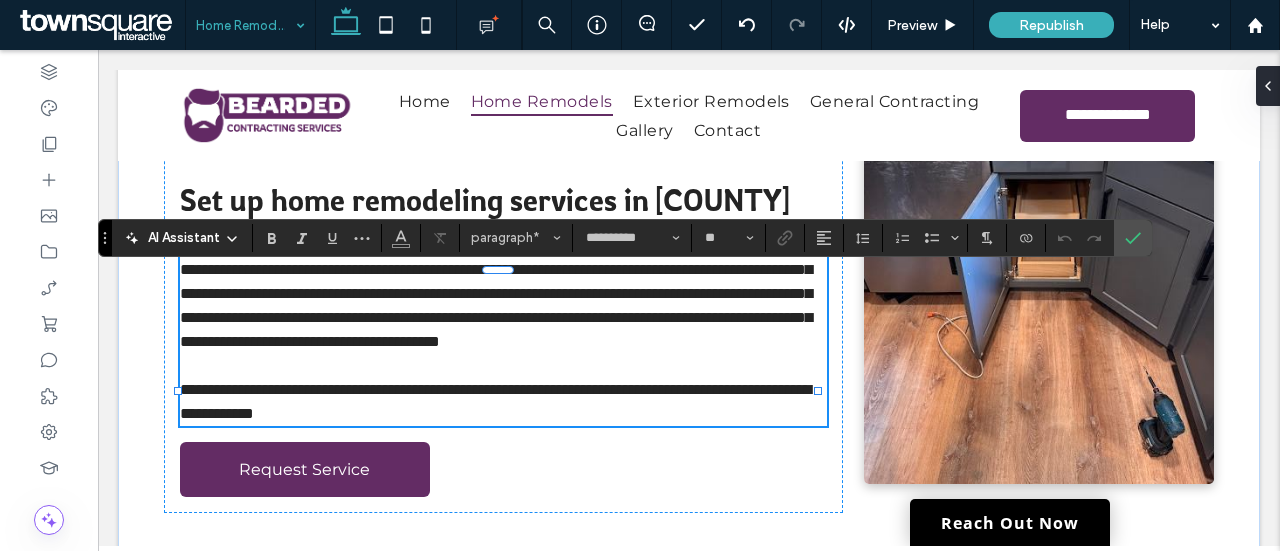 type 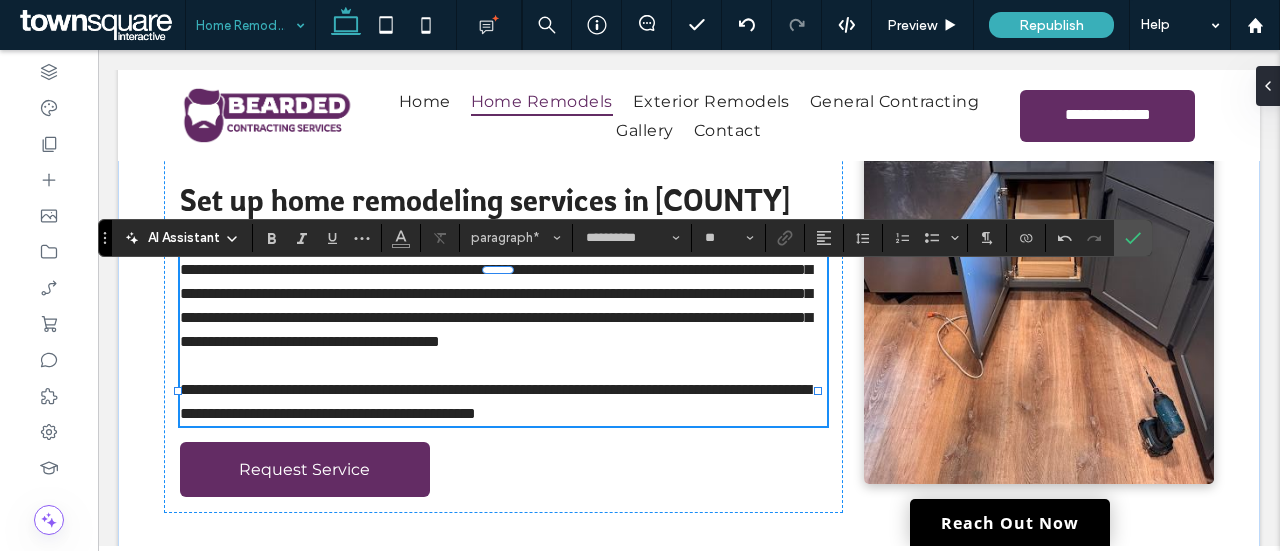 scroll, scrollTop: 0, scrollLeft: 0, axis: both 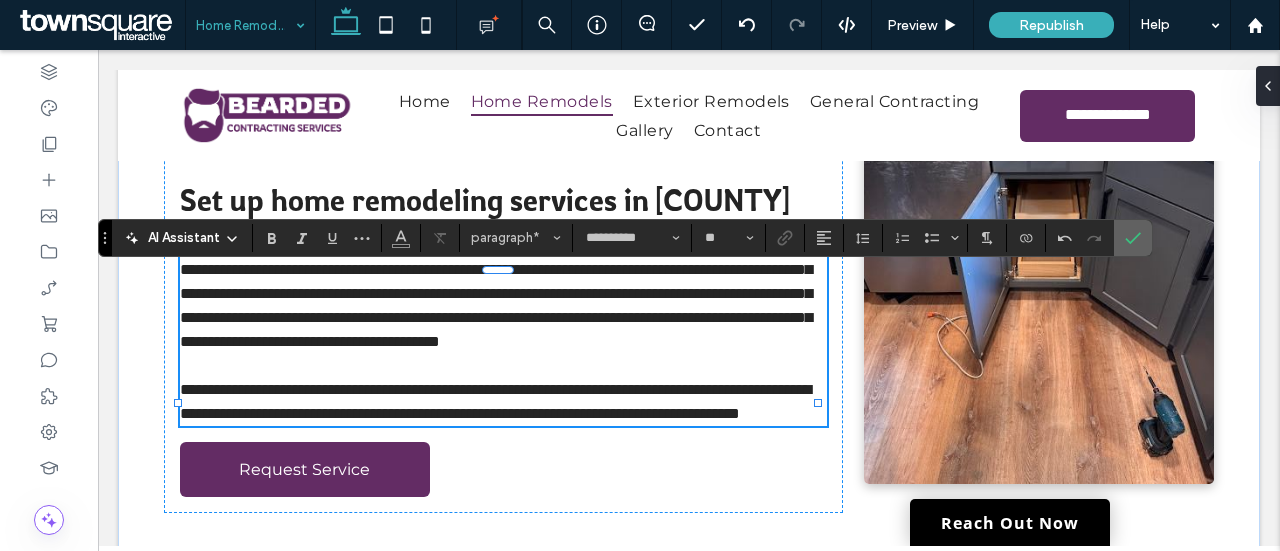 click 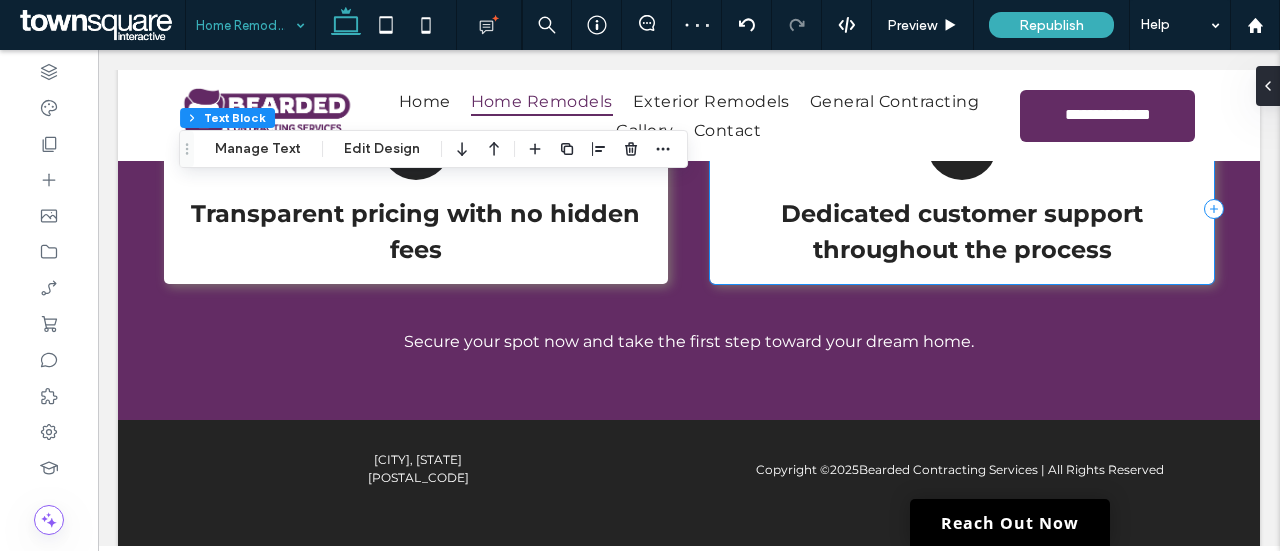 scroll, scrollTop: 1307, scrollLeft: 0, axis: vertical 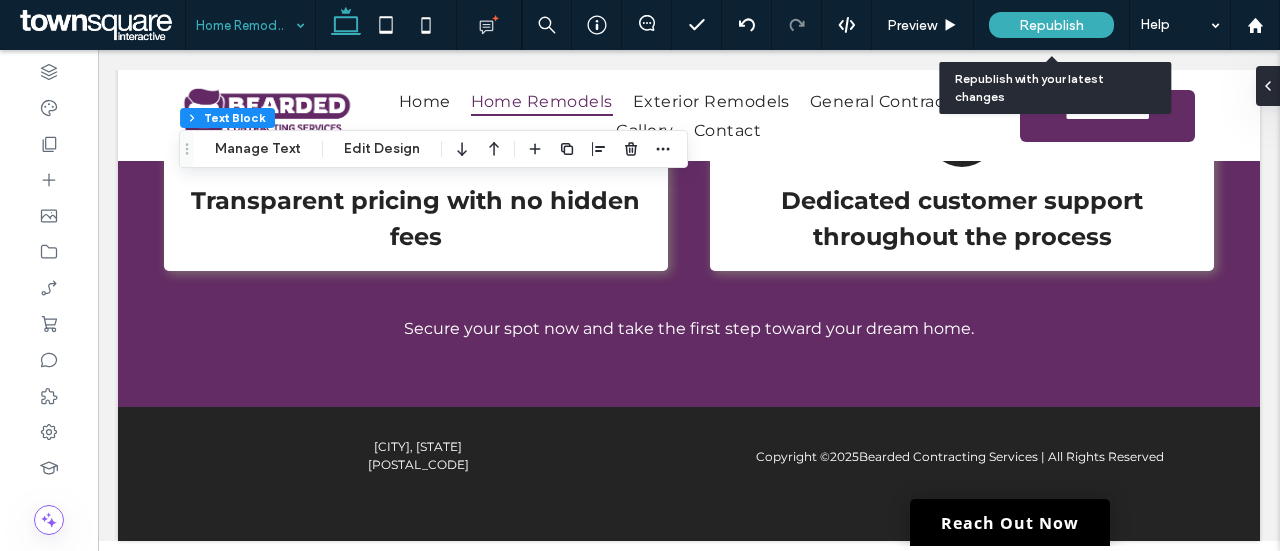 click on "Republish" at bounding box center (1051, 25) 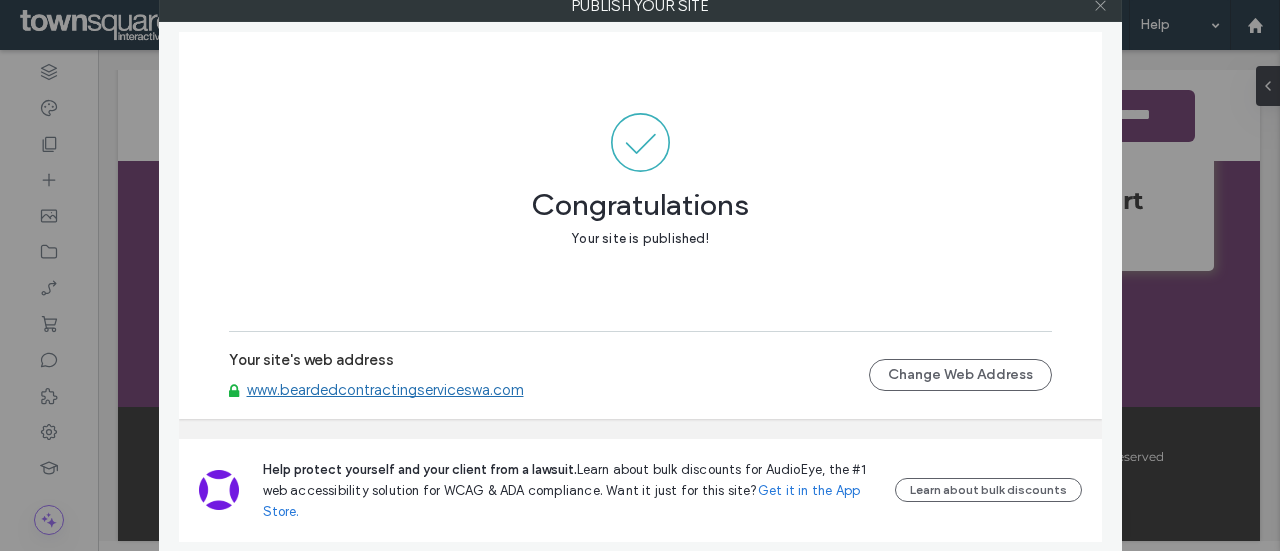 click 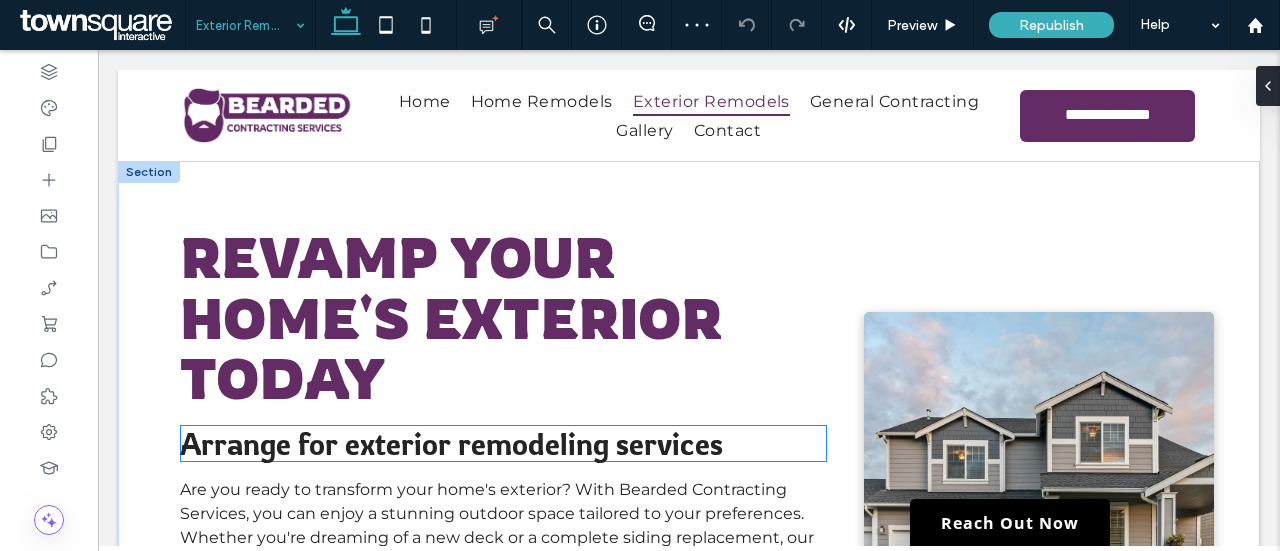 scroll, scrollTop: 0, scrollLeft: 0, axis: both 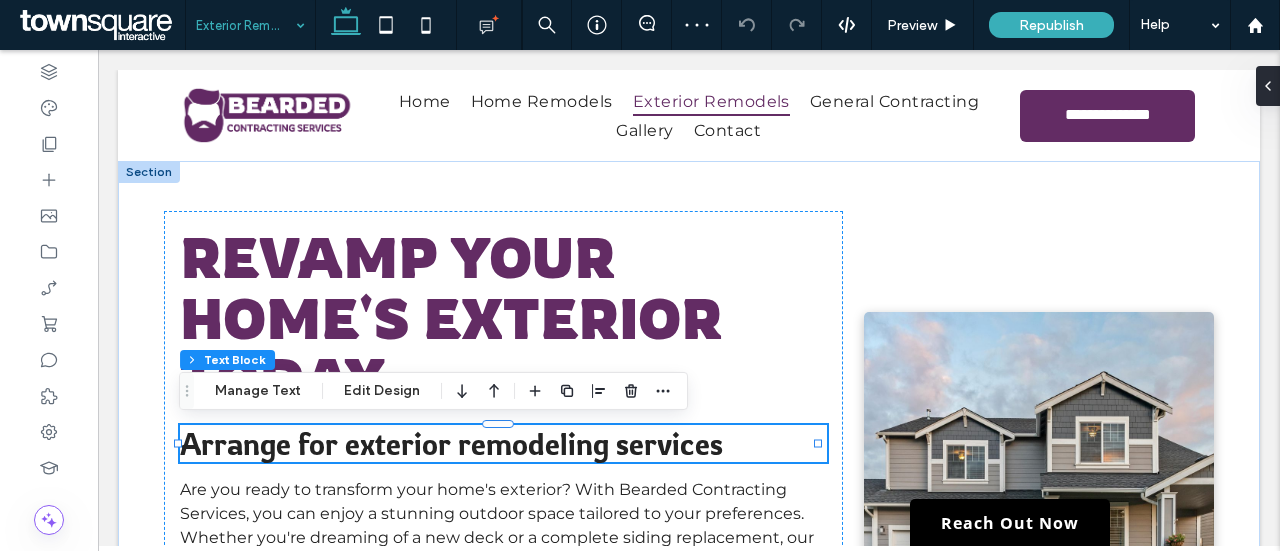 click on "Arrange for exterior remodeling services" at bounding box center (503, 443) 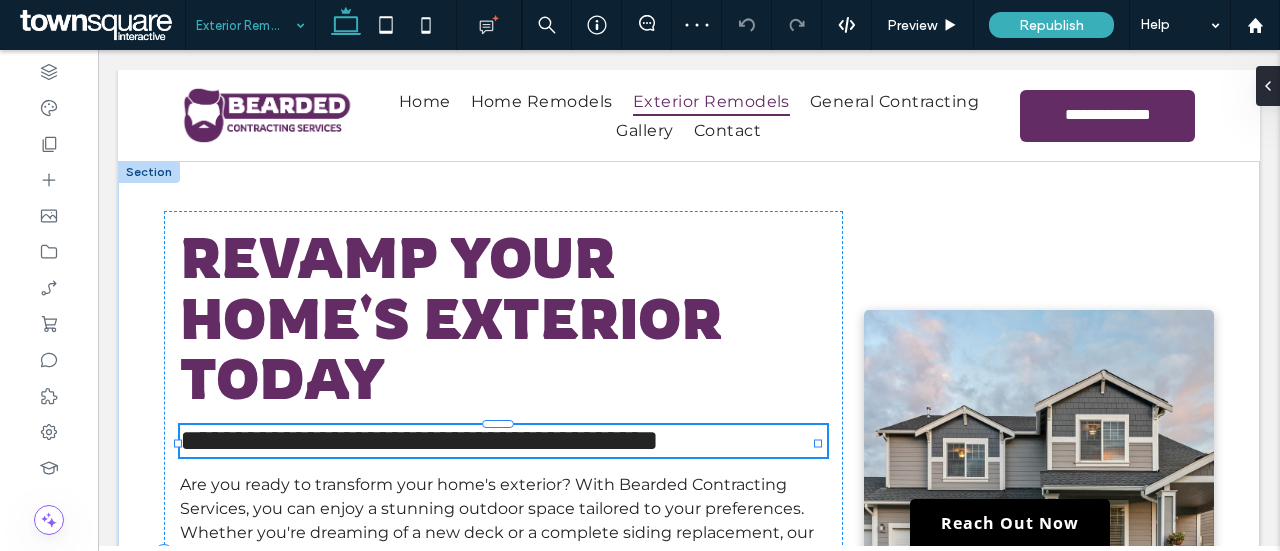 click on "**********" at bounding box center [503, 441] 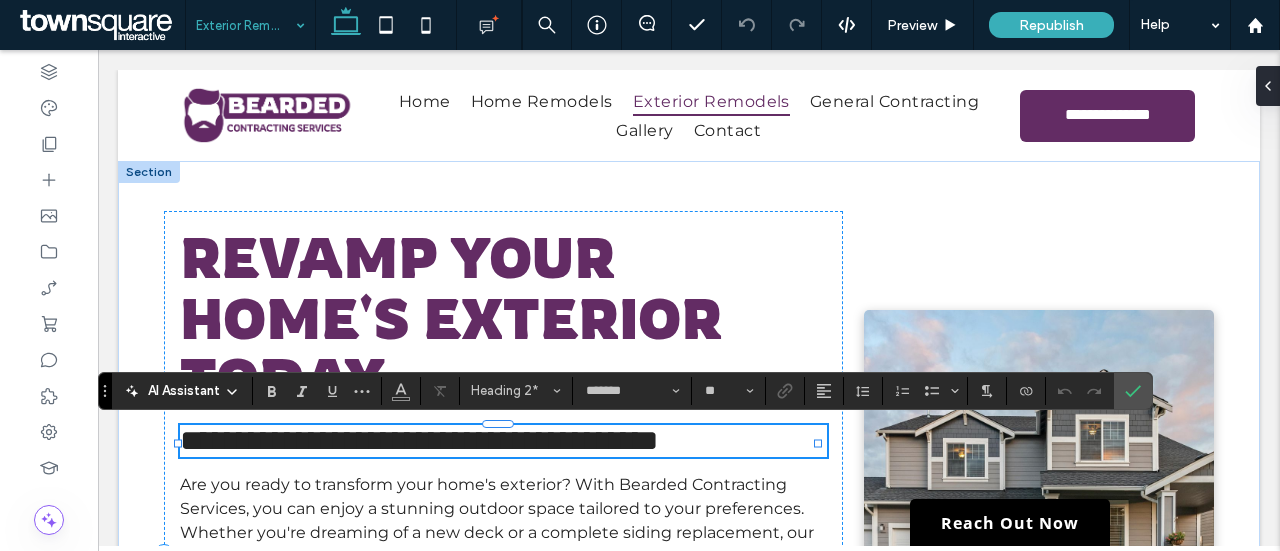 type 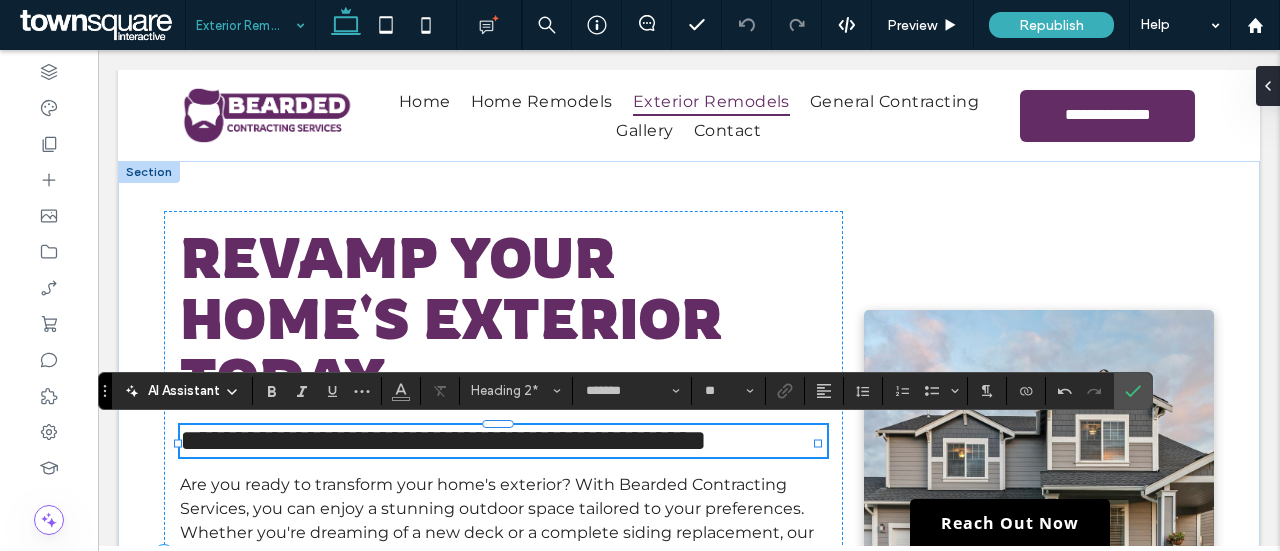 type on "**********" 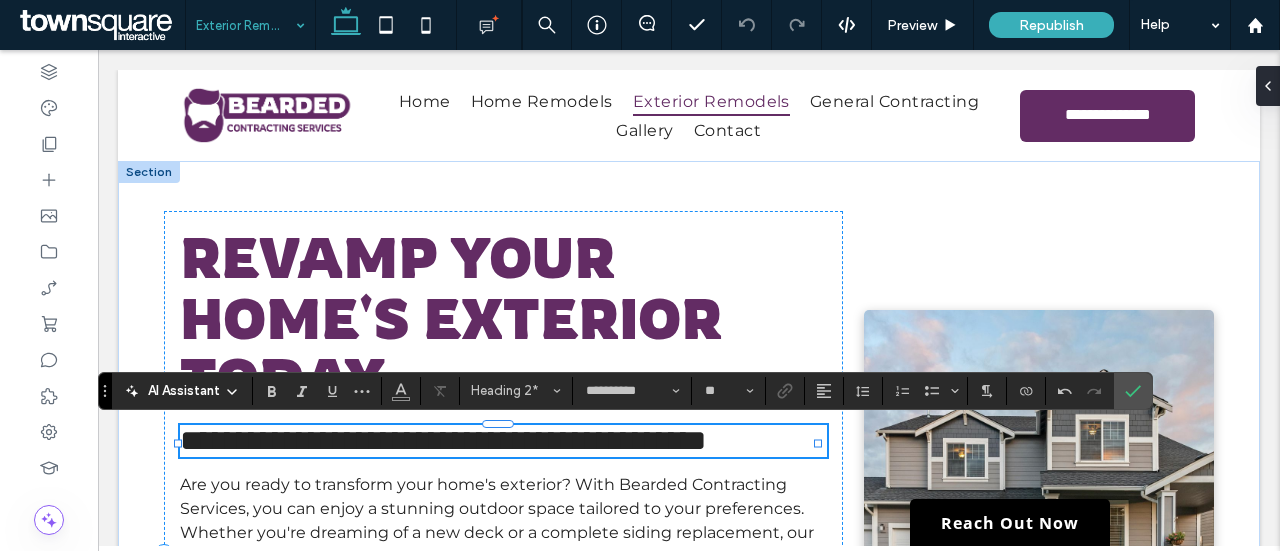scroll, scrollTop: 0, scrollLeft: 0, axis: both 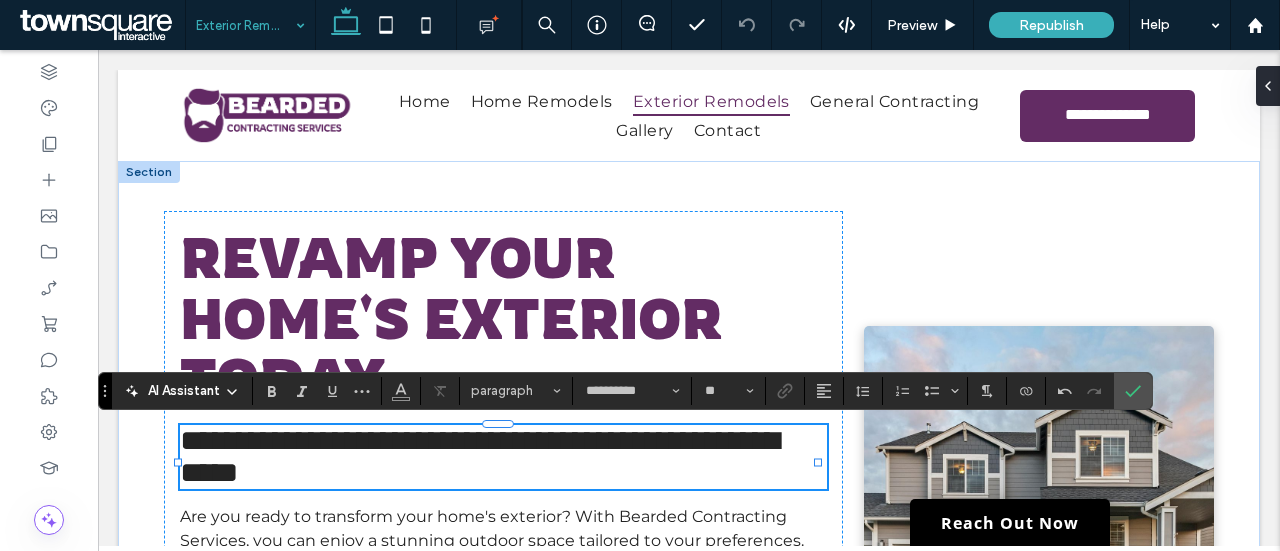 type on "*******" 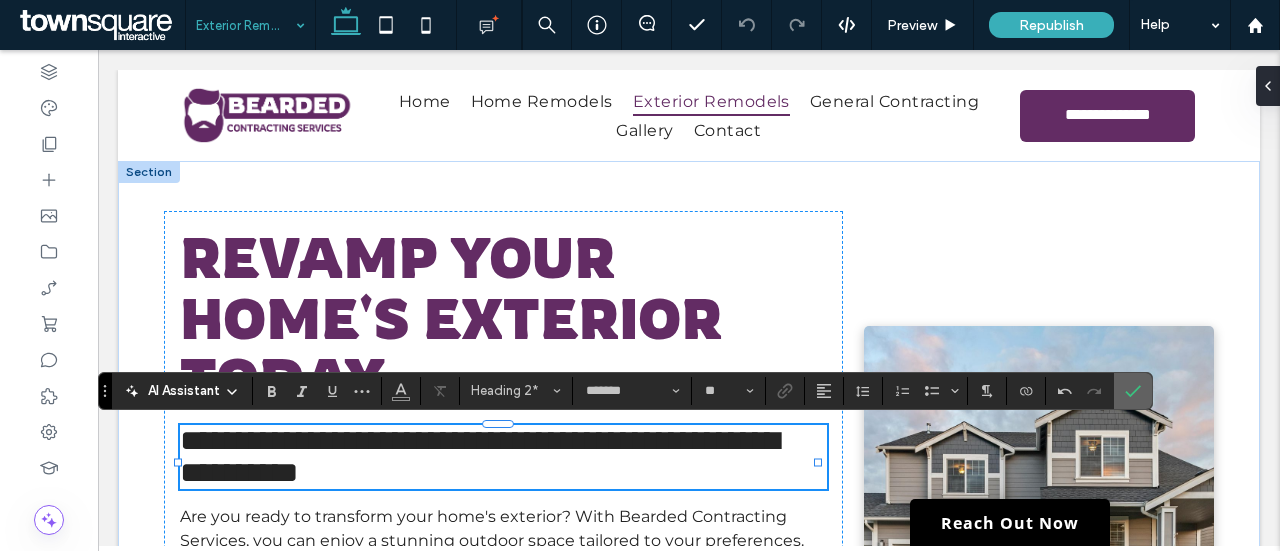 click at bounding box center [1133, 391] 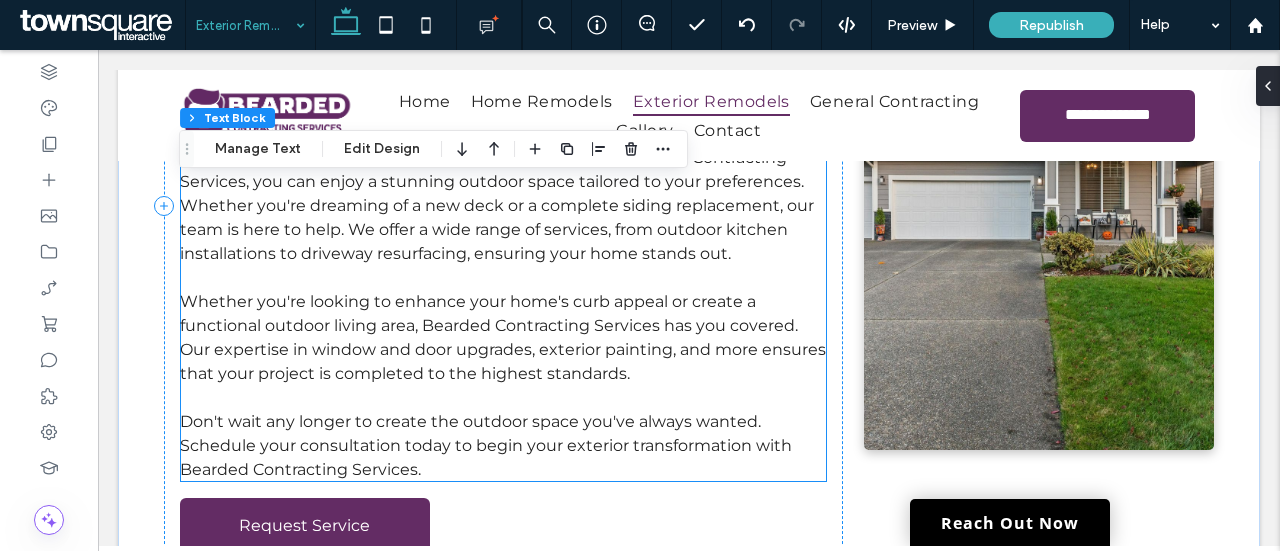 scroll, scrollTop: 387, scrollLeft: 0, axis: vertical 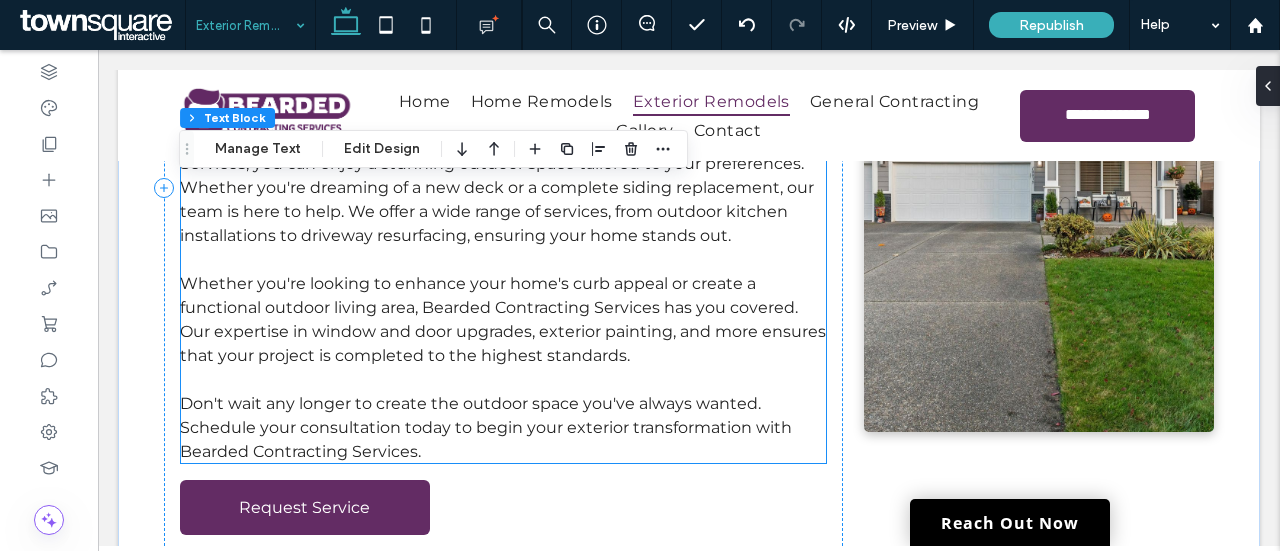 click on "Don't wait any longer to create the outdoor space you've always wanted. Schedule your consultation today to begin your exterior transformation with Bearded Contracting Services." at bounding box center (503, 428) 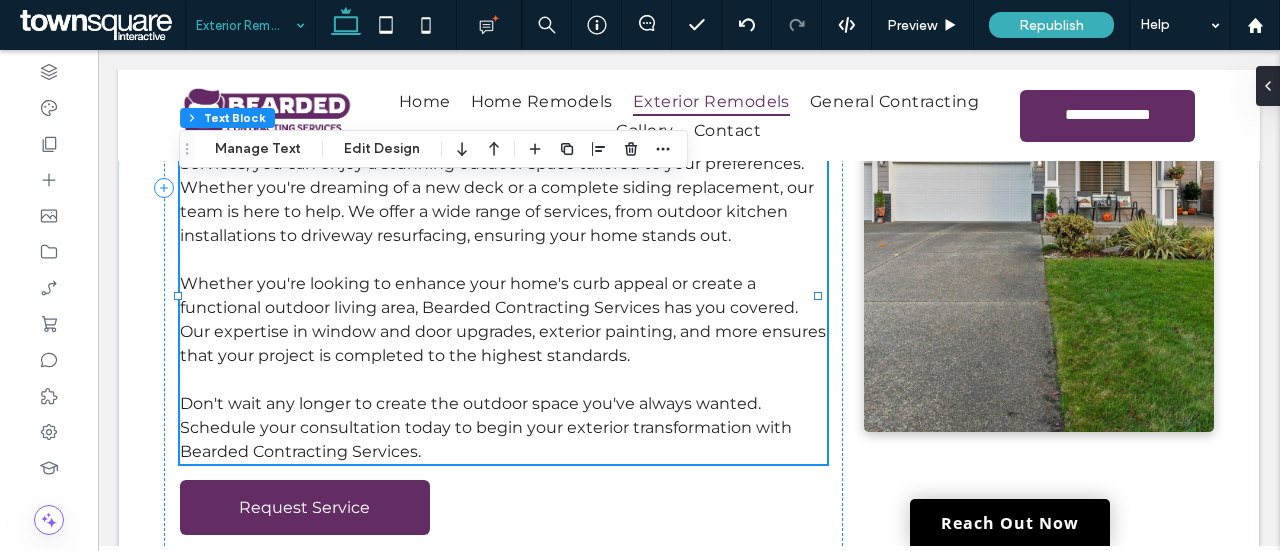 click on "Don't wait any longer to create the outdoor space you've always wanted. Schedule your consultation today to begin your exterior transformation with Bearded Contracting Services." at bounding box center (503, 428) 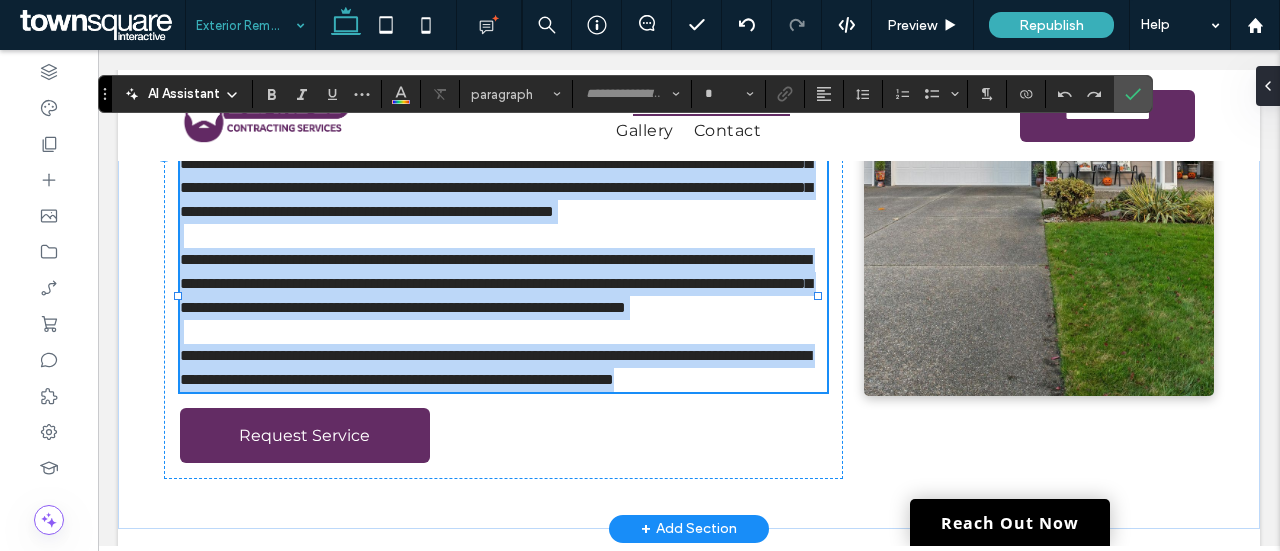 type on "**********" 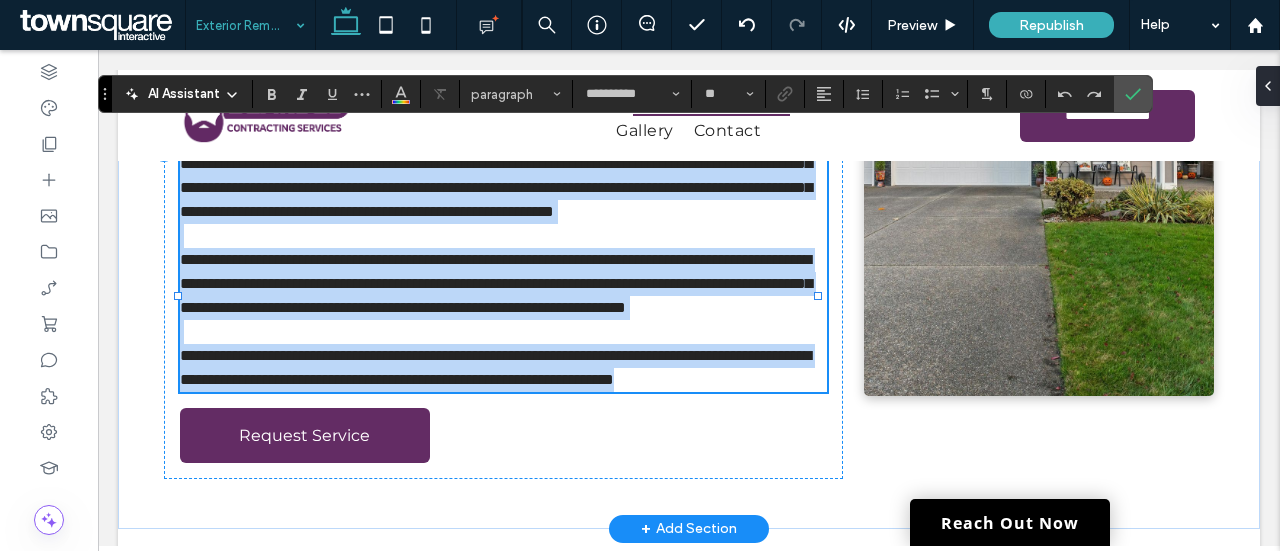 click on "**********" at bounding box center [503, 368] 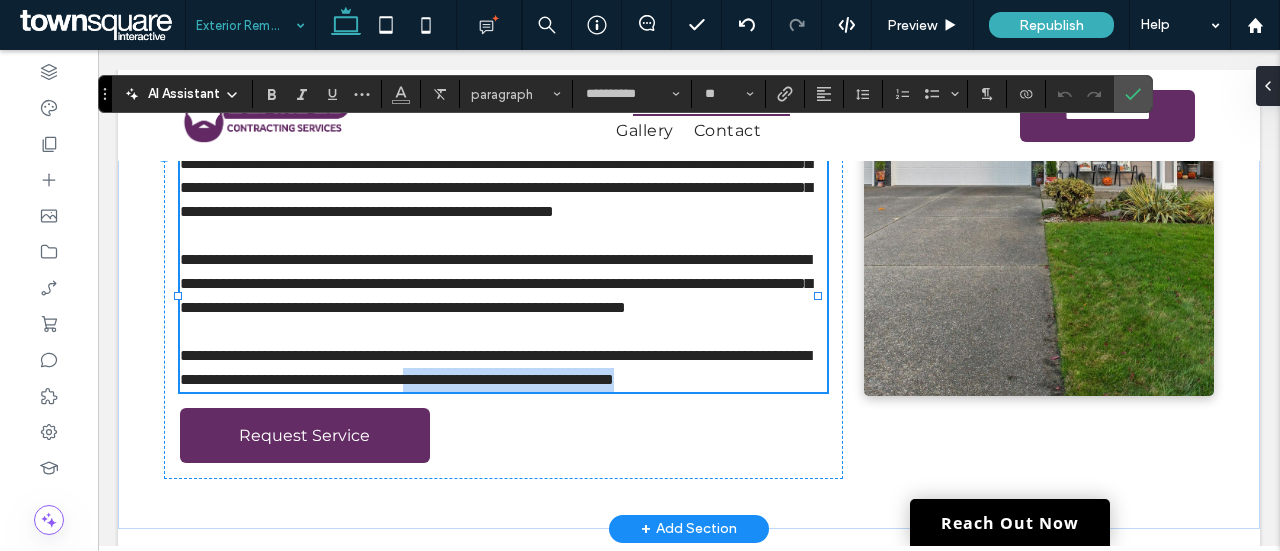 drag, startPoint x: 748, startPoint y: 429, endPoint x: 749, endPoint y: 444, distance: 15.033297 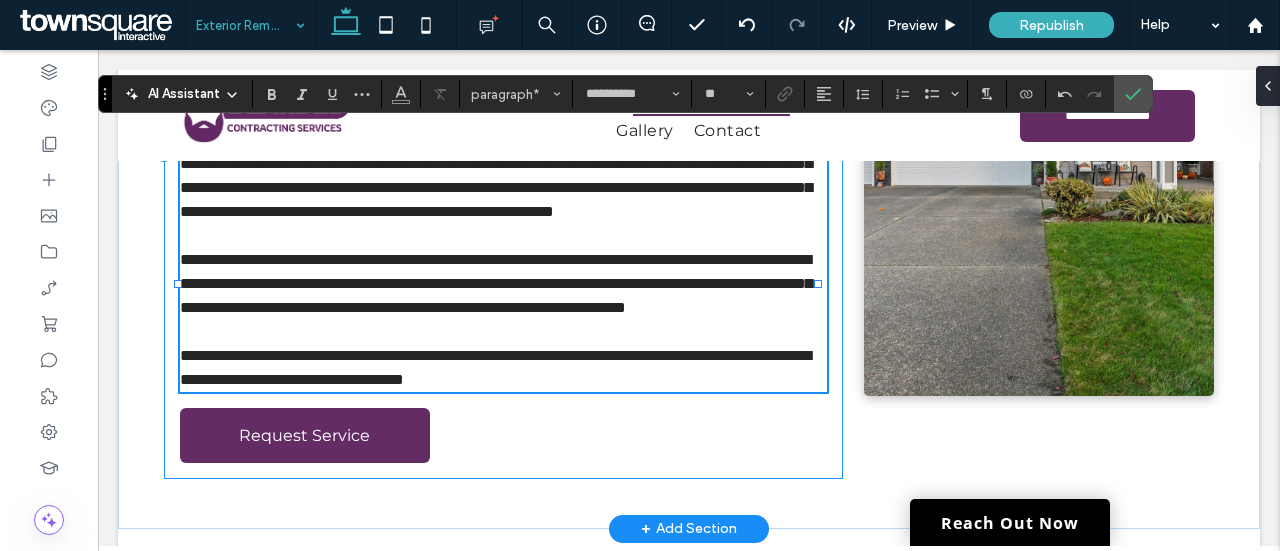 type 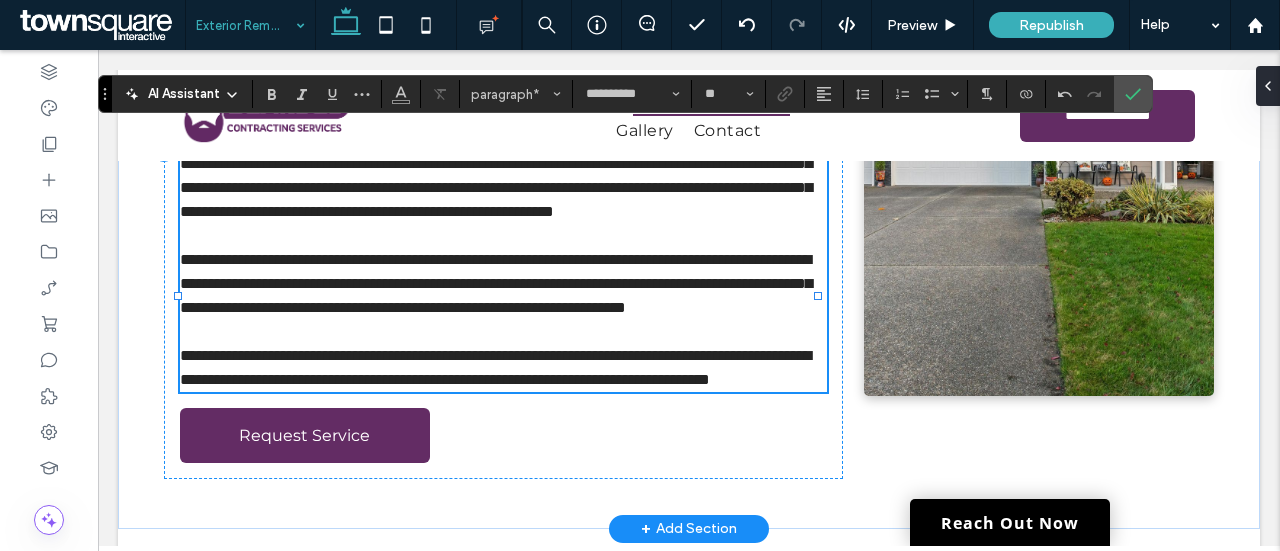 scroll, scrollTop: 0, scrollLeft: 0, axis: both 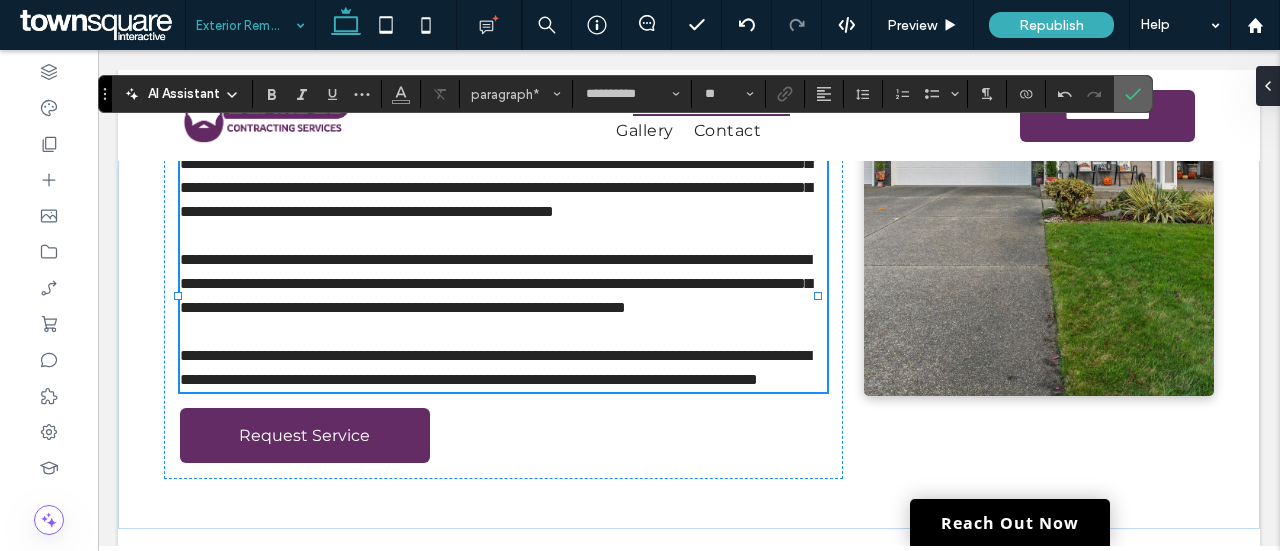 click at bounding box center (1129, 94) 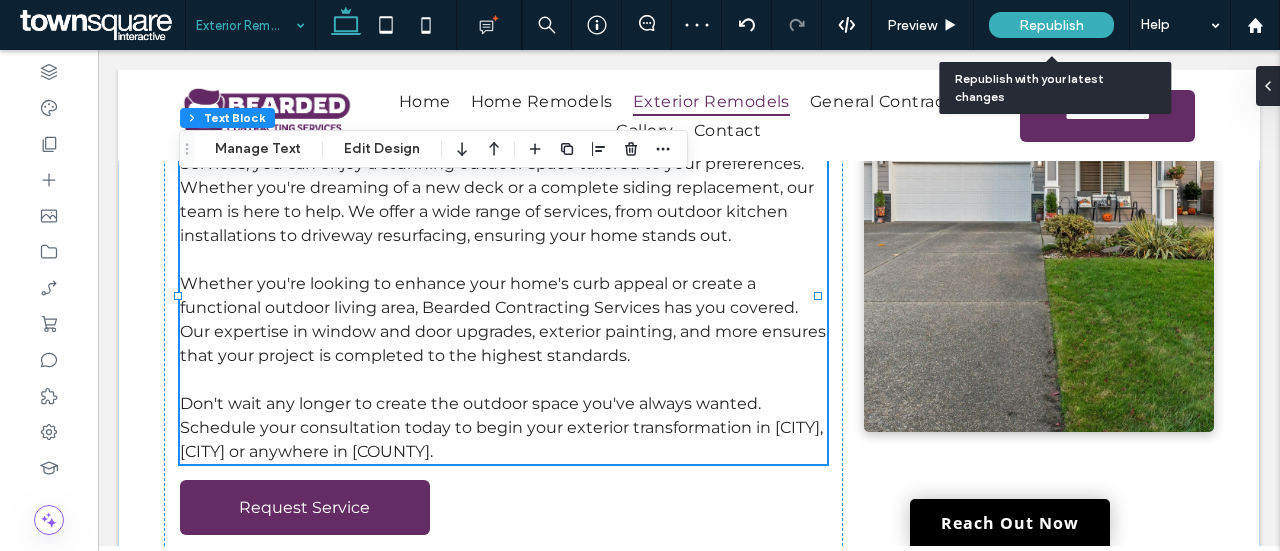 click on "Republish" at bounding box center [1051, 25] 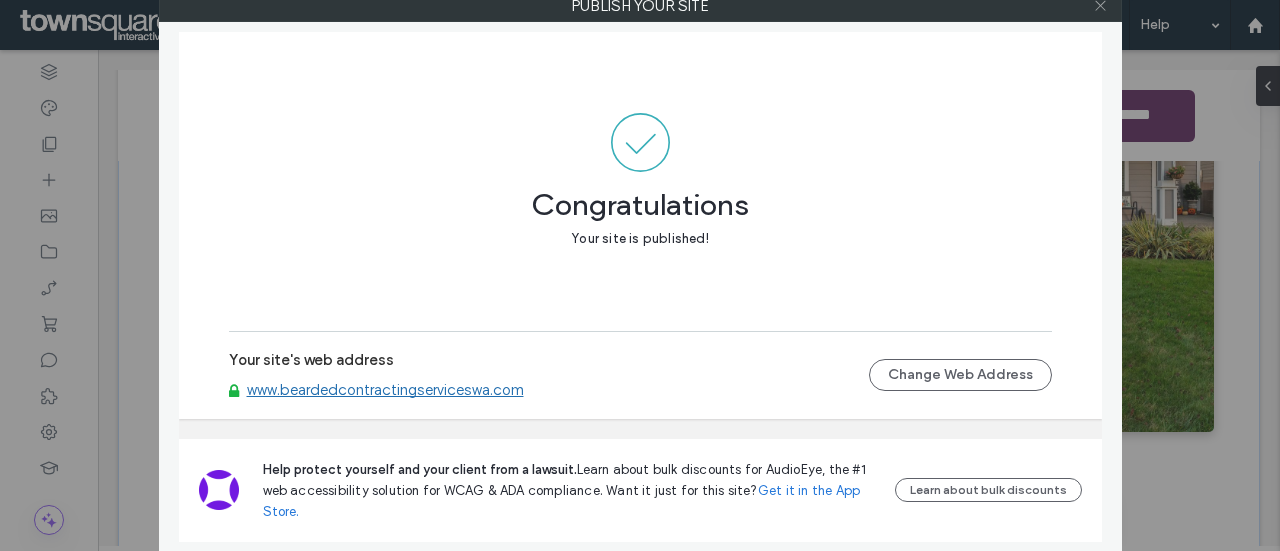 click 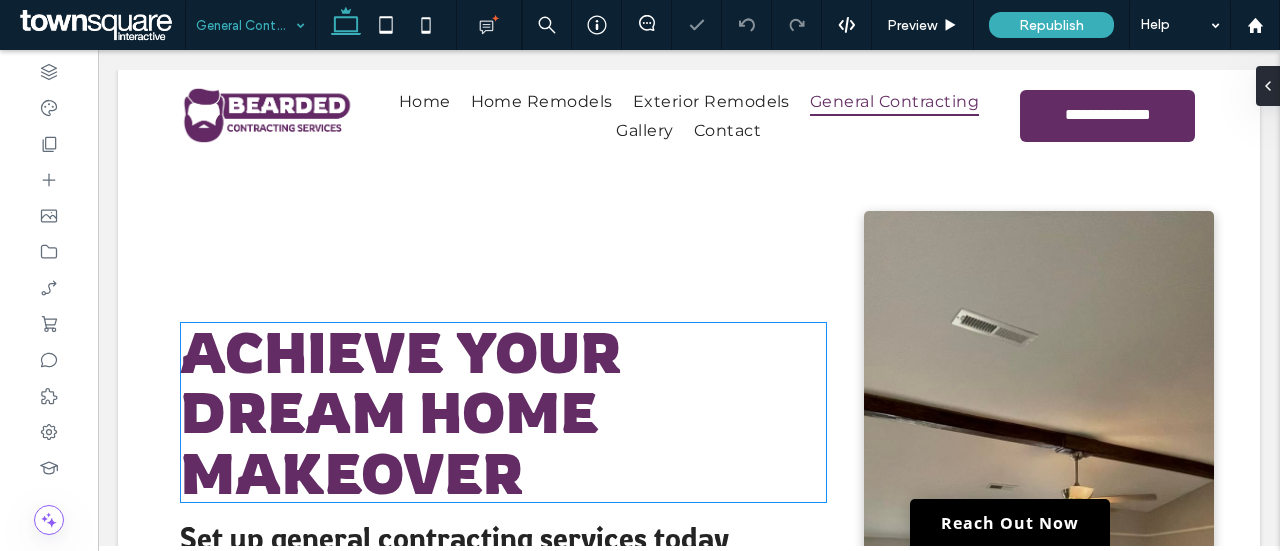 scroll, scrollTop: 100, scrollLeft: 0, axis: vertical 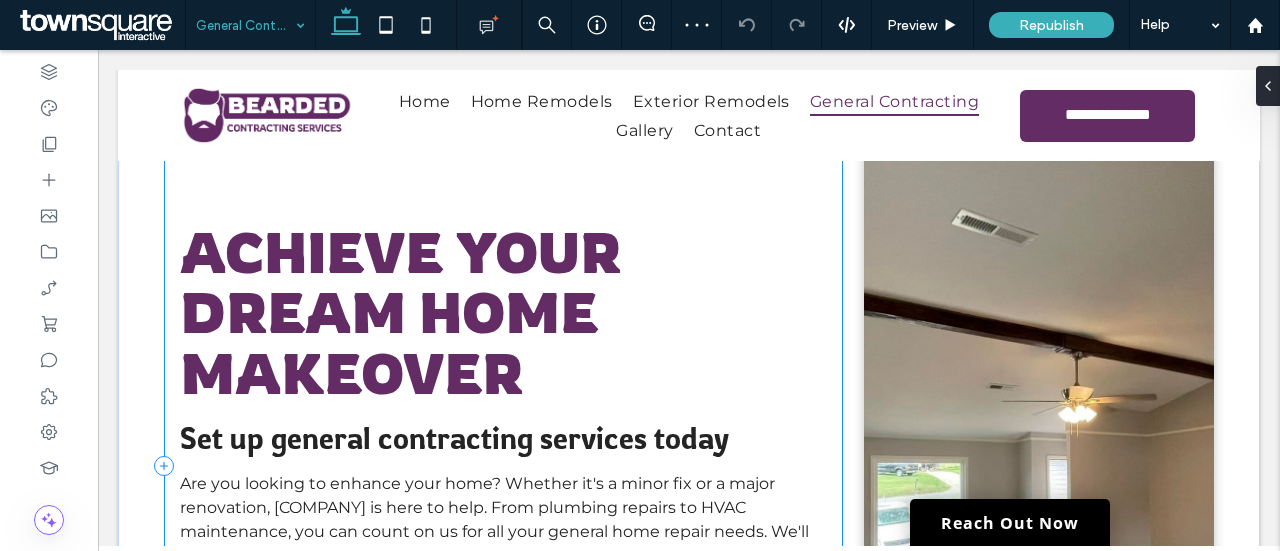 click on "Achieve Your Dream Home Makeover
Set up general contracting services today
Are you looking to enhance your home? Whether it's a minor fix or a major renovation, Bearded Contracting Services is here to help. From plumbing repairs to HVAC maintenance, you can count on us for all your general home repair needs. We'll use our expertise to improve the functionality and visual appeal of your home. Why wait to improve your living space? Secure your appointment today and see the difference our services can make.
Request Service" at bounding box center [503, 466] 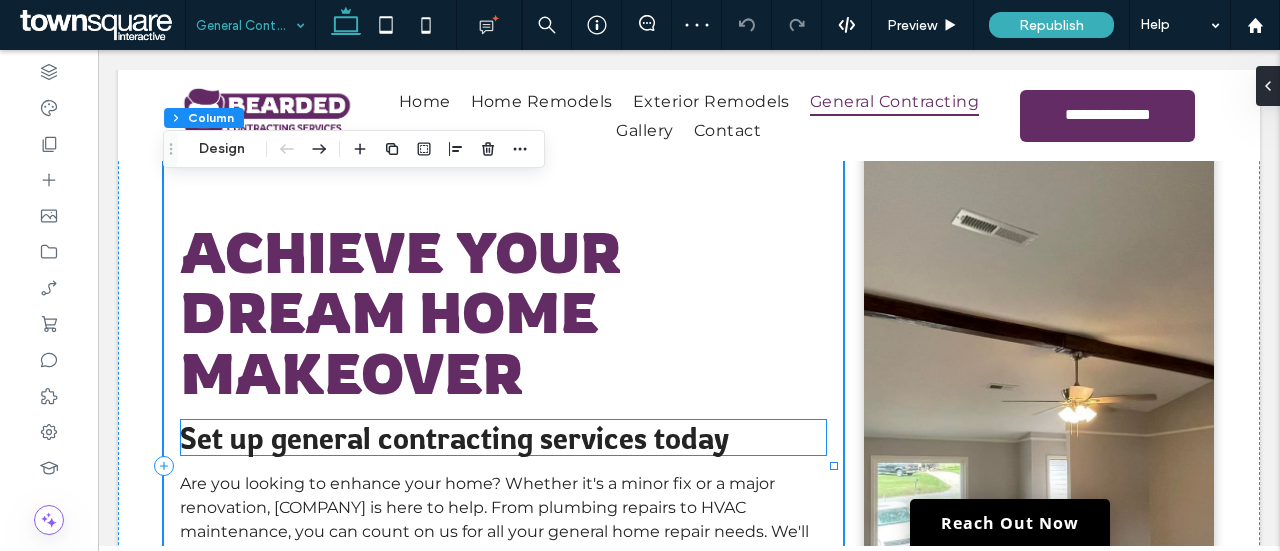 click on "Set up general contracting services today" at bounding box center (454, 437) 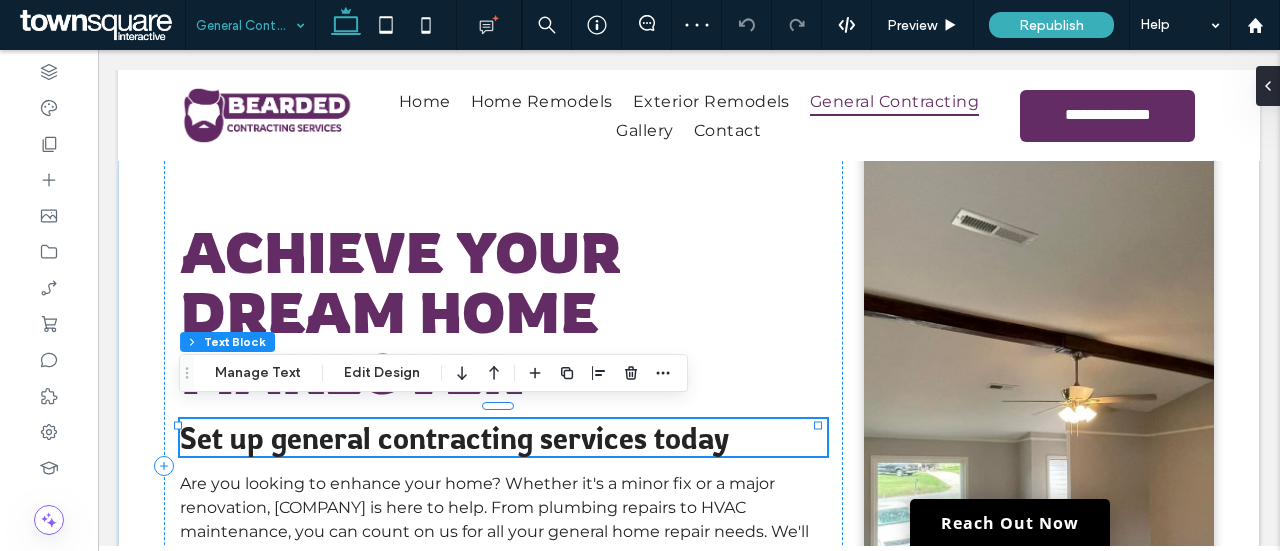 click on "Set up general contracting services today" at bounding box center (503, 437) 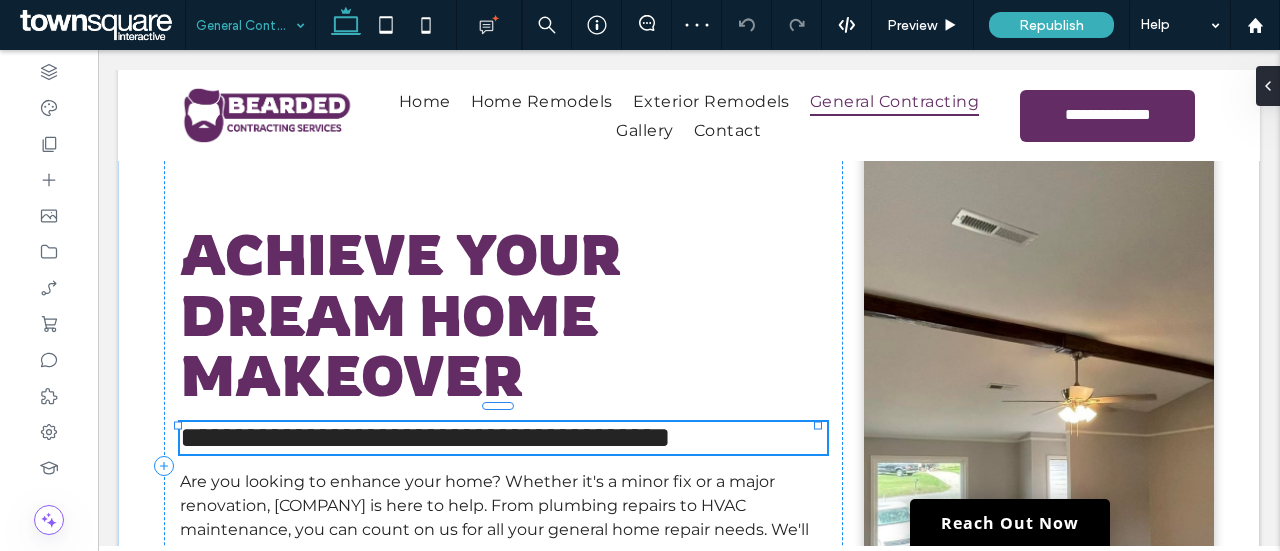 click on "**********" at bounding box center [503, 438] 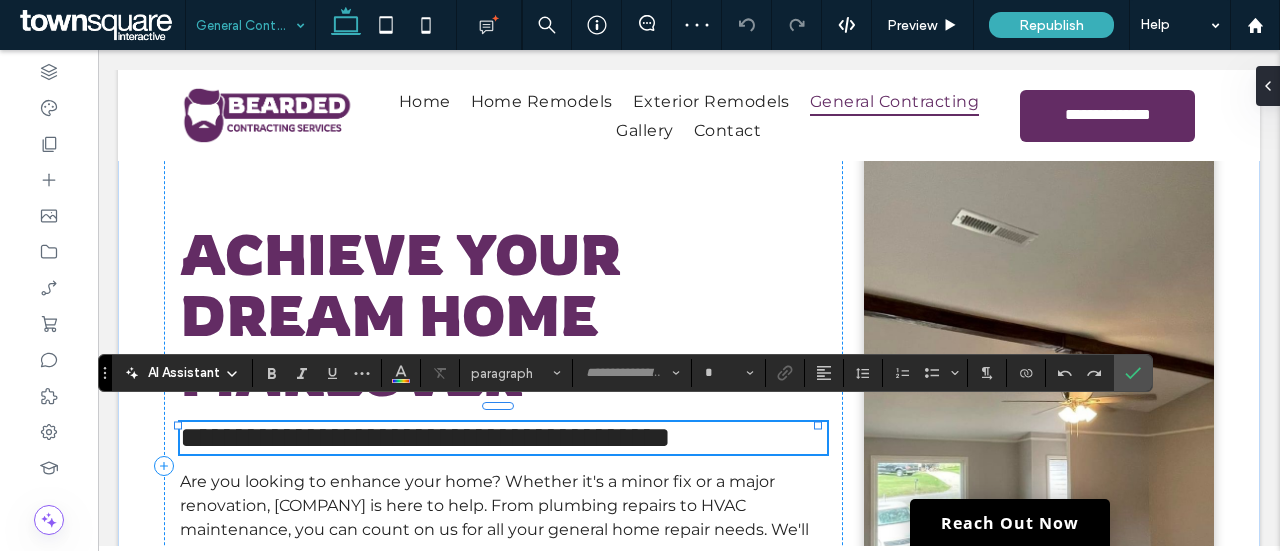type on "*******" 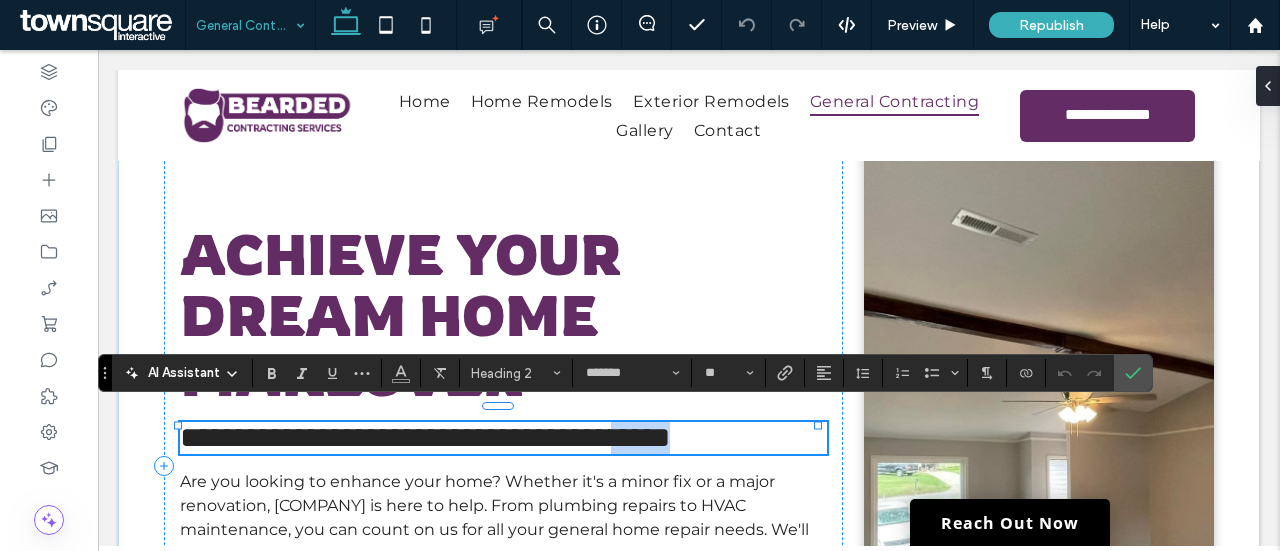 drag, startPoint x: 749, startPoint y: 430, endPoint x: 650, endPoint y: 431, distance: 99.00505 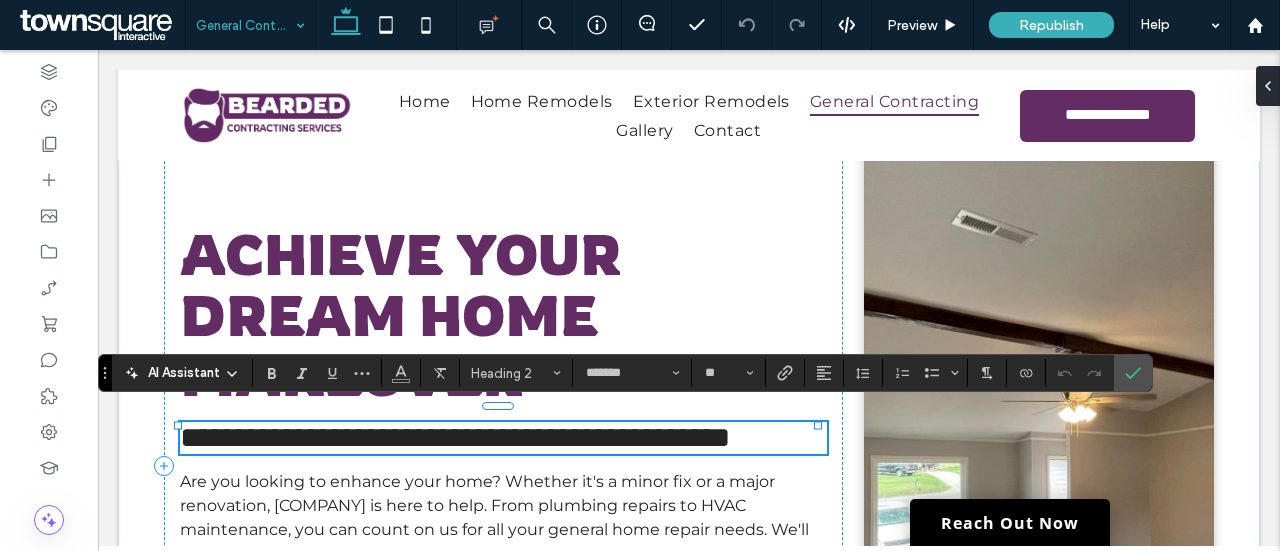 type on "**********" 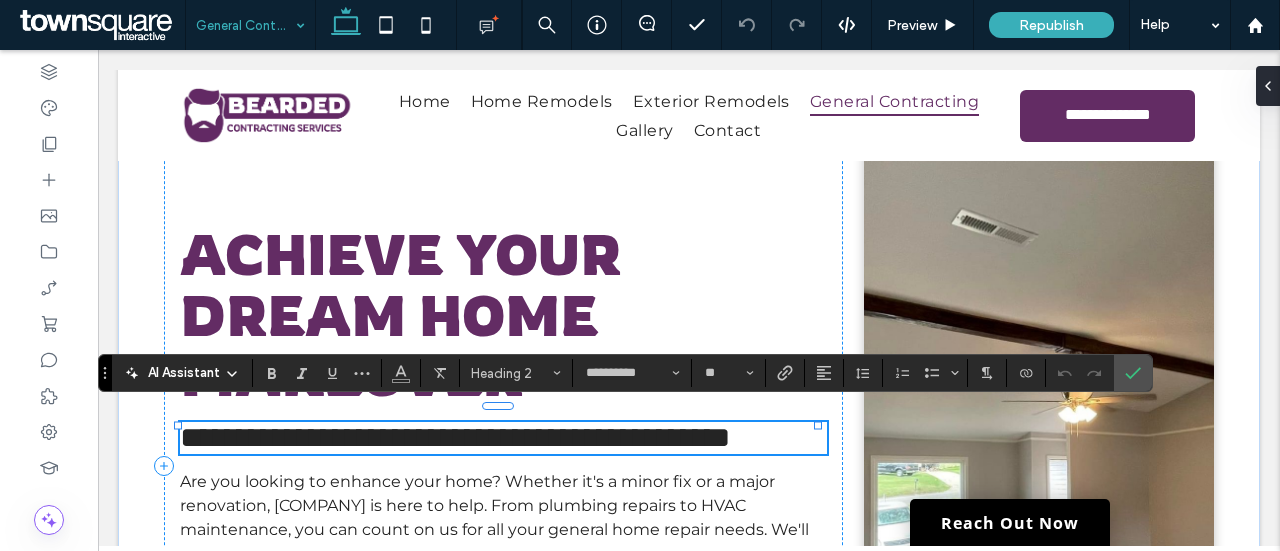scroll, scrollTop: 0, scrollLeft: 0, axis: both 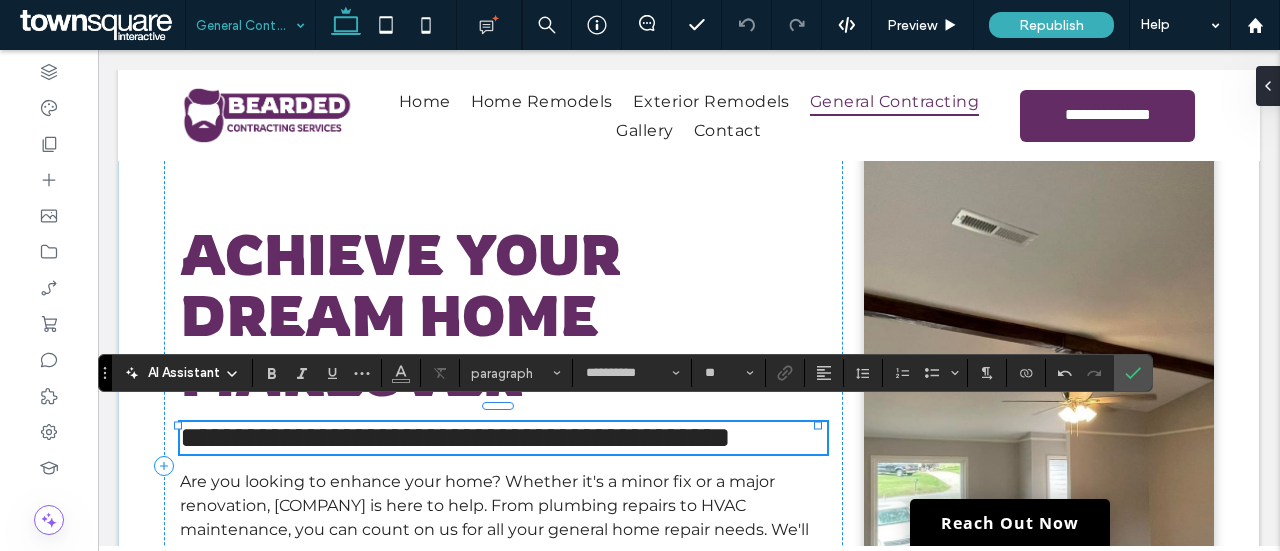 type on "*******" 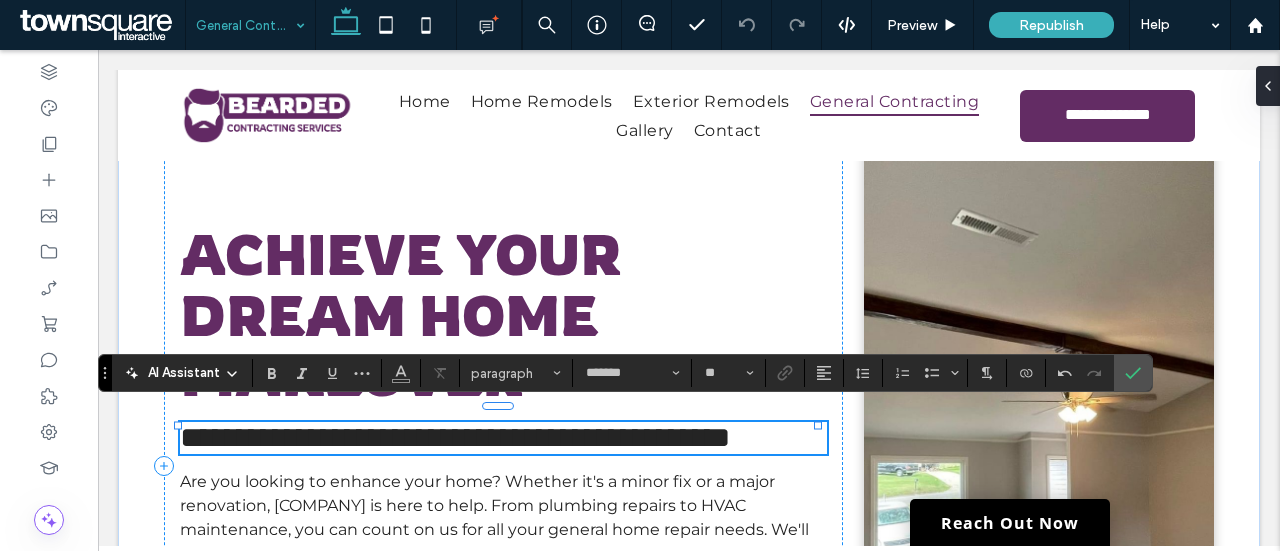 click on "**********" at bounding box center [455, 437] 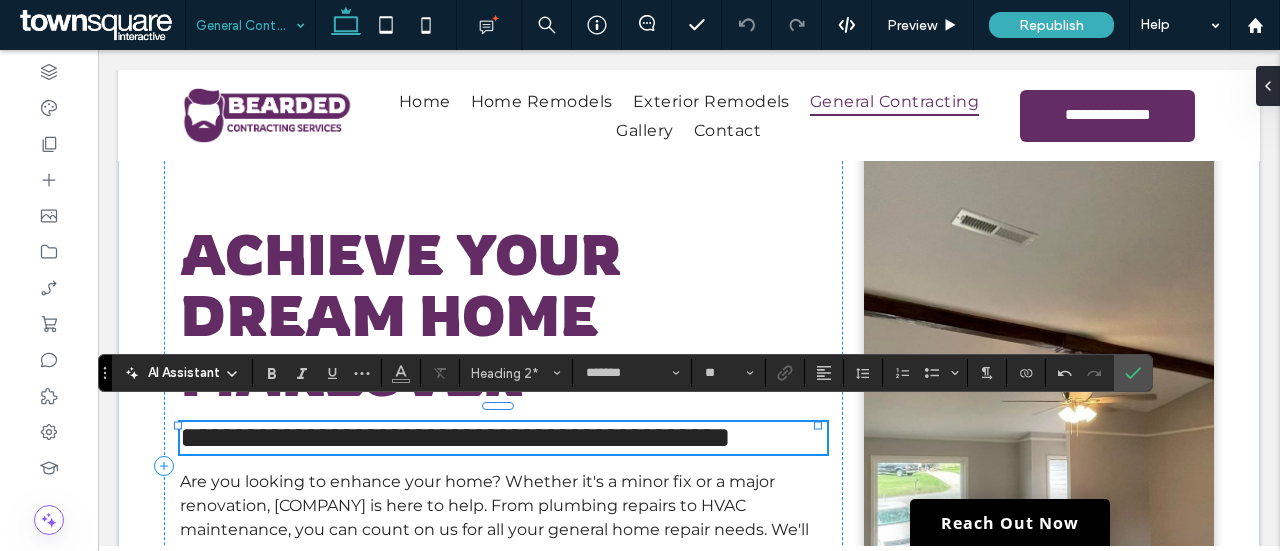 type 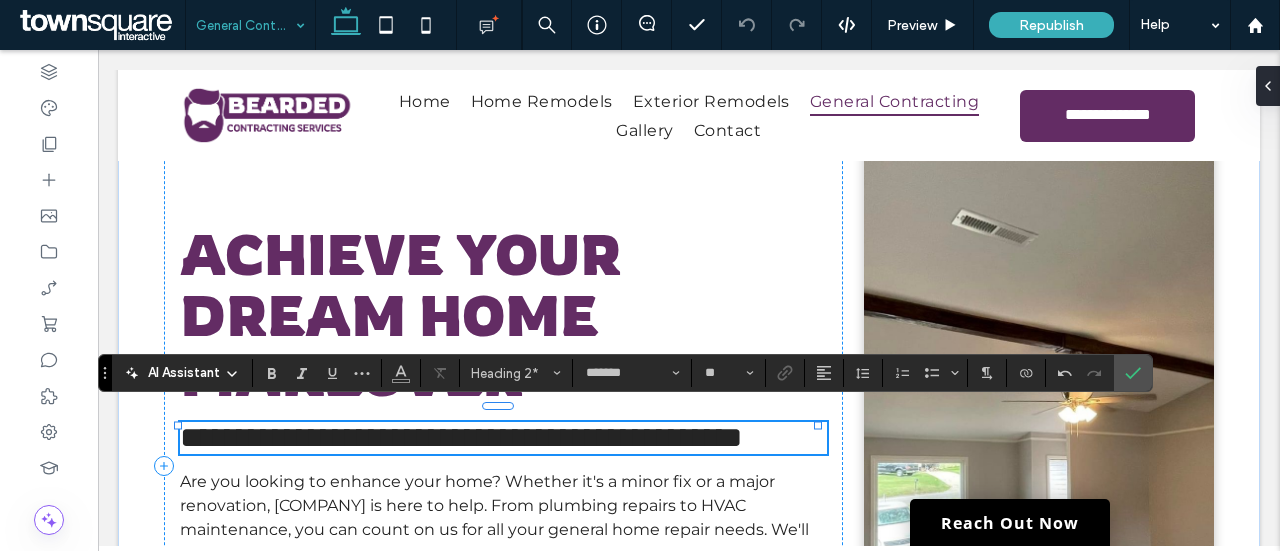 scroll, scrollTop: 81, scrollLeft: 0, axis: vertical 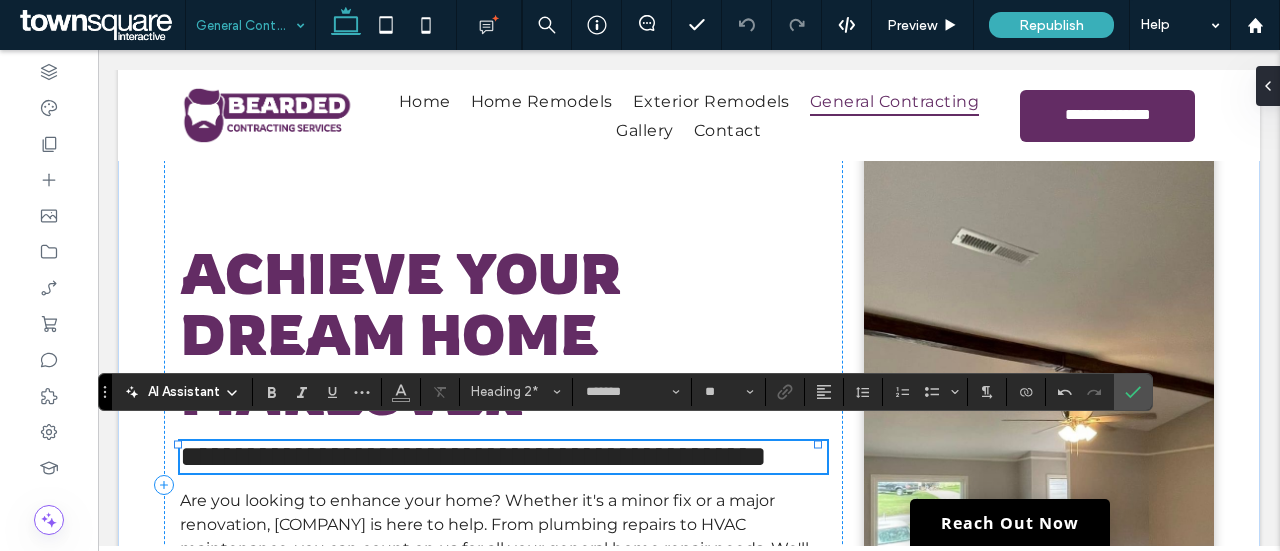 click on "**********" at bounding box center (503, 457) 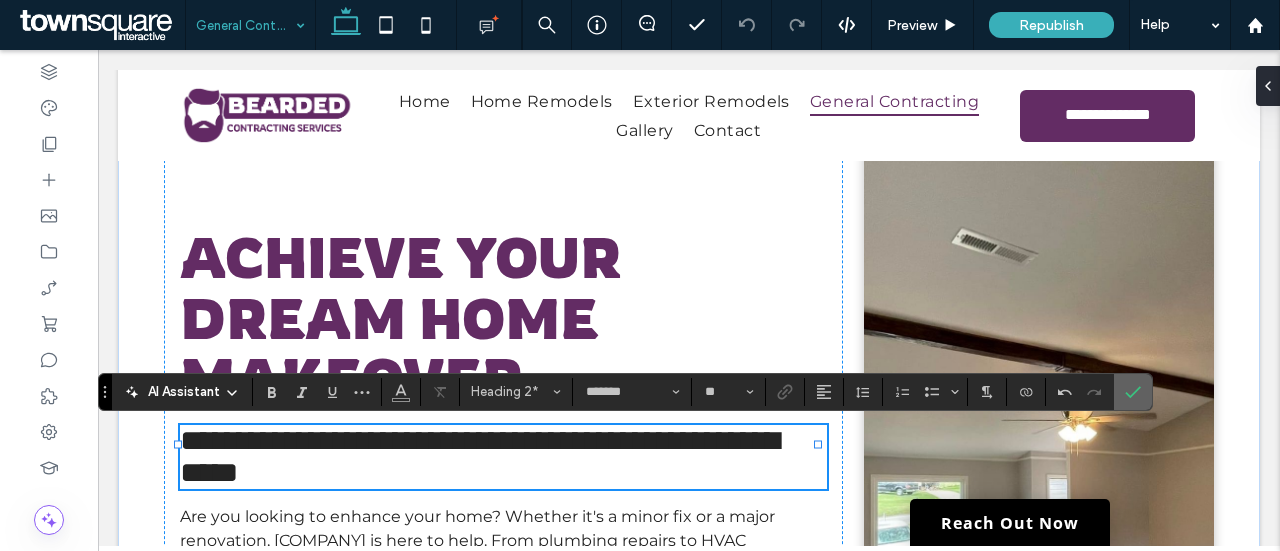 click at bounding box center (1133, 392) 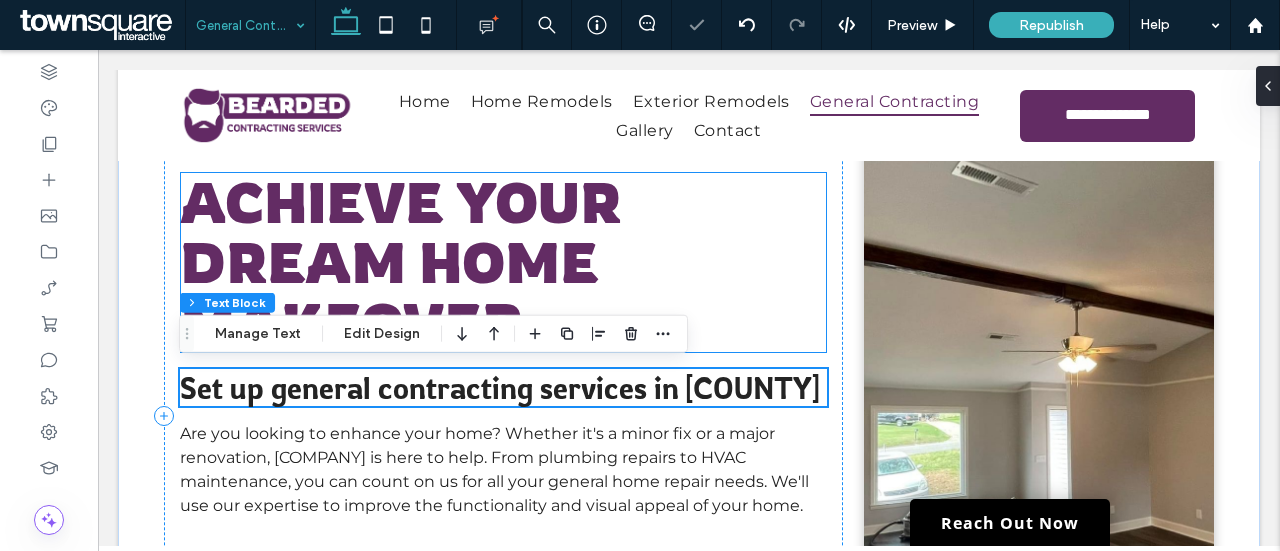 scroll, scrollTop: 181, scrollLeft: 0, axis: vertical 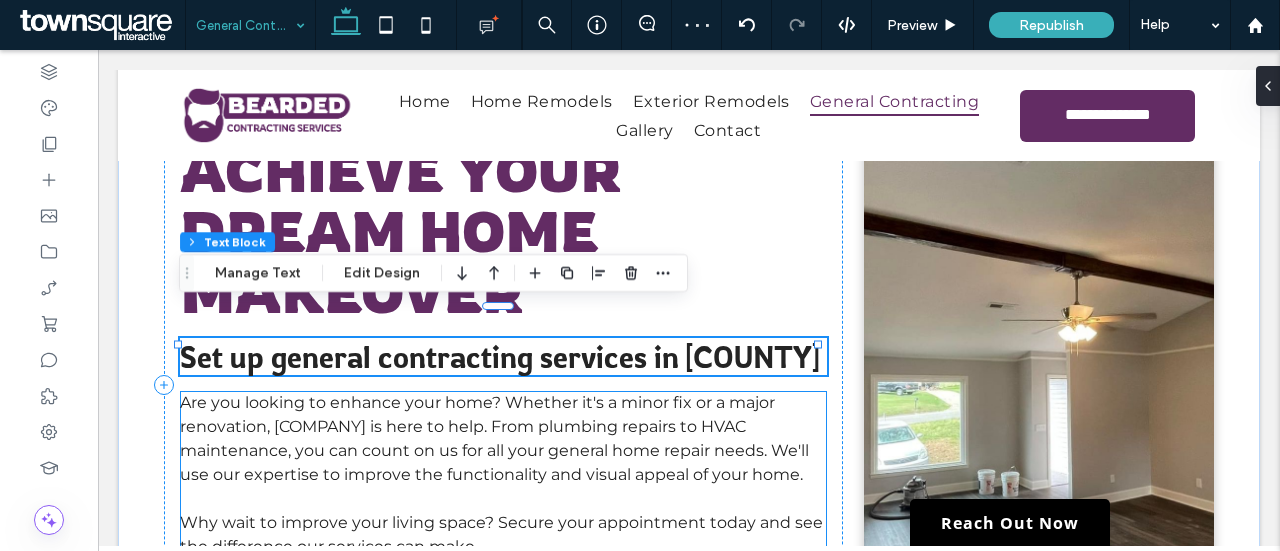 click on "Are you looking to enhance your home? Whether it's a minor fix or a major renovation, [COMPANY] is here to help. From plumbing repairs to HVAC maintenance, you can count on us for all your general home repair needs. We'll use our expertise to improve the functionality and visual appeal of your home." at bounding box center (494, 438) 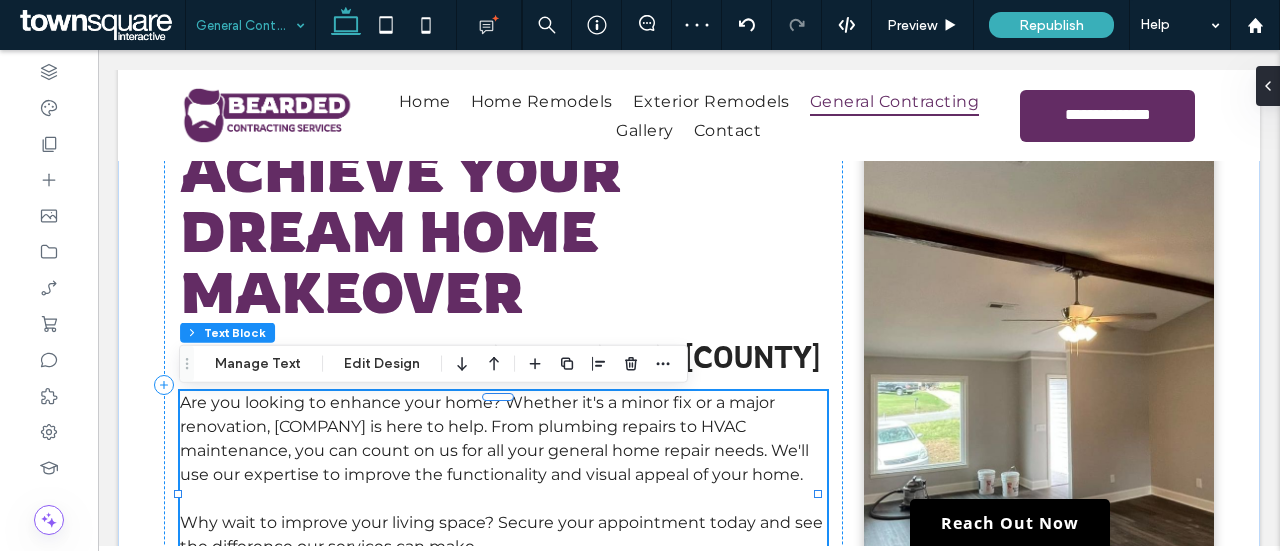 click on "Are you looking to enhance your home? Whether it's a minor fix or a major renovation, [COMPANY] is here to help. From plumbing repairs to HVAC maintenance, you can count on us for all your general home repair needs. We'll use our expertise to improve the functionality and visual appeal of your home." at bounding box center [494, 438] 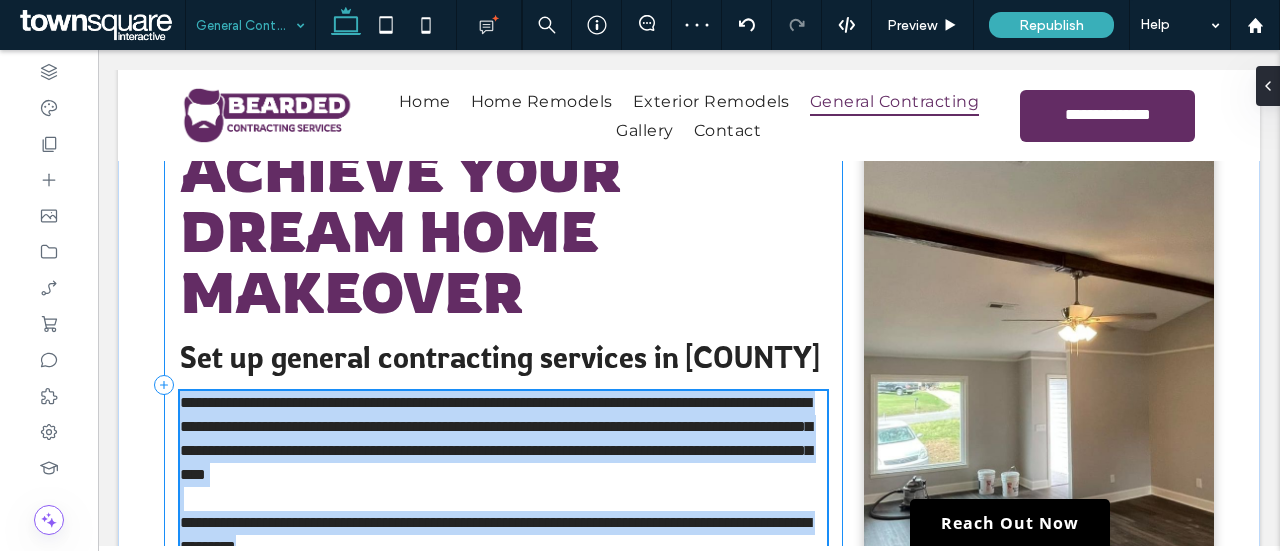 type on "**********" 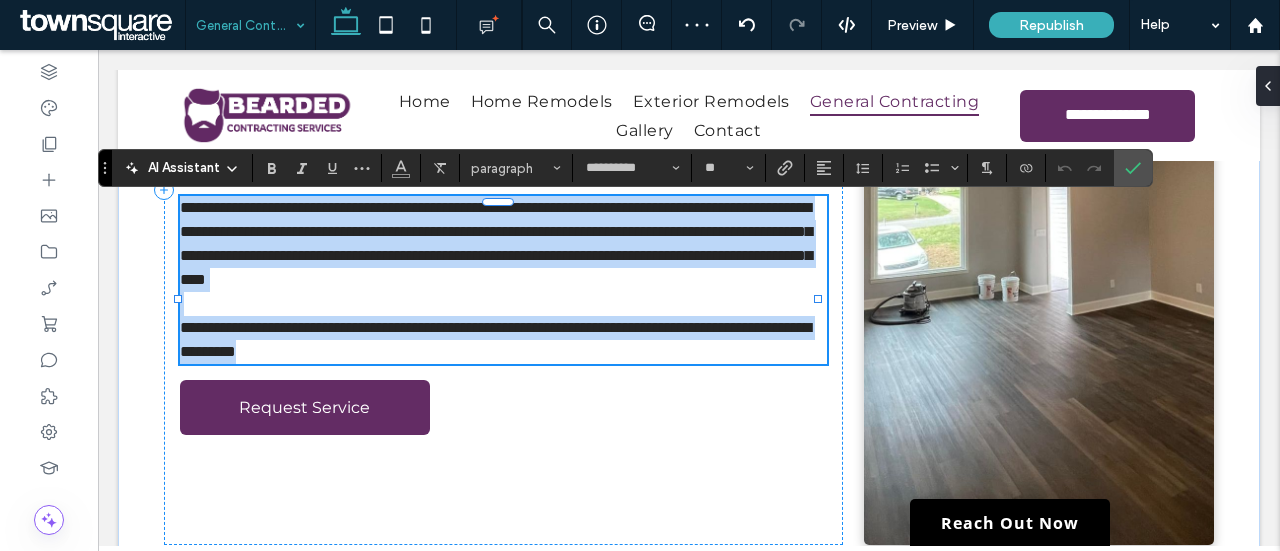 scroll, scrollTop: 276, scrollLeft: 0, axis: vertical 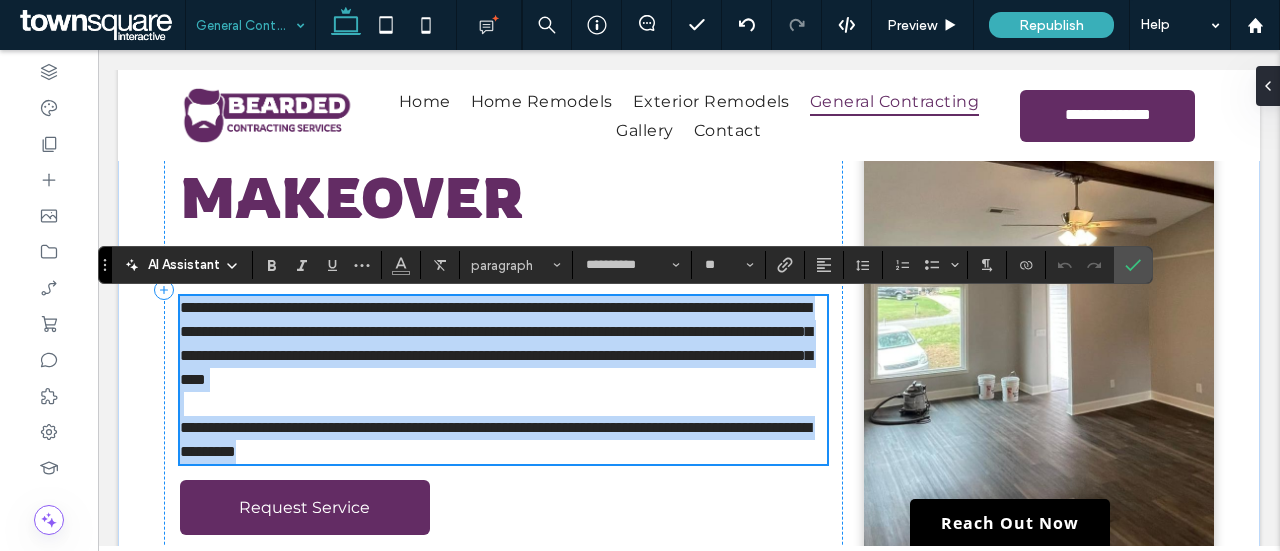 click on "**********" at bounding box center (496, 343) 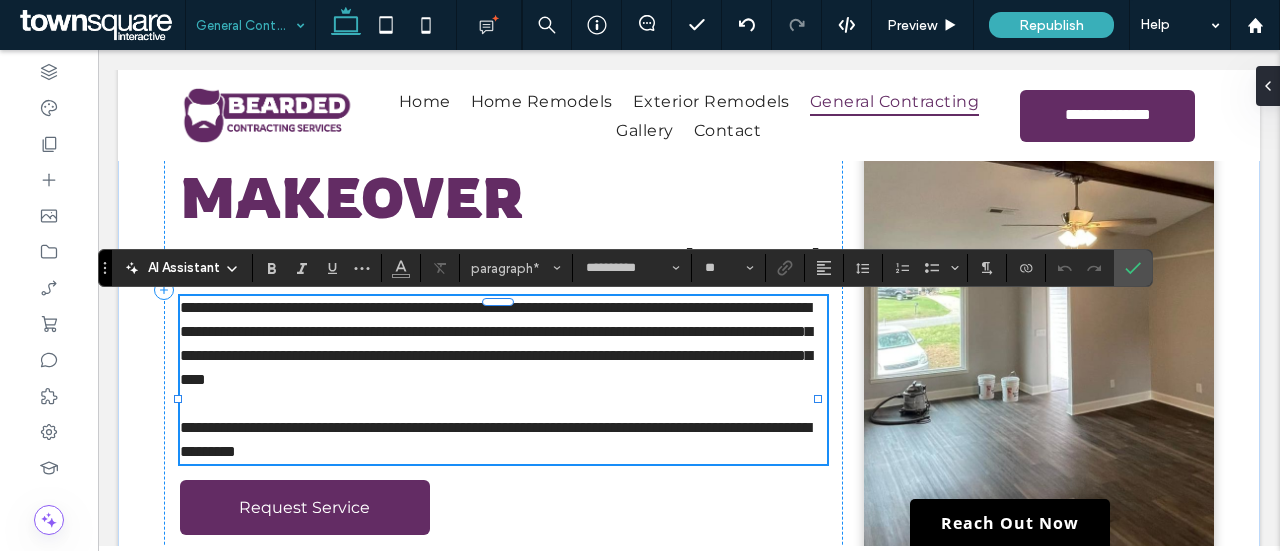 click on "**********" at bounding box center (496, 343) 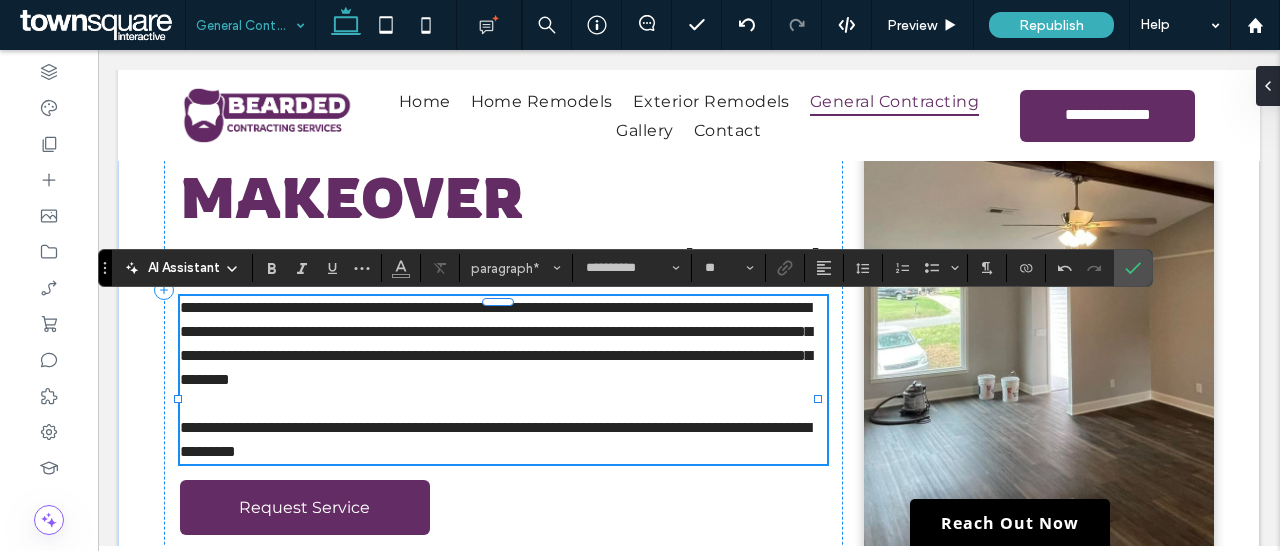 scroll, scrollTop: 0, scrollLeft: 0, axis: both 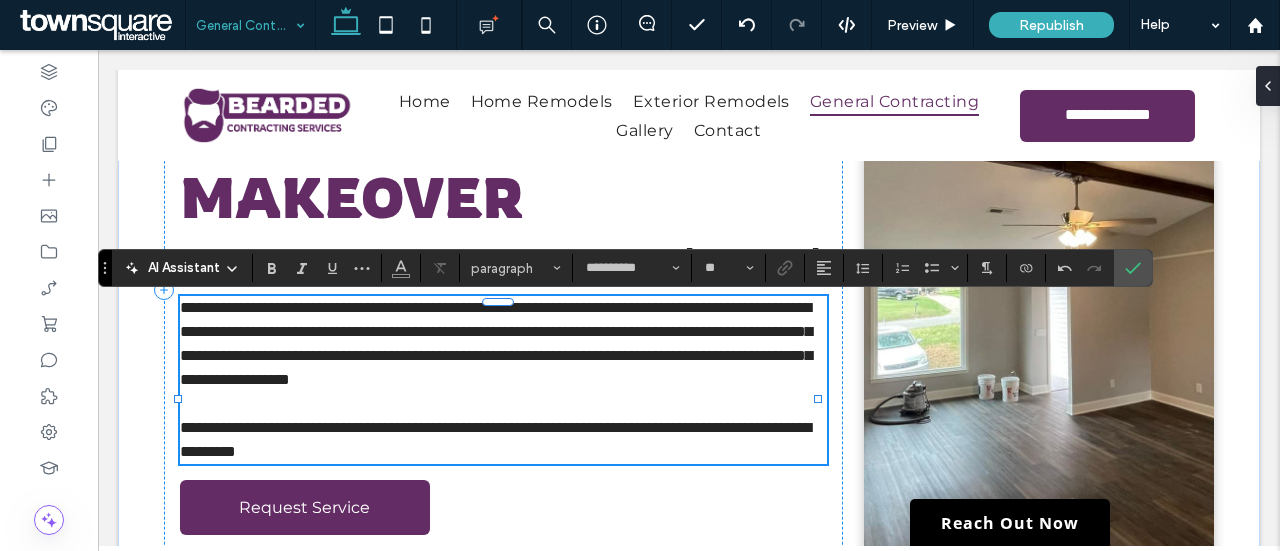 click on "**********" at bounding box center [503, 344] 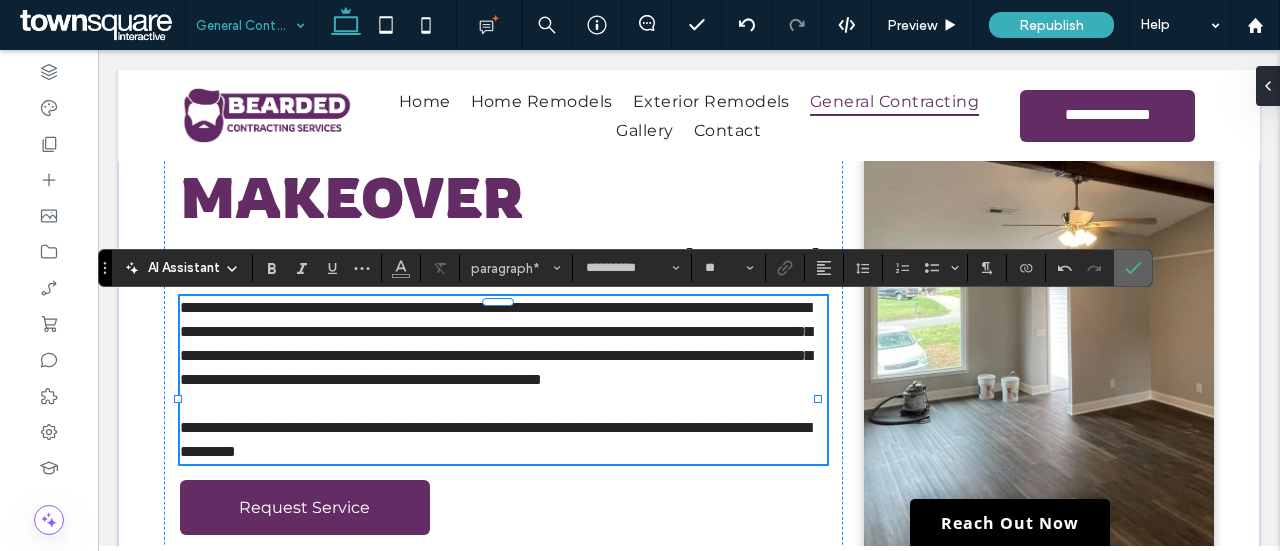 click at bounding box center (1129, 268) 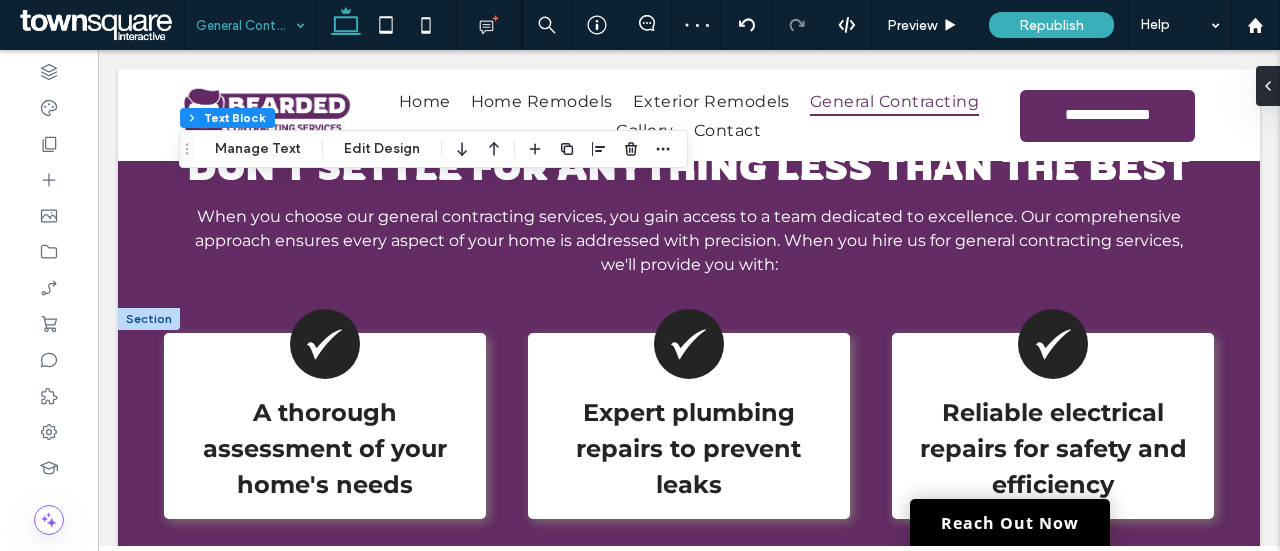 scroll, scrollTop: 876, scrollLeft: 0, axis: vertical 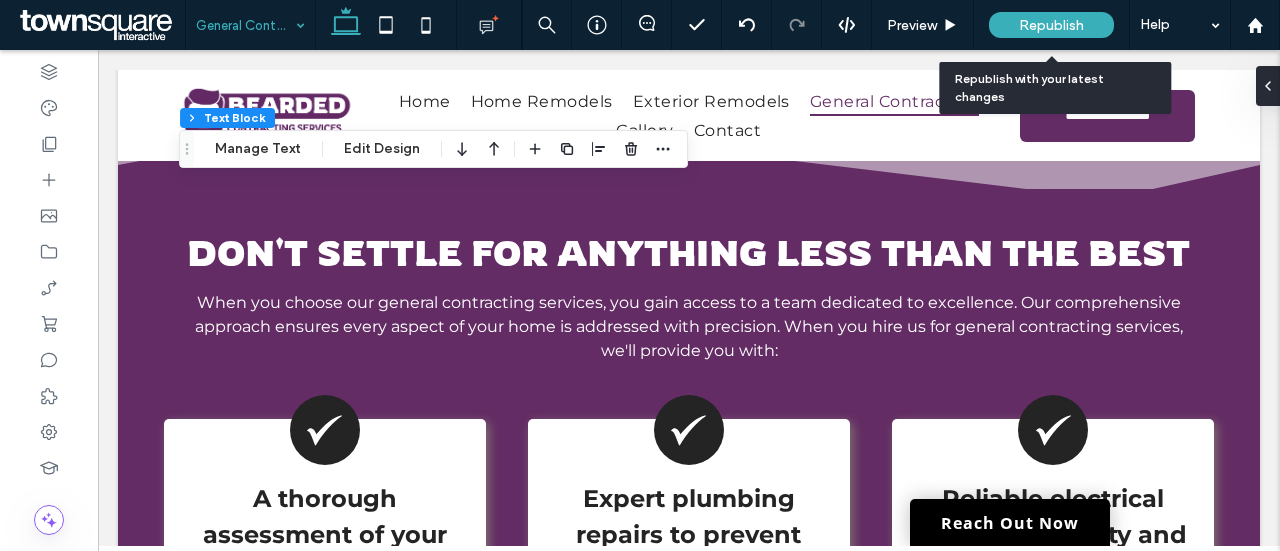click on "Republish" at bounding box center (1051, 25) 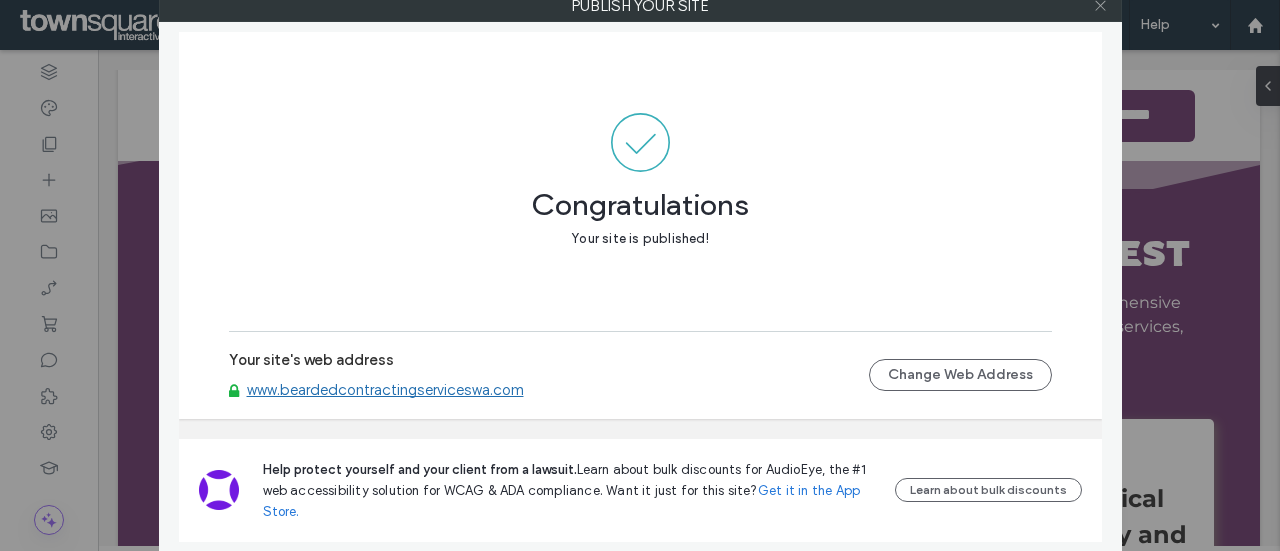 click 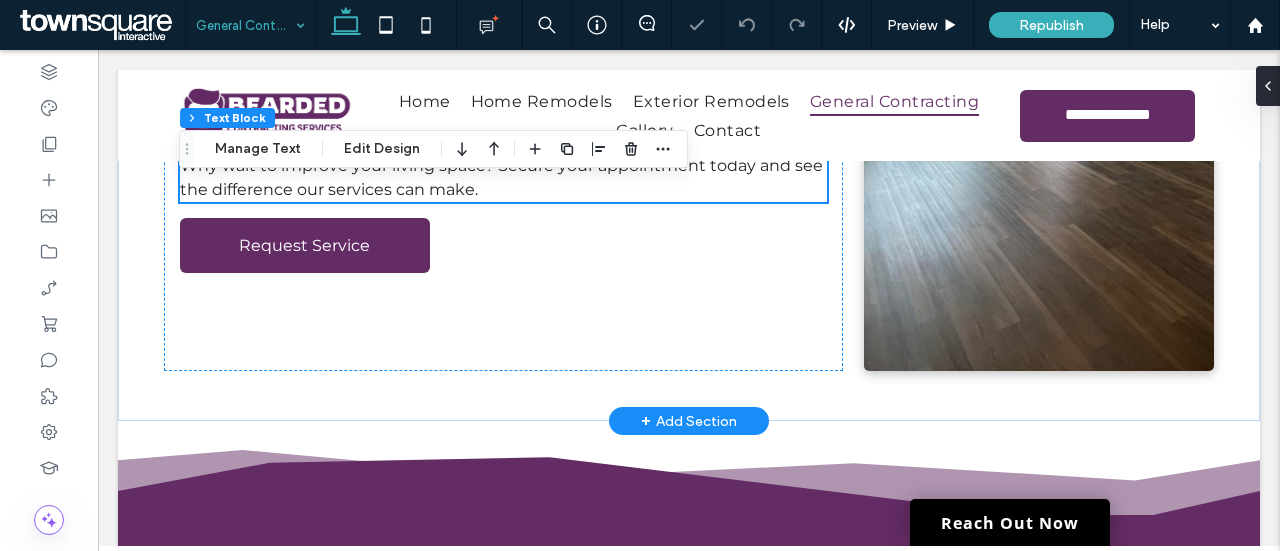 scroll, scrollTop: 476, scrollLeft: 0, axis: vertical 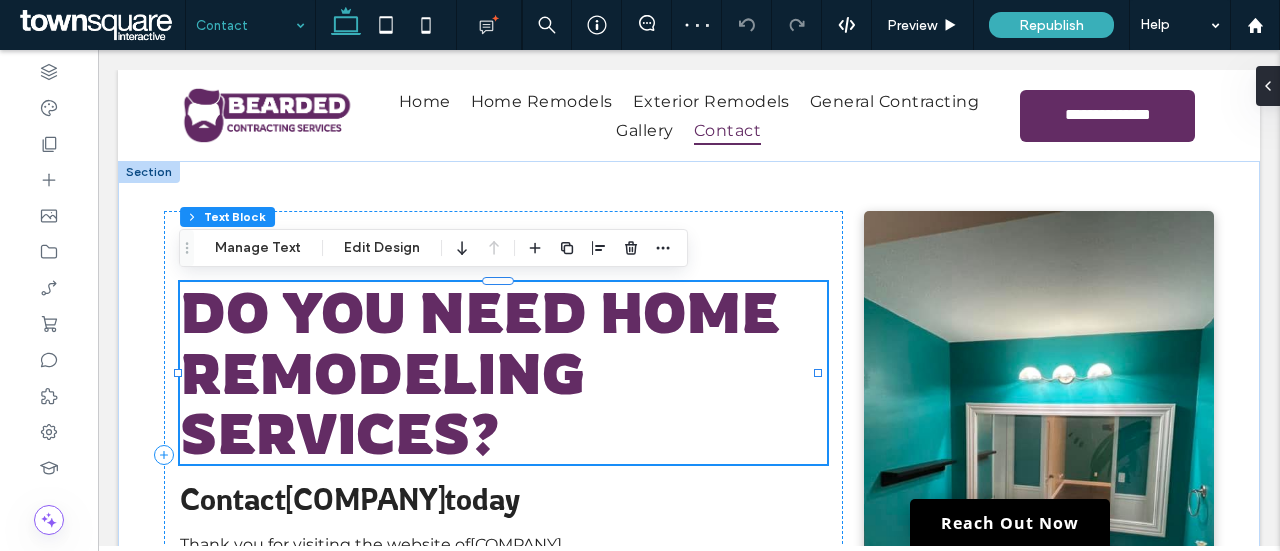 click on "Do You need home remodeling services?" at bounding box center (503, 373) 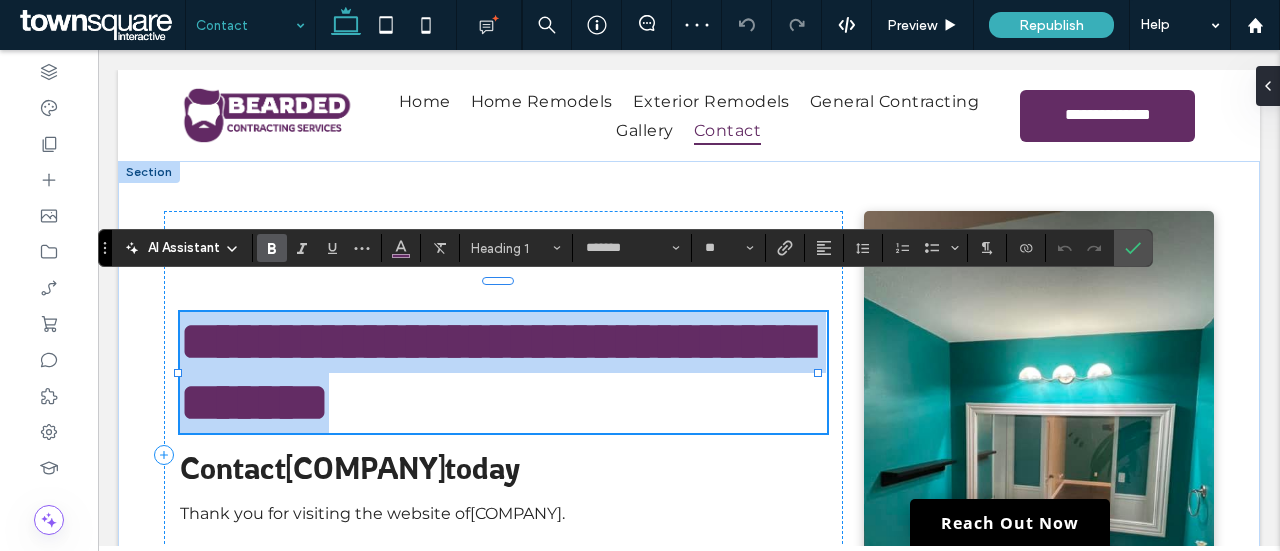 click on "**********" at bounding box center (503, 372) 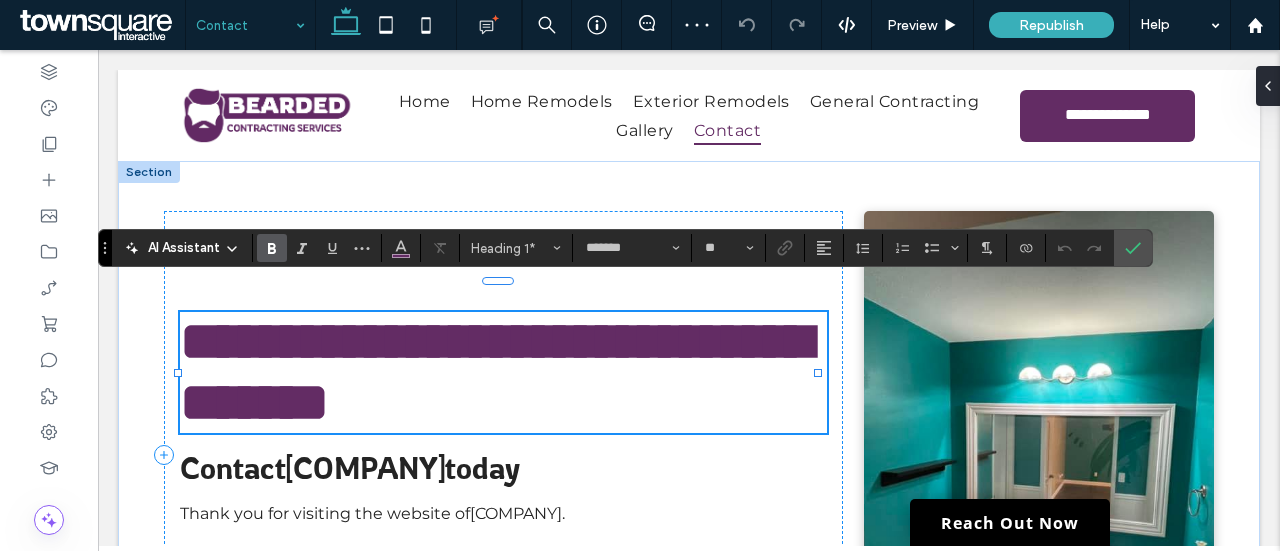 scroll, scrollTop: 3, scrollLeft: 0, axis: vertical 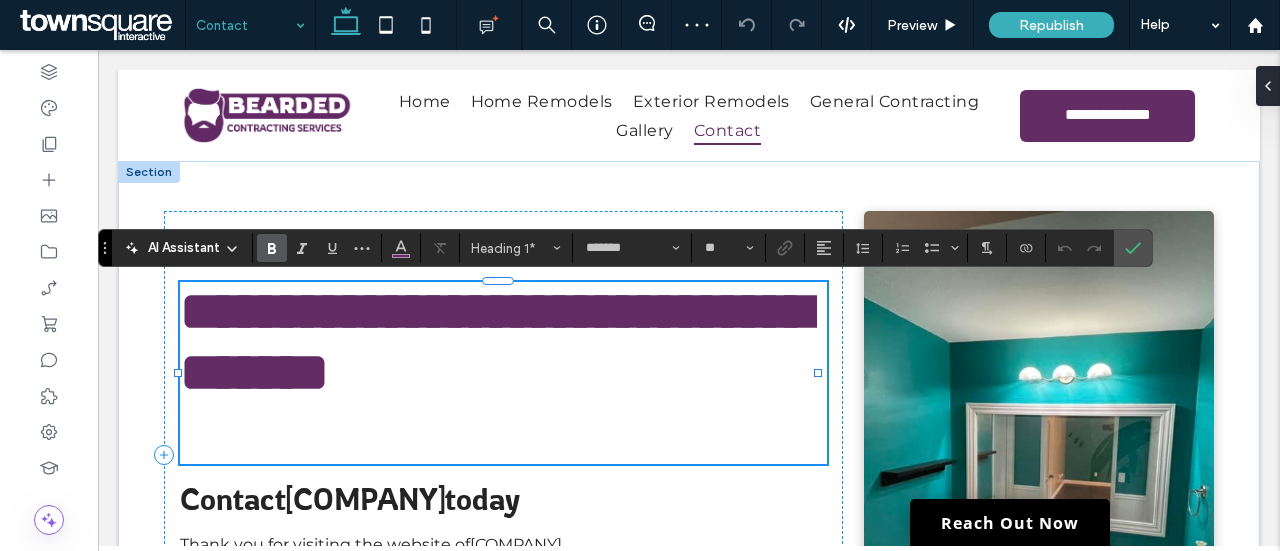 click on "**********" at bounding box center [495, 342] 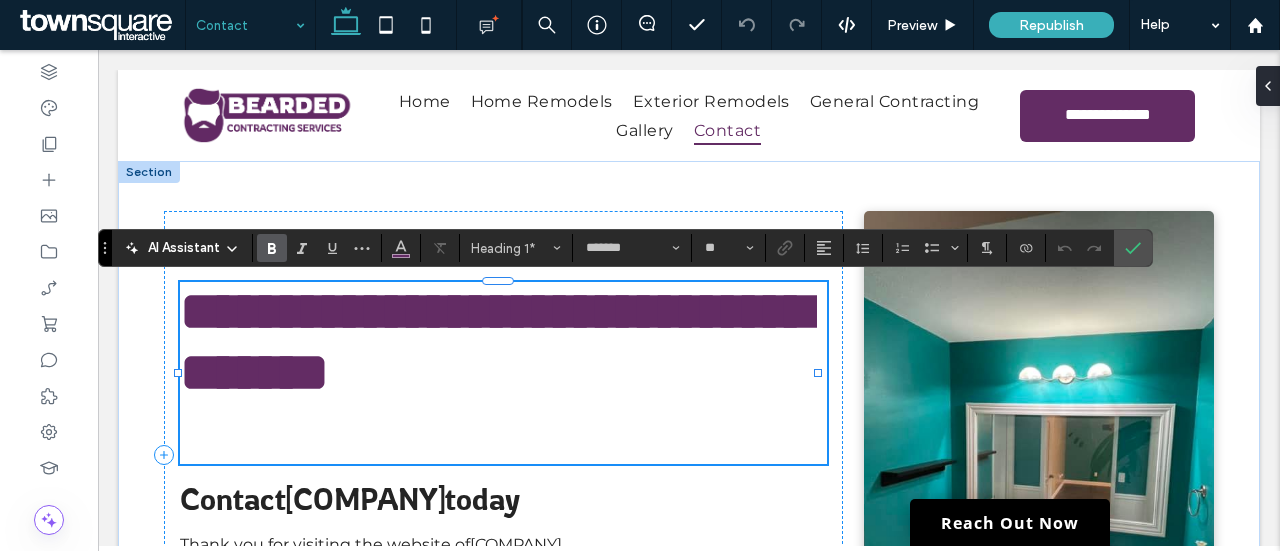 type 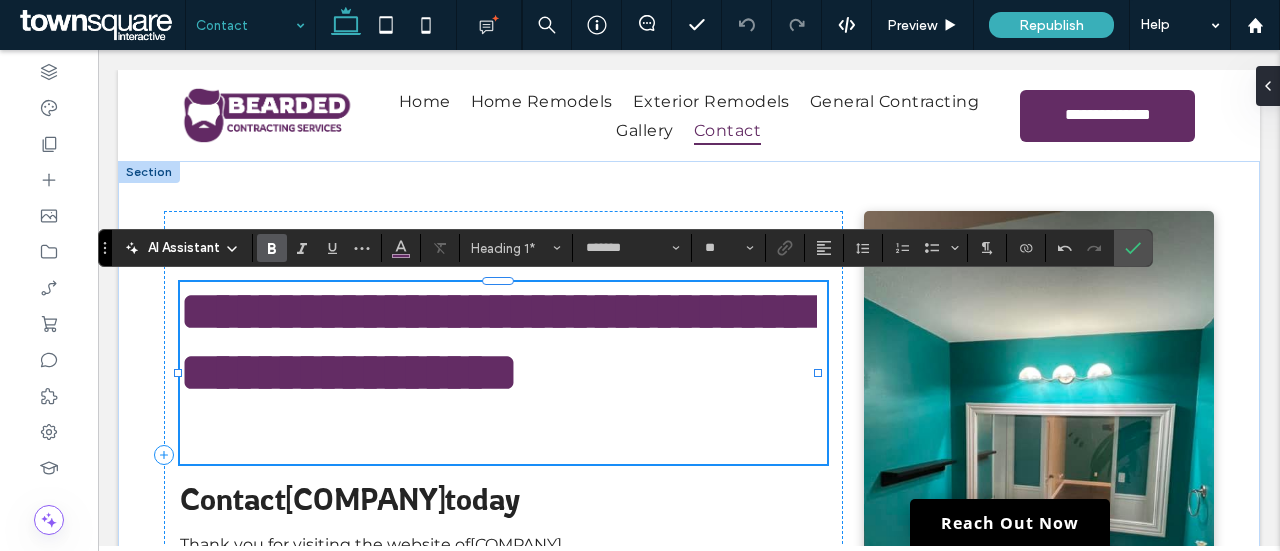 scroll, scrollTop: 3, scrollLeft: 0, axis: vertical 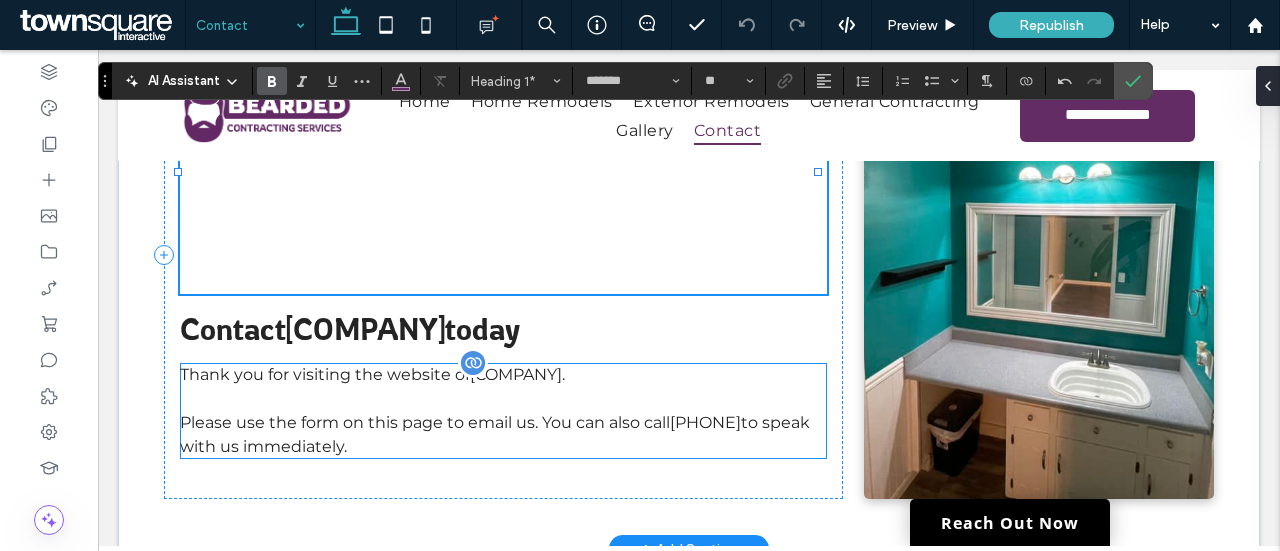 click on "Please use the form on this page to email us. You can also call  [PHONE]
to speak with us immediately." at bounding box center (503, 435) 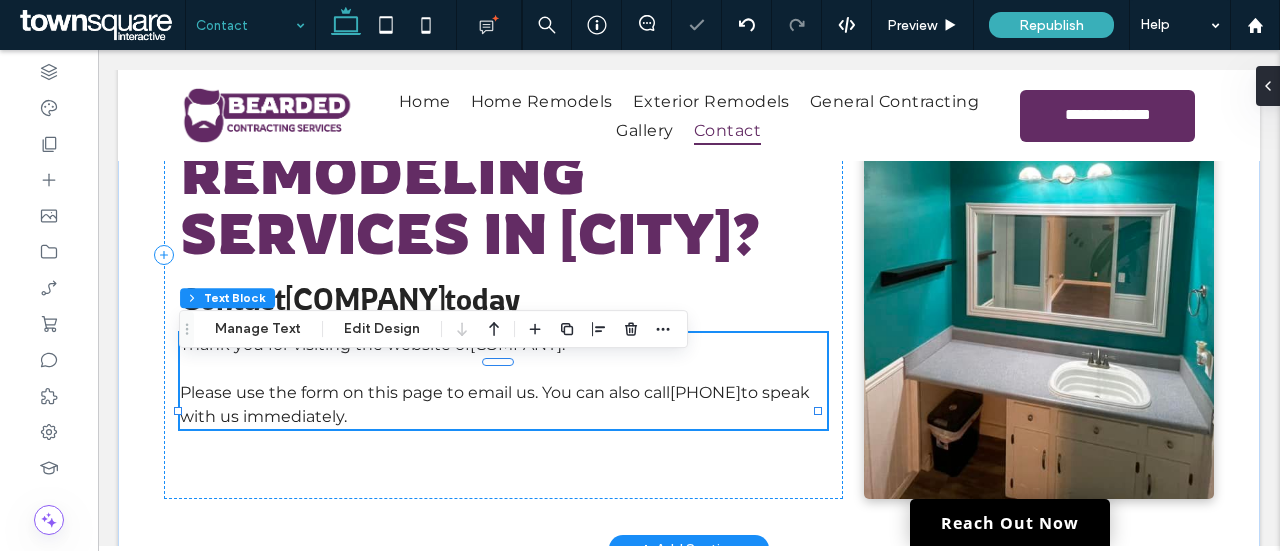 click on "[COMPANY]" at bounding box center [516, 344] 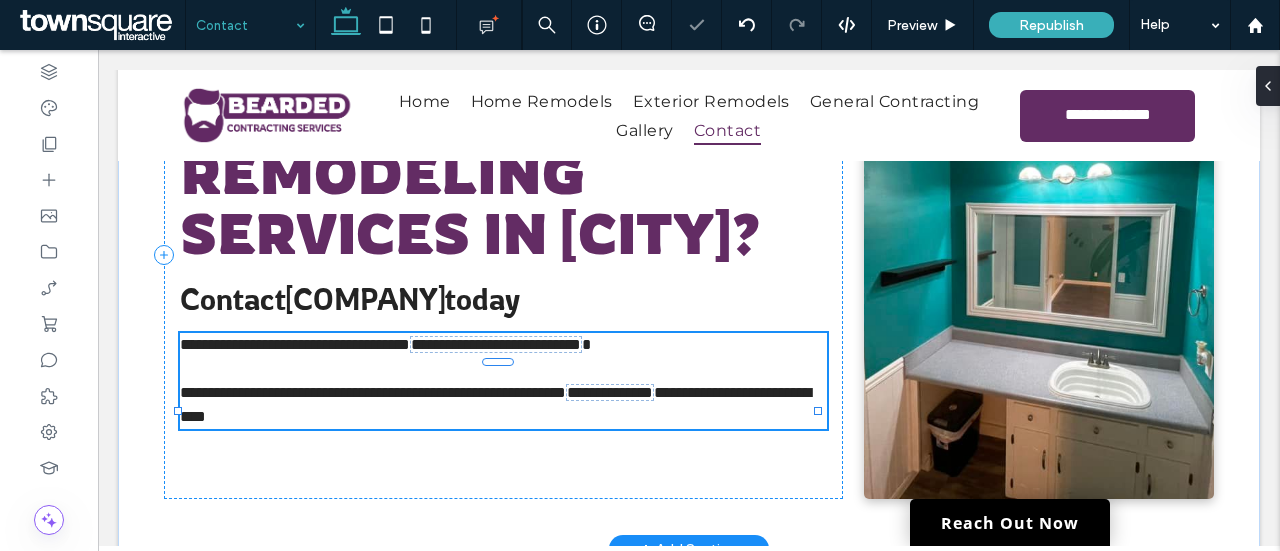 type on "**********" 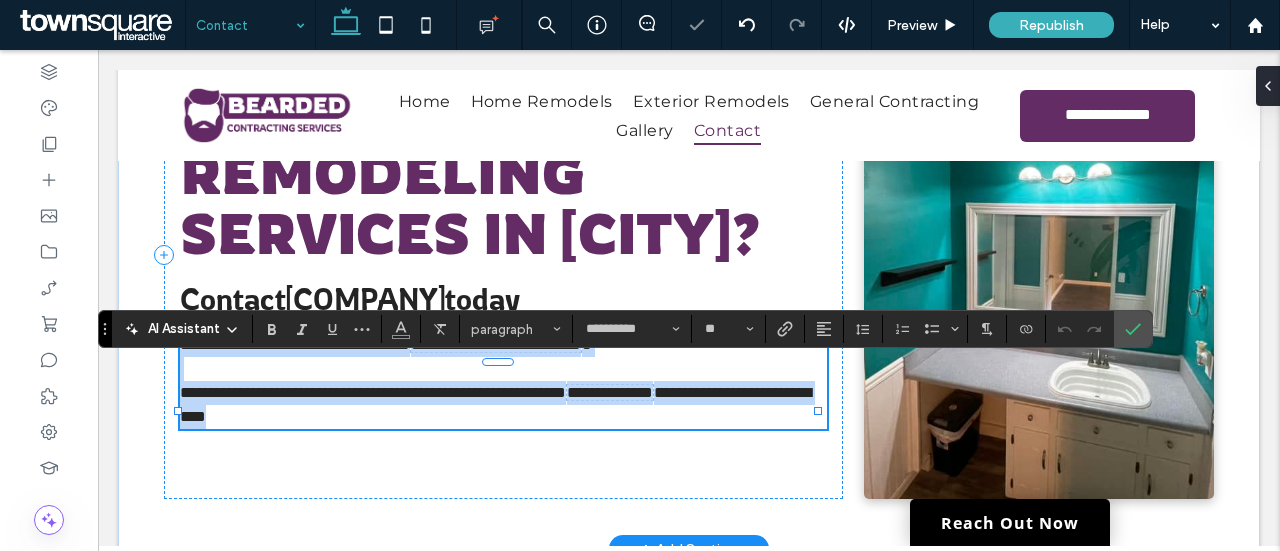 click on "**********" at bounding box center (503, 345) 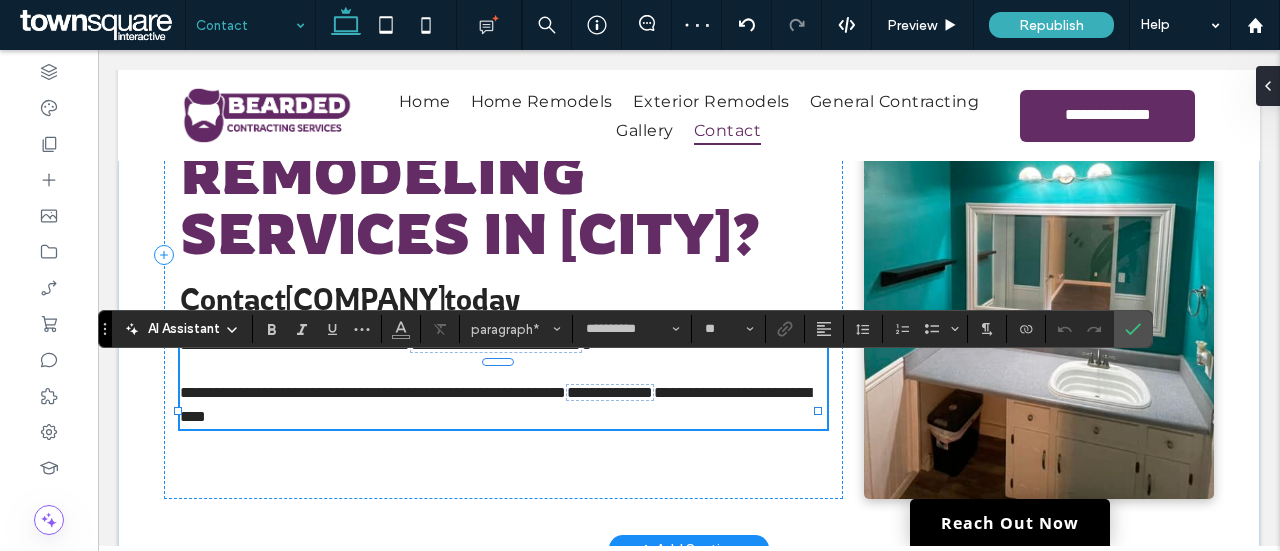 type 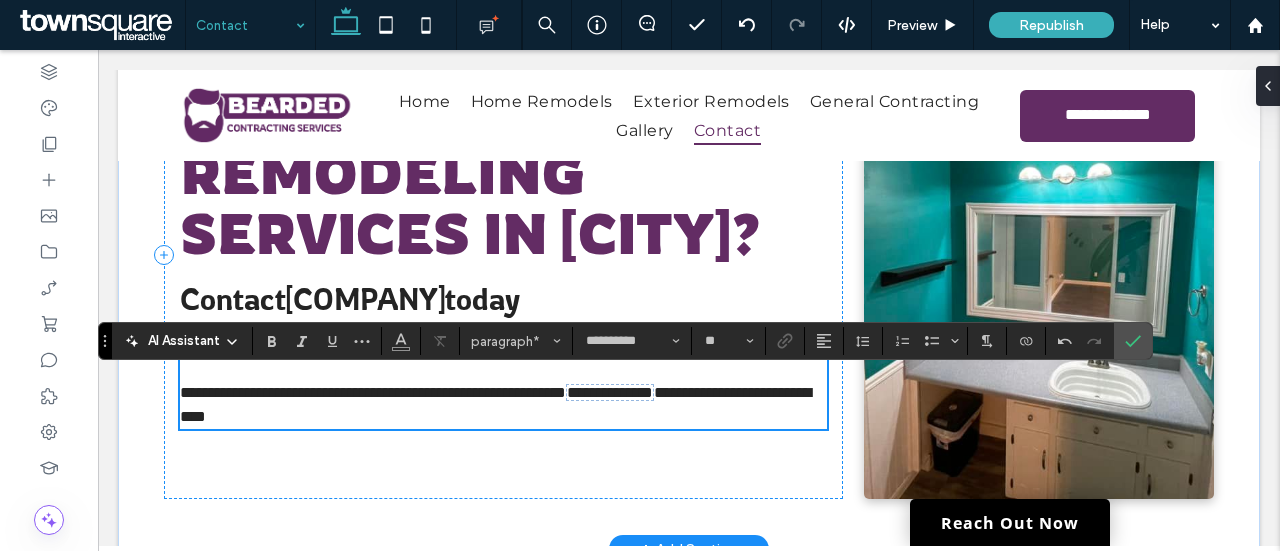 scroll, scrollTop: 188, scrollLeft: 0, axis: vertical 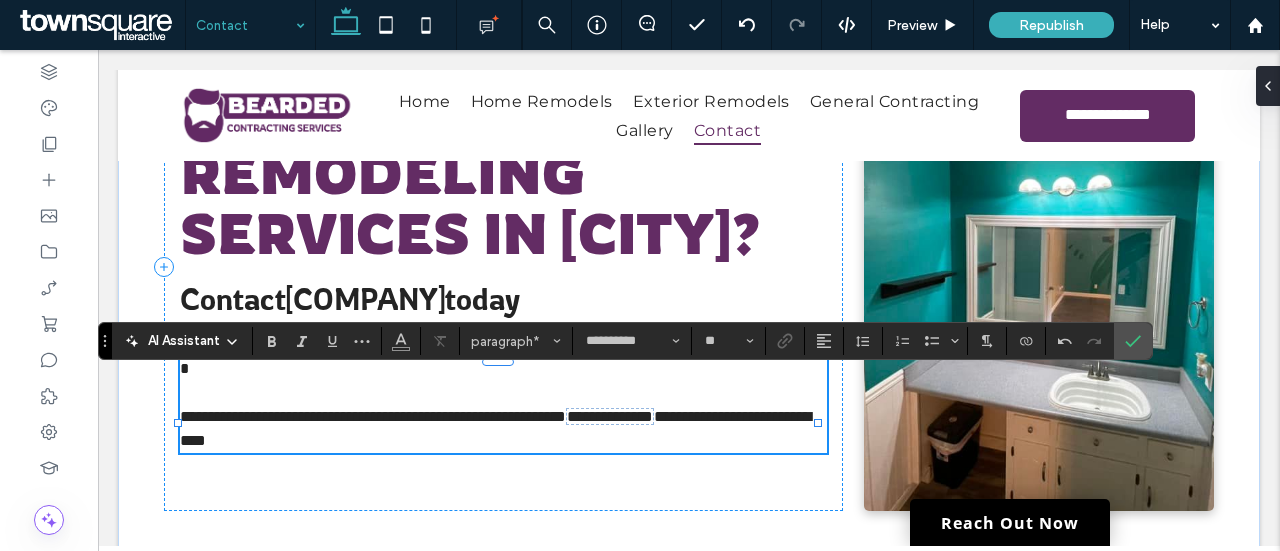 click on "**********" at bounding box center (505, 356) 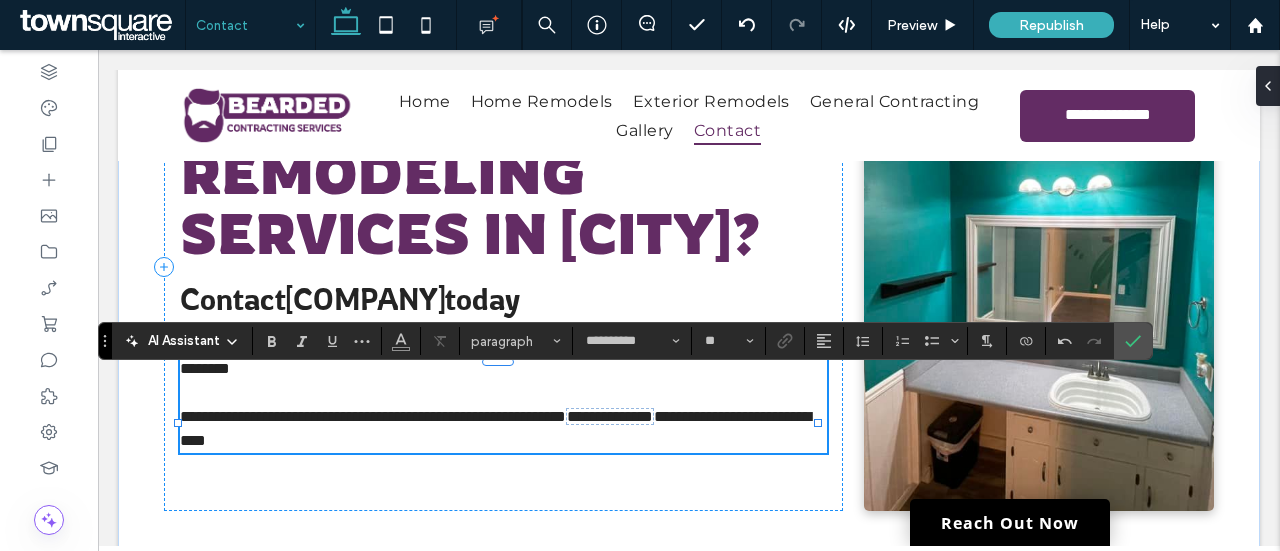 click at bounding box center (503, 393) 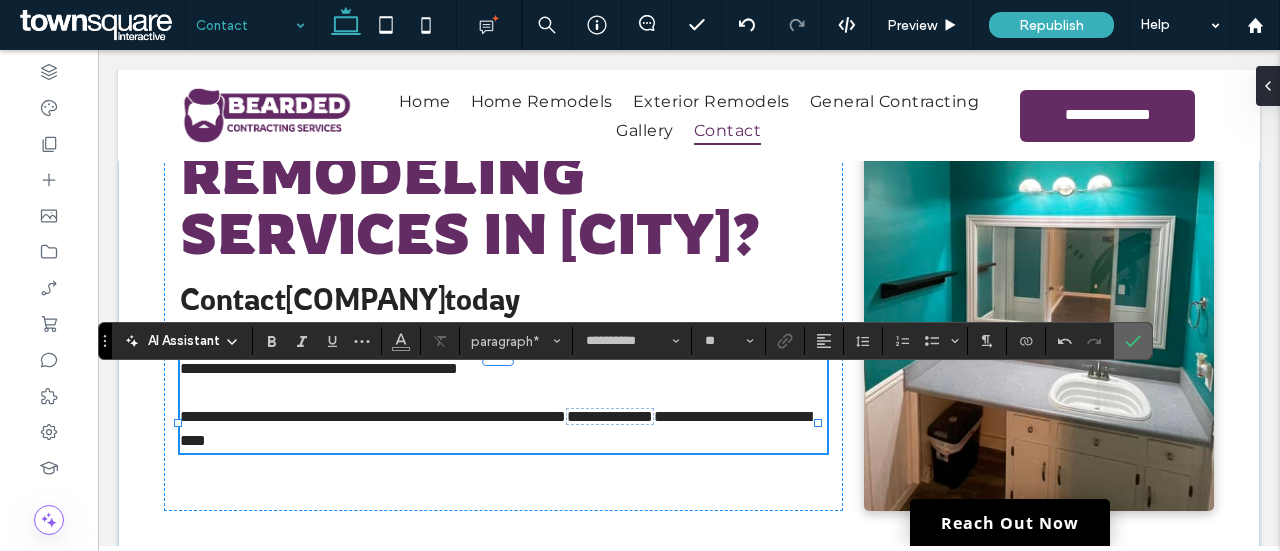 click at bounding box center [1133, 341] 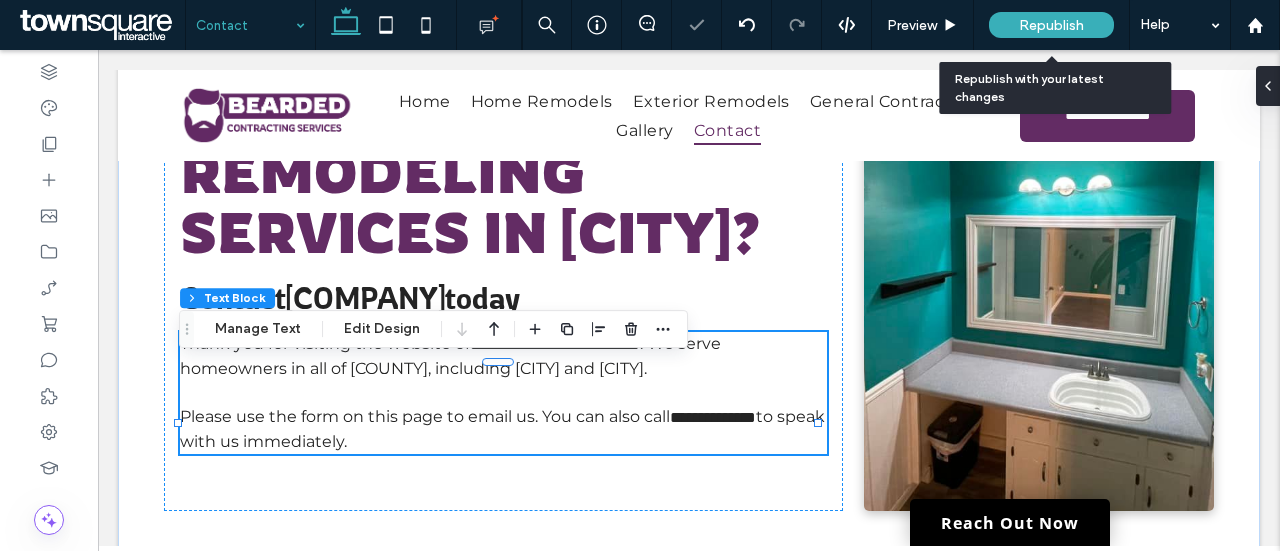 click on "Republish" at bounding box center [1051, 25] 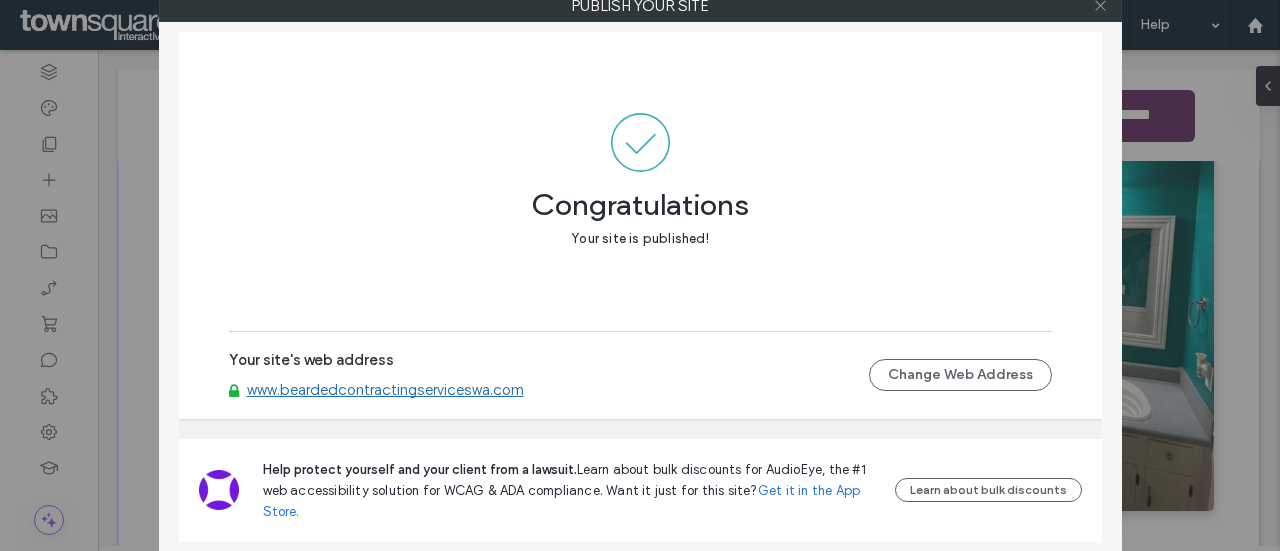 click 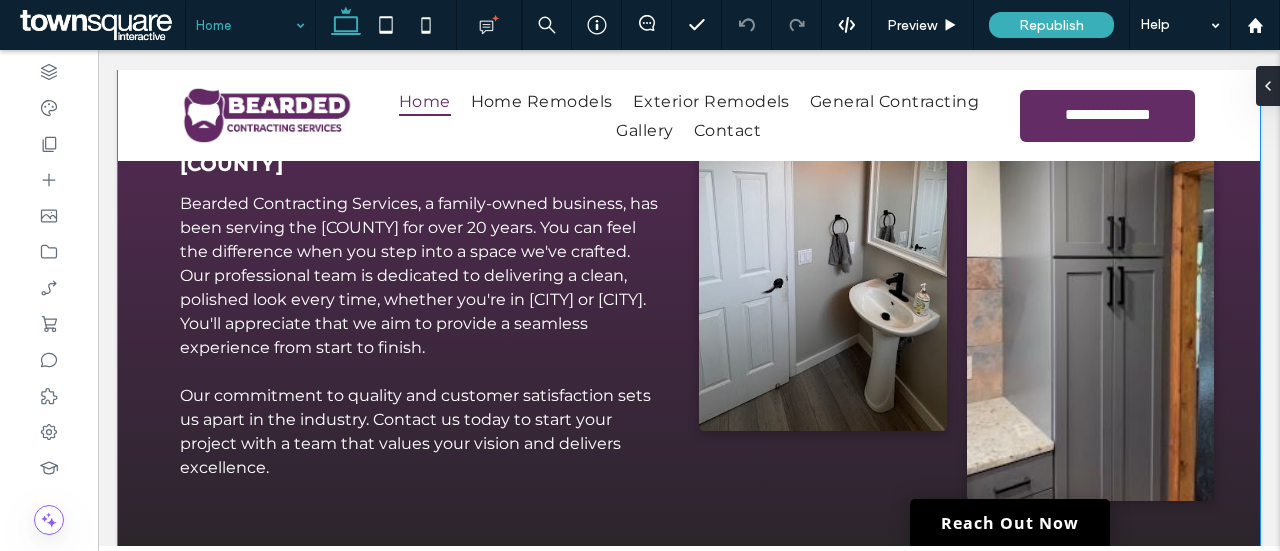 scroll, scrollTop: 1300, scrollLeft: 0, axis: vertical 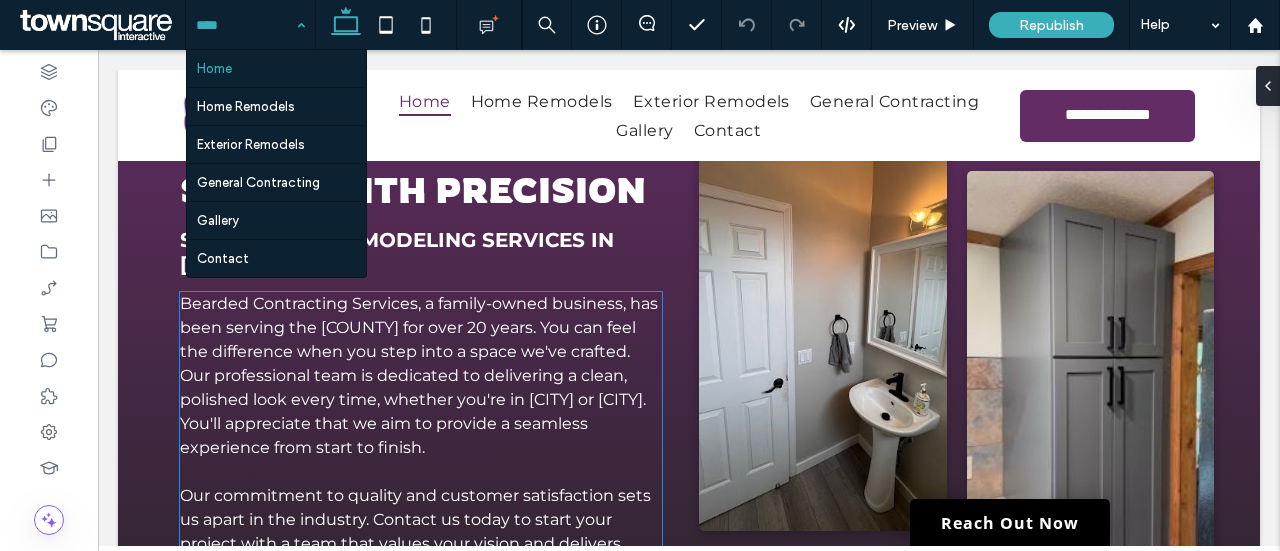 click on "Bearded Contracting Services, a family-owned business, has been serving the [COUNTY] for over 20 years. You can feel the difference when you step into a space we've crafted. Our professional team is dedicated to delivering a clean, polished look every time, whether you're in [CITY] or [CITY]. You'll appreciate that we aim to provide a seamless experience from start to finish." at bounding box center (419, 375) 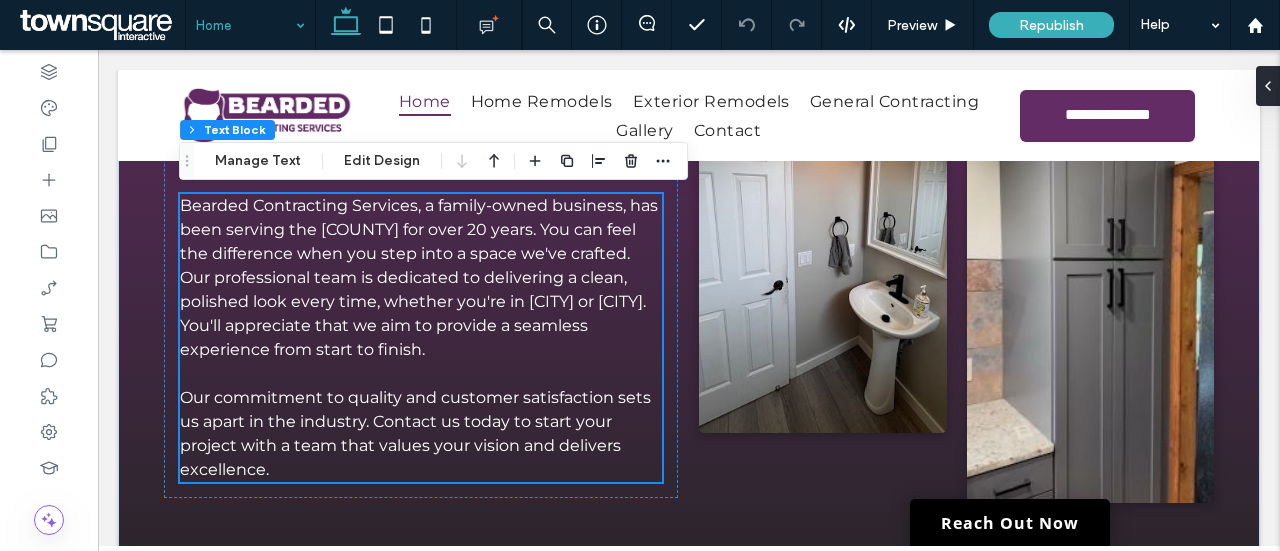 scroll, scrollTop: 1399, scrollLeft: 0, axis: vertical 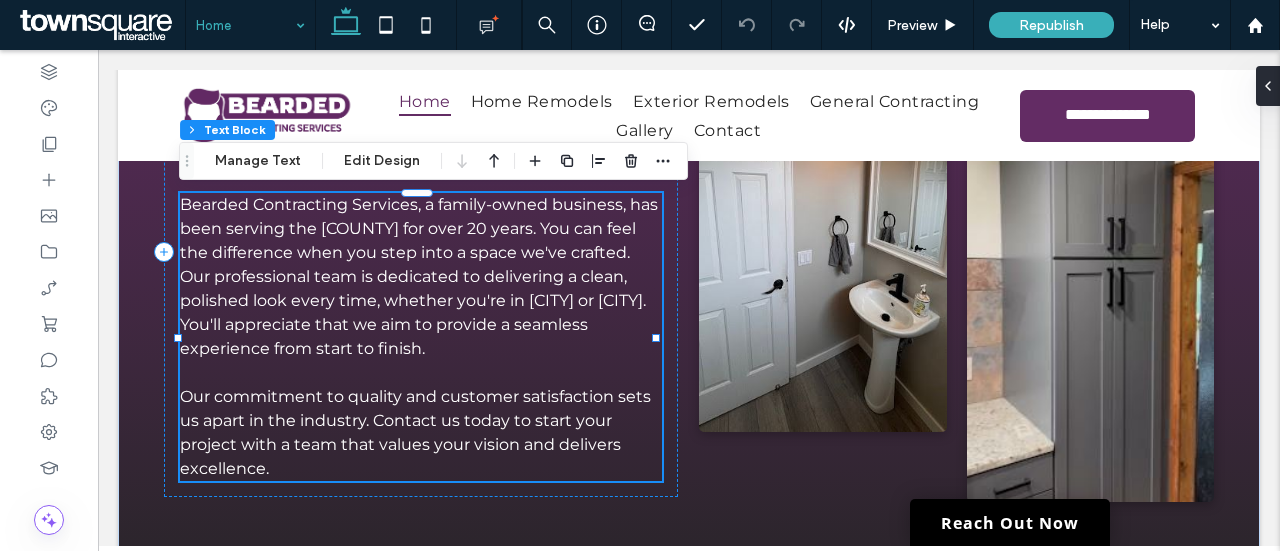 click on "Our commitment to quality and customer satisfaction sets us apart in the industry. Contact us today to start your project with a team that values your vision and delivers excellence." at bounding box center [421, 433] 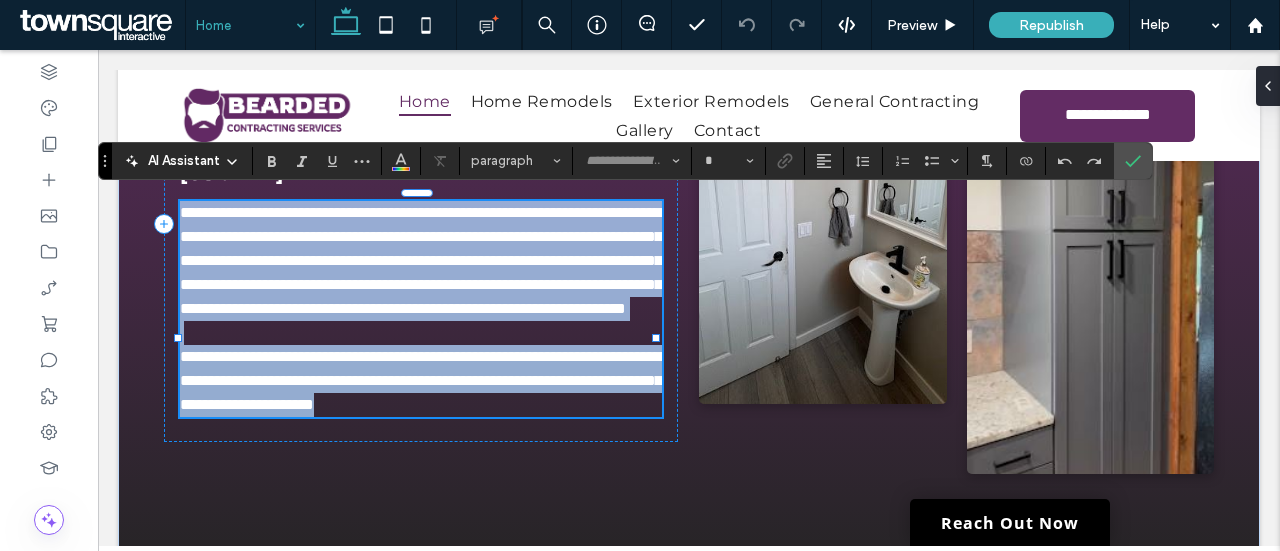 type on "**********" 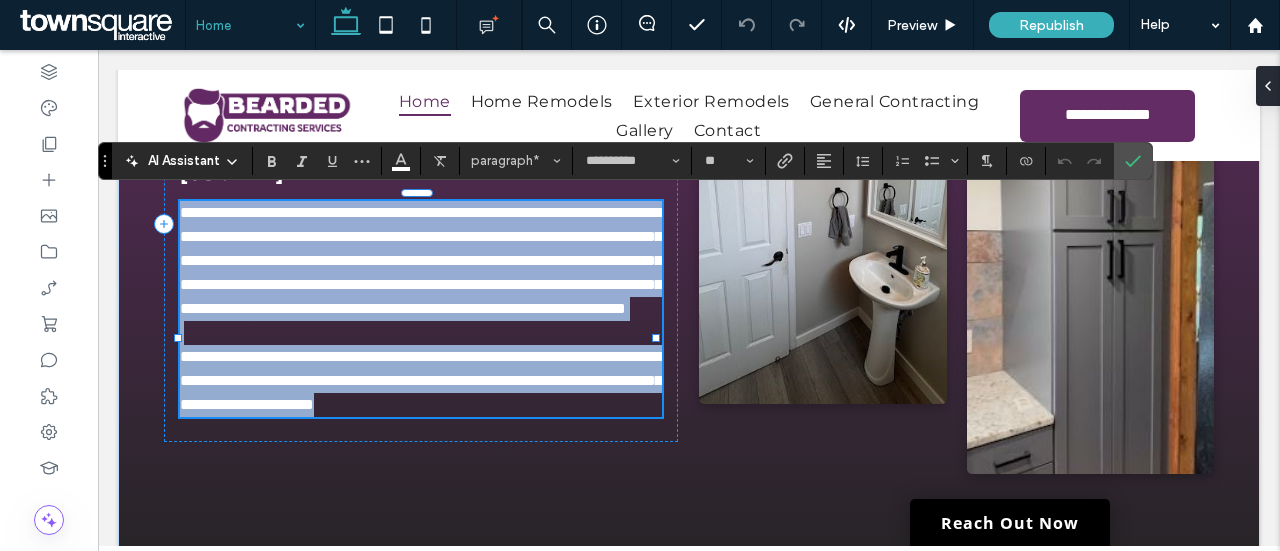 click on "**********" at bounding box center [421, 380] 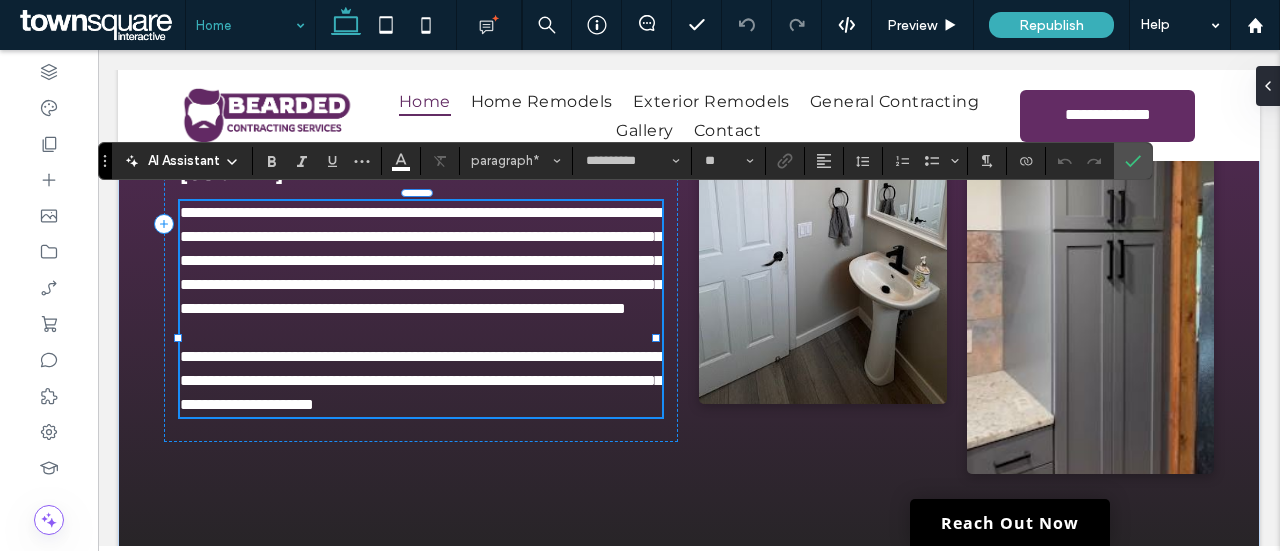 click on "**********" at bounding box center (421, 380) 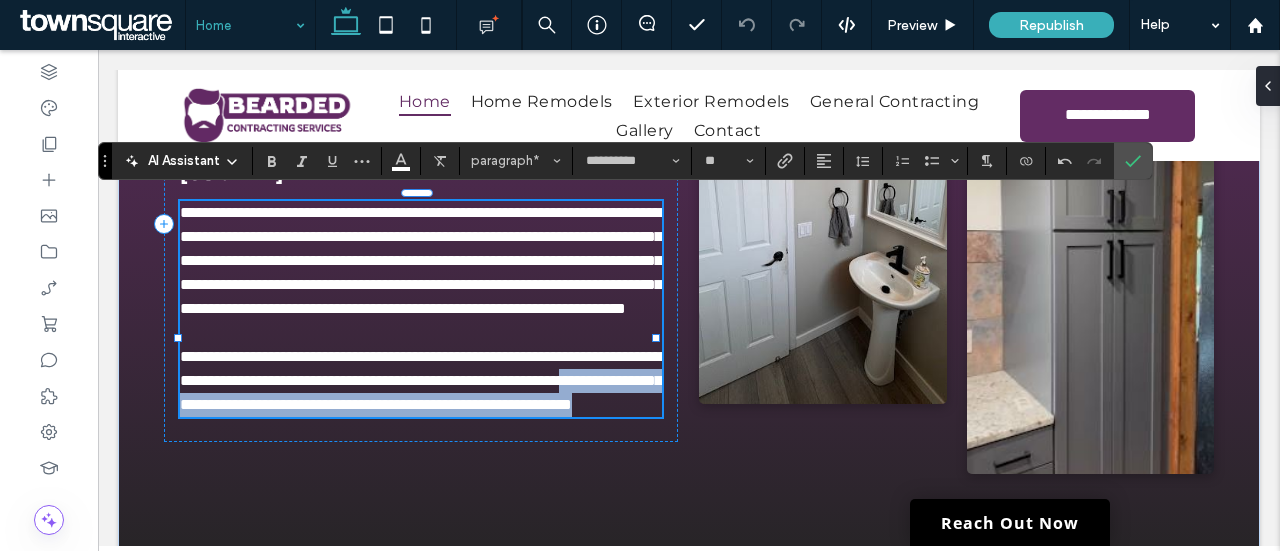 drag, startPoint x: 605, startPoint y: 466, endPoint x: 401, endPoint y: 450, distance: 204.6265 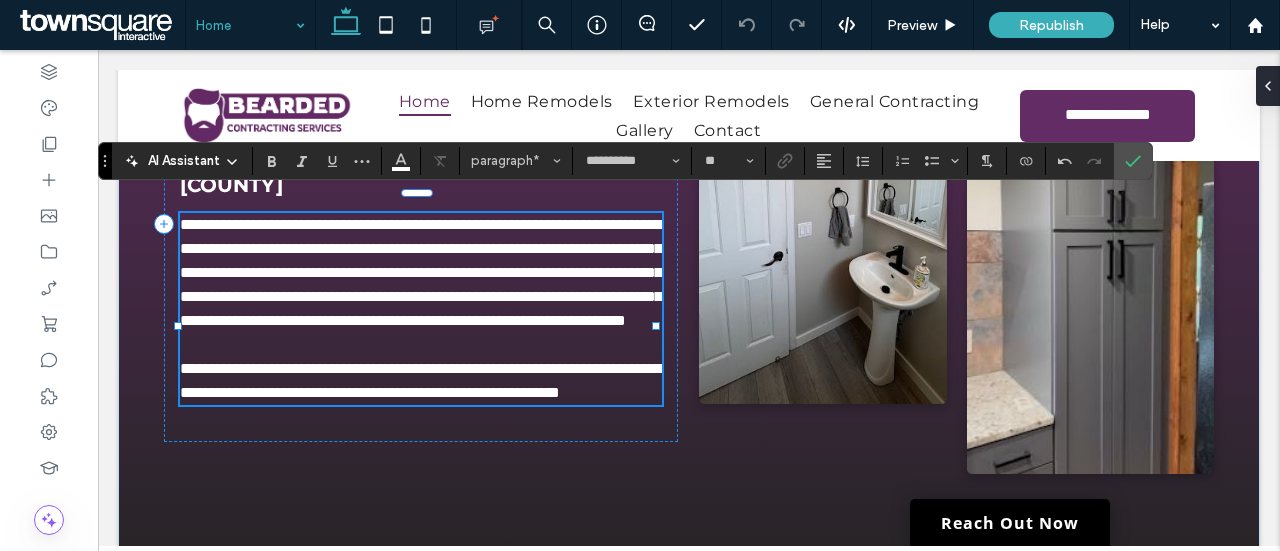 click on "**********" at bounding box center [420, 380] 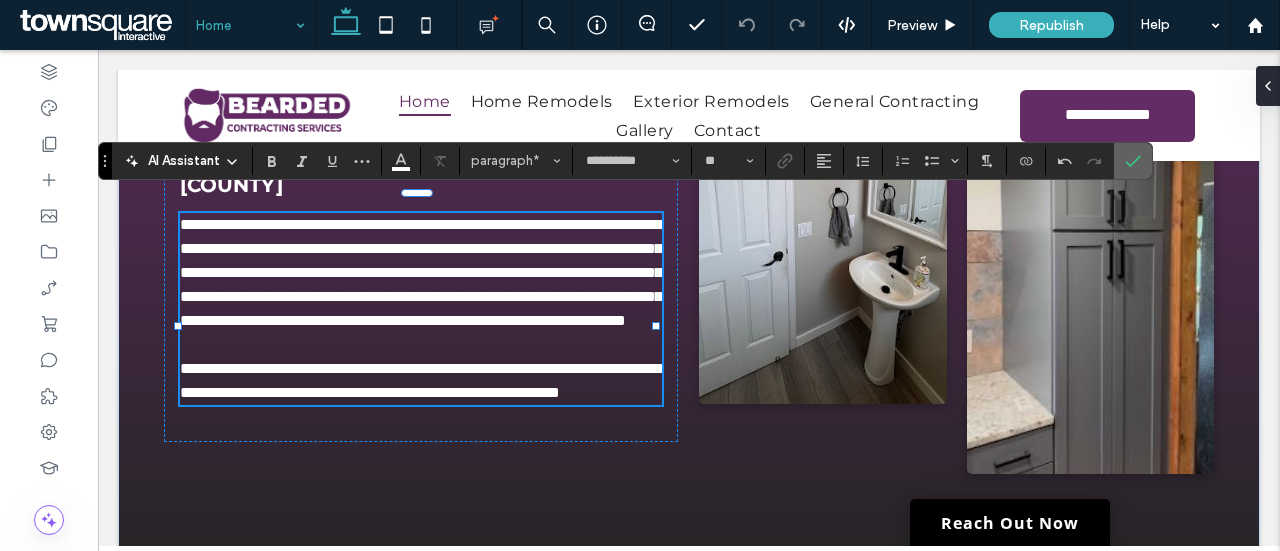 click 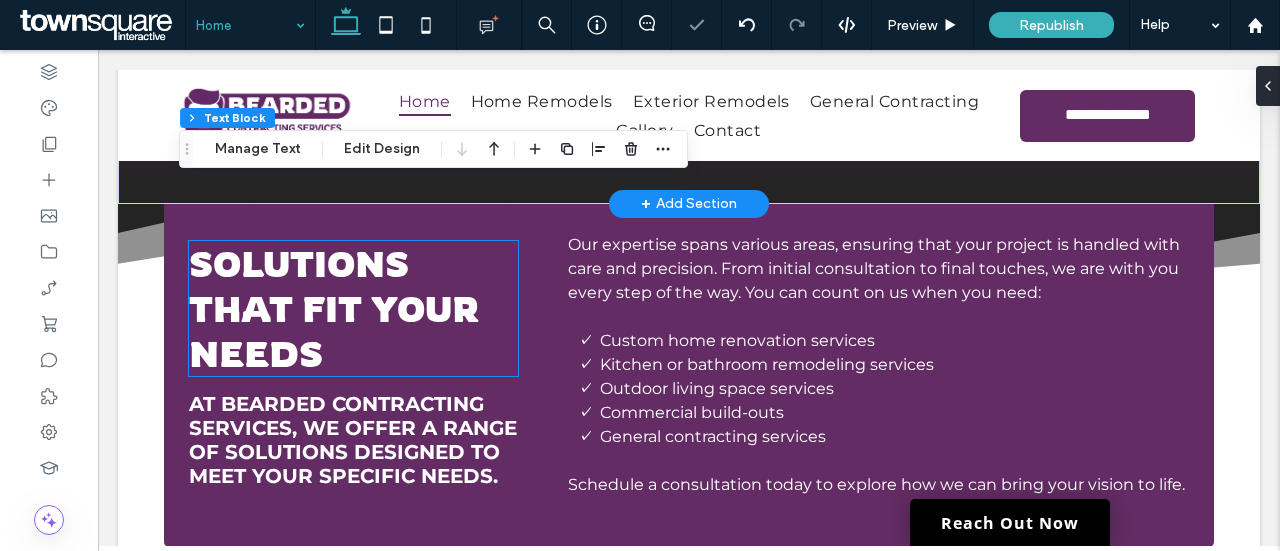scroll, scrollTop: 1814, scrollLeft: 0, axis: vertical 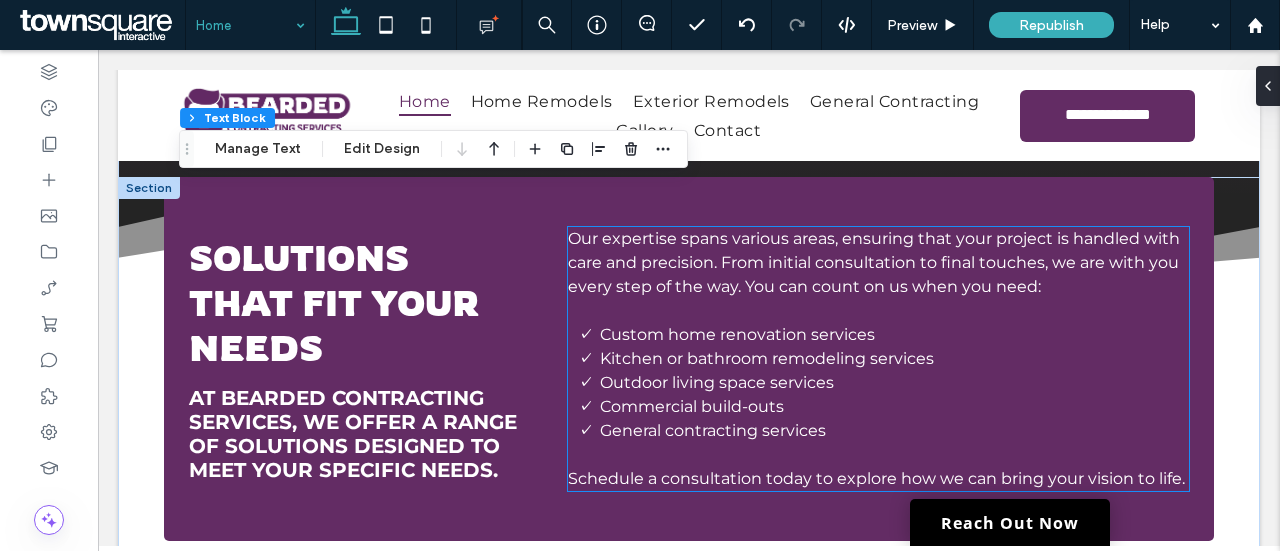 click on "Custom home renovation services" at bounding box center (894, 335) 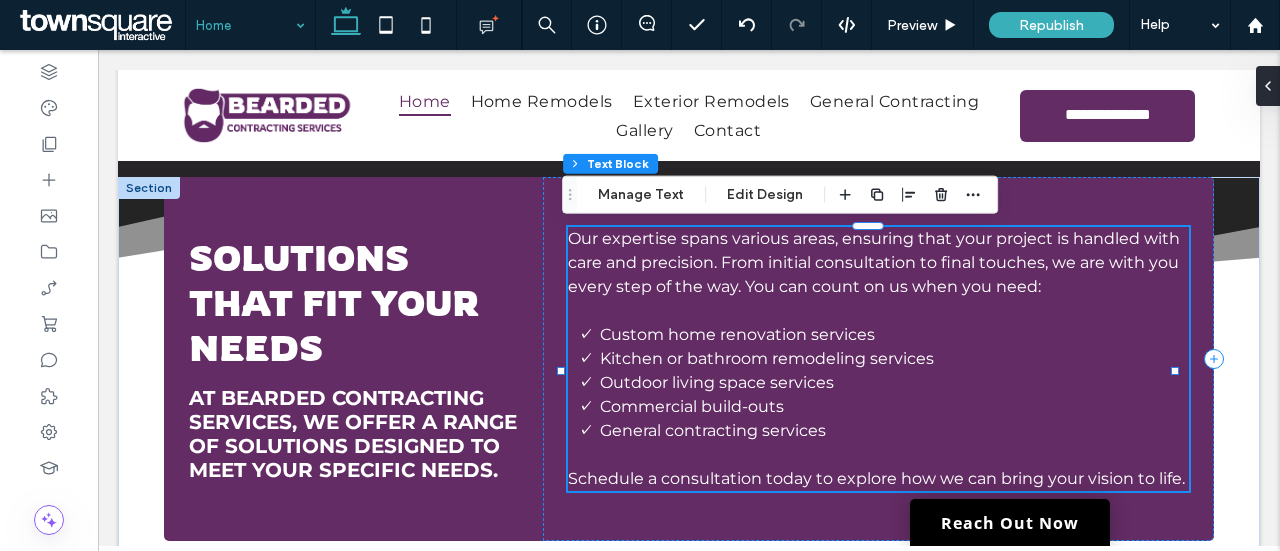 click on "Custom home renovation services" at bounding box center [737, 334] 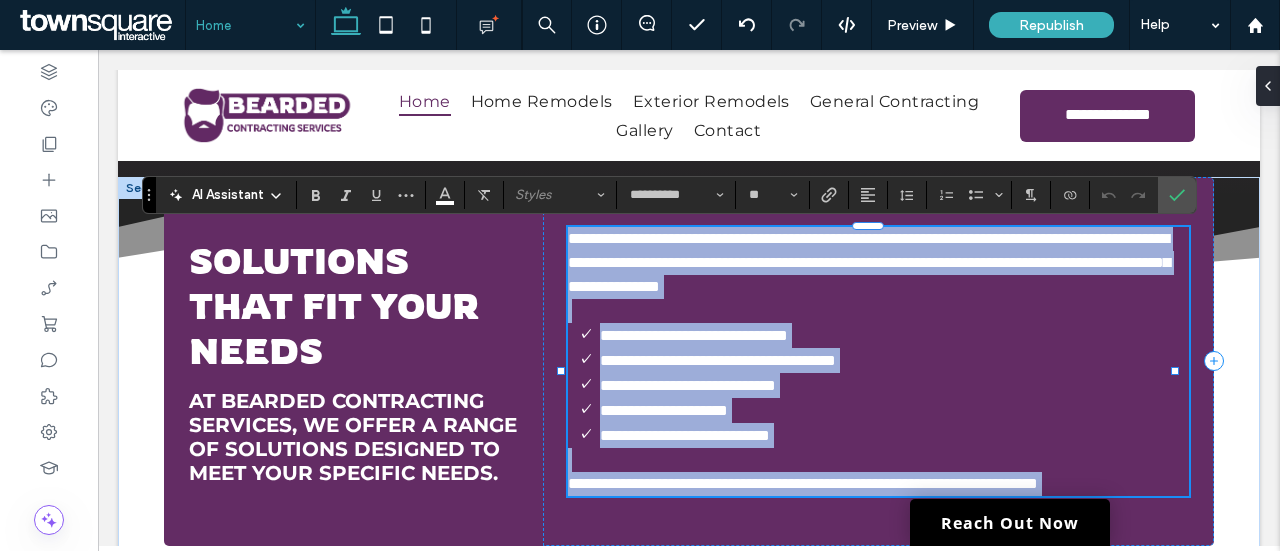click on "**********" at bounding box center [694, 335] 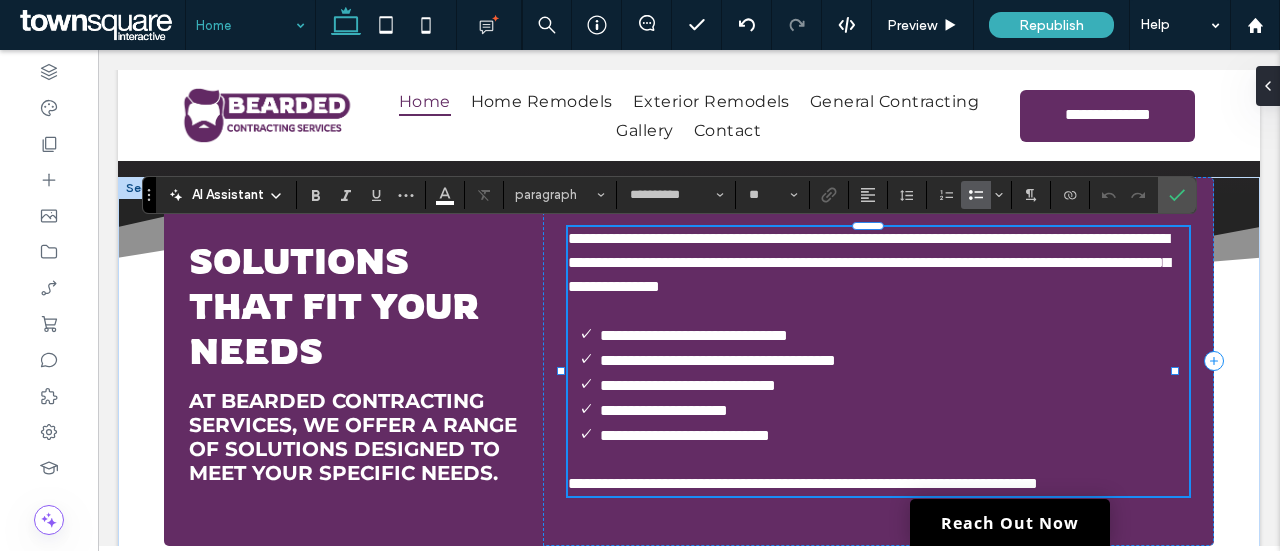 type 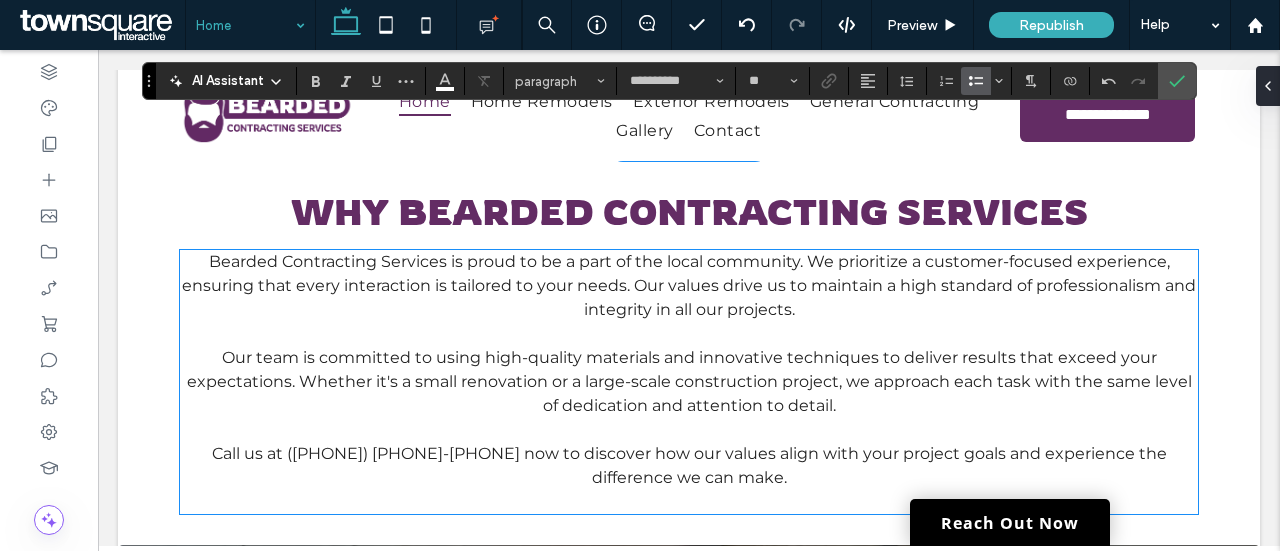 scroll, scrollTop: 2243, scrollLeft: 0, axis: vertical 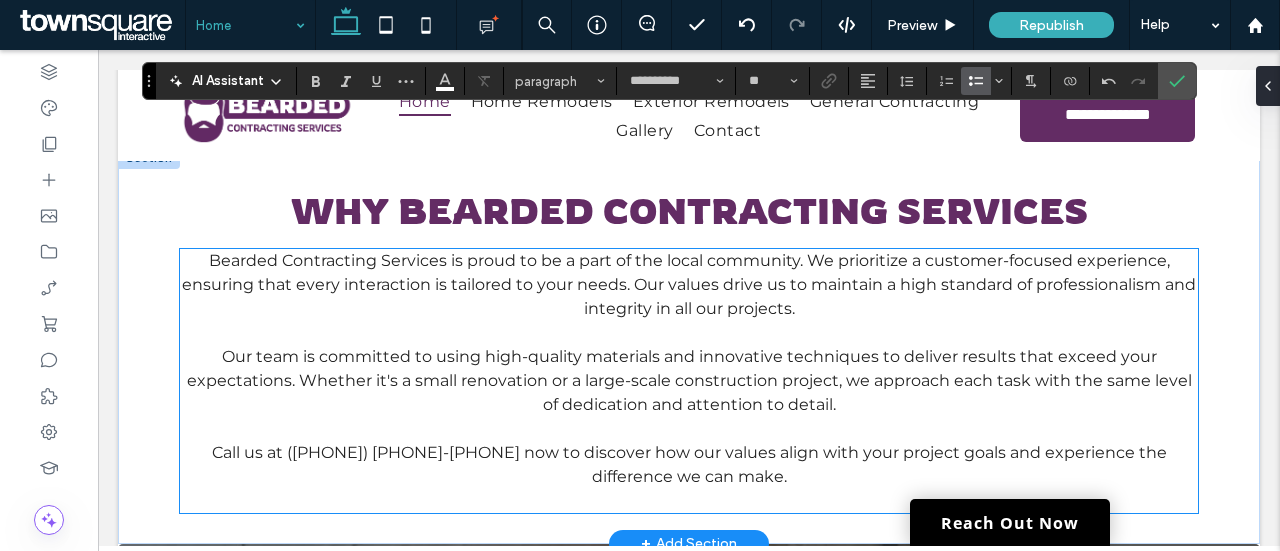 click on "Call us at ([PHONE]) [PHONE]-[PHONE] now to discover how our values align with your project goals and experience the difference we can make." at bounding box center [689, 464] 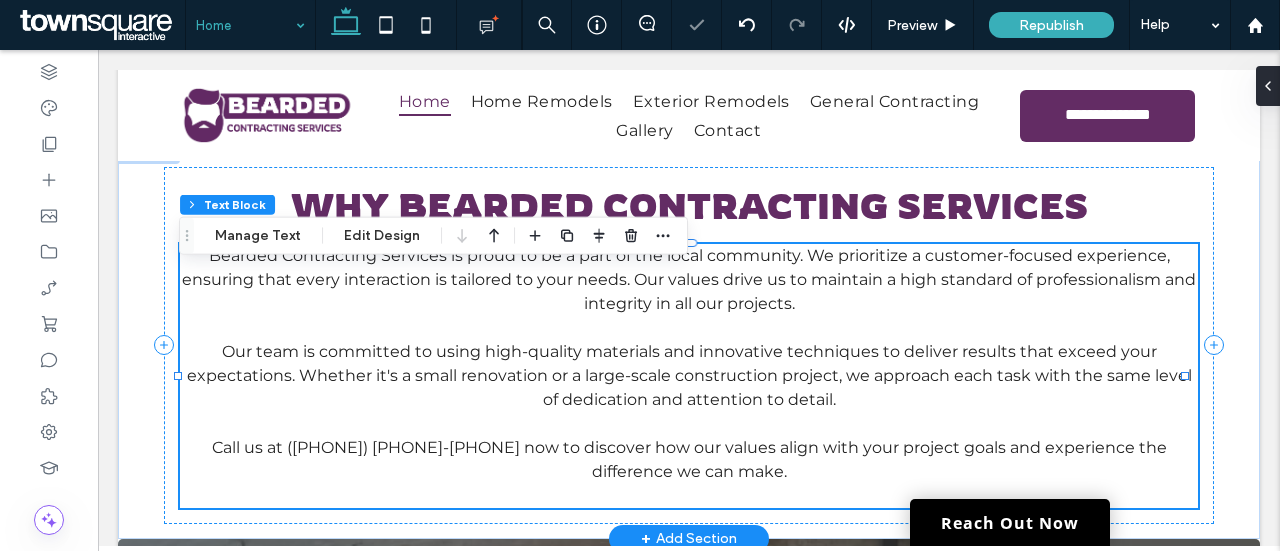 click on "Call us at ([PHONE]) [PHONE]-[PHONE] now to discover how our values align with your project goals and experience the difference we can make." at bounding box center [689, 460] 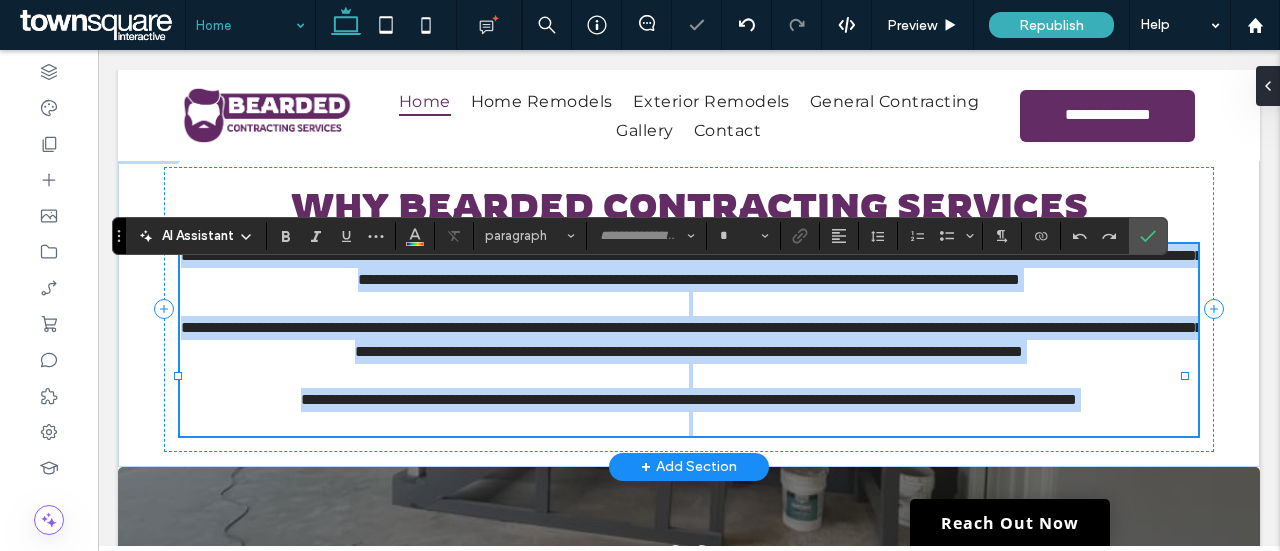type on "**********" 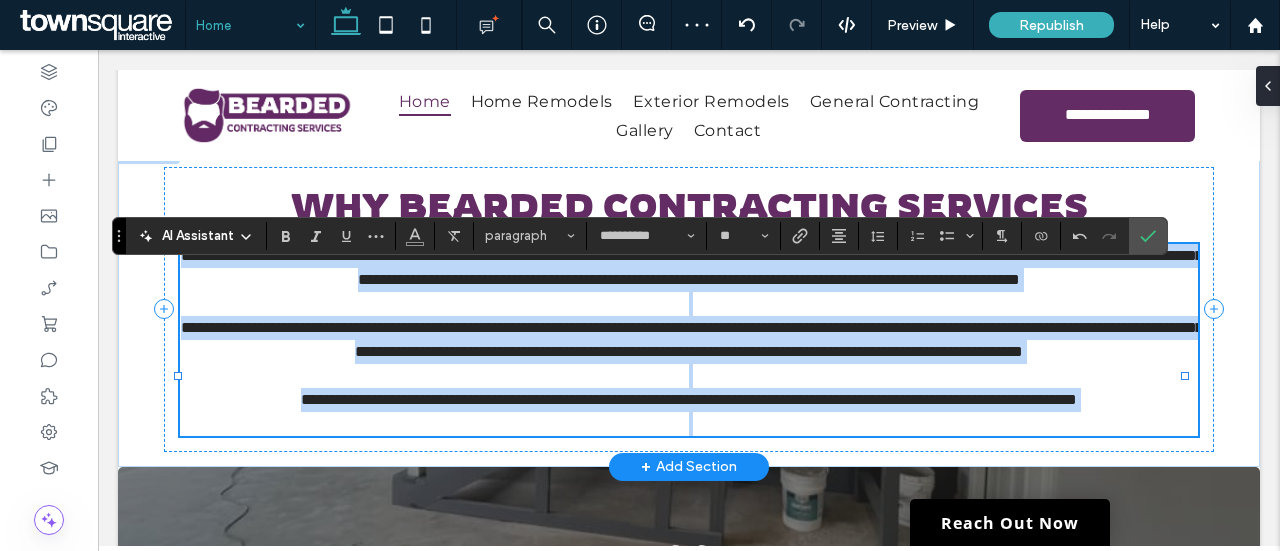 click on "**********" at bounding box center [689, 400] 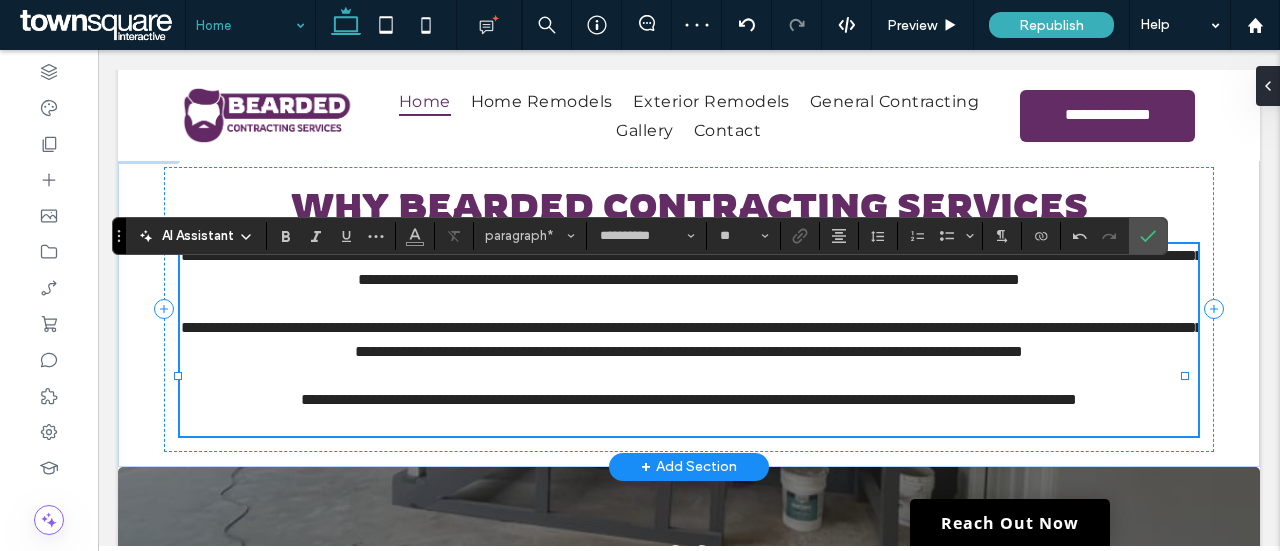 type 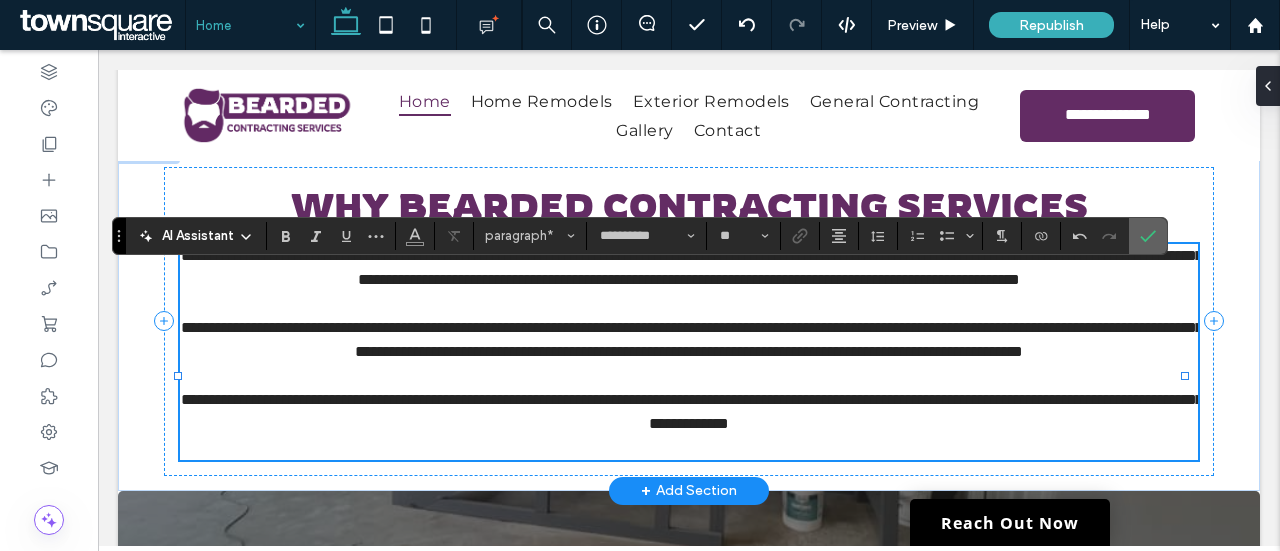 click 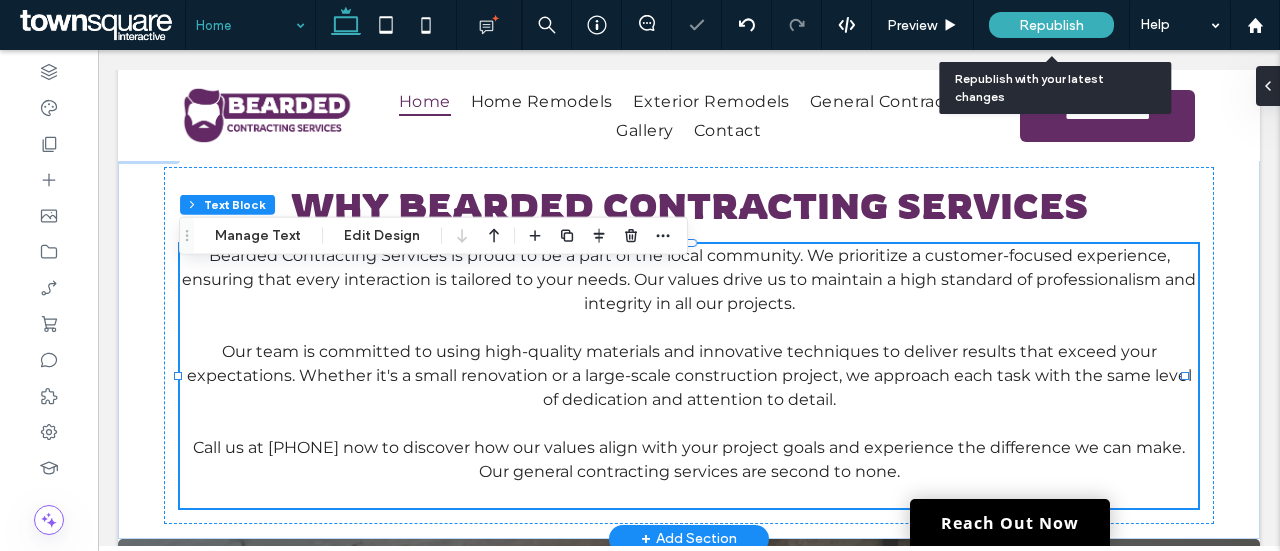 click on "Republish" at bounding box center (1051, 25) 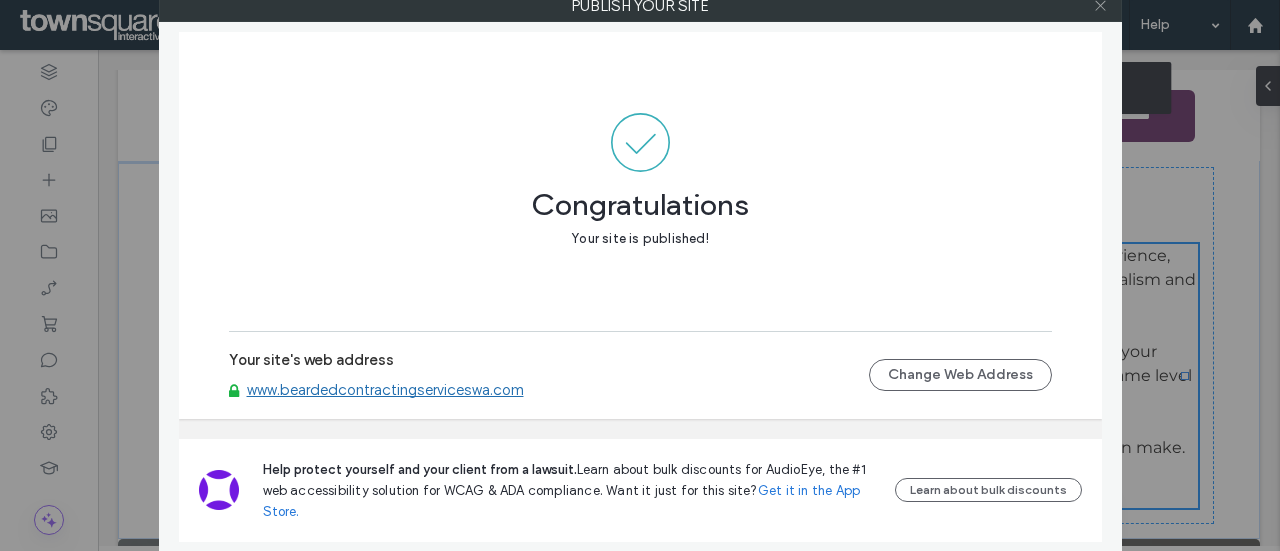 click 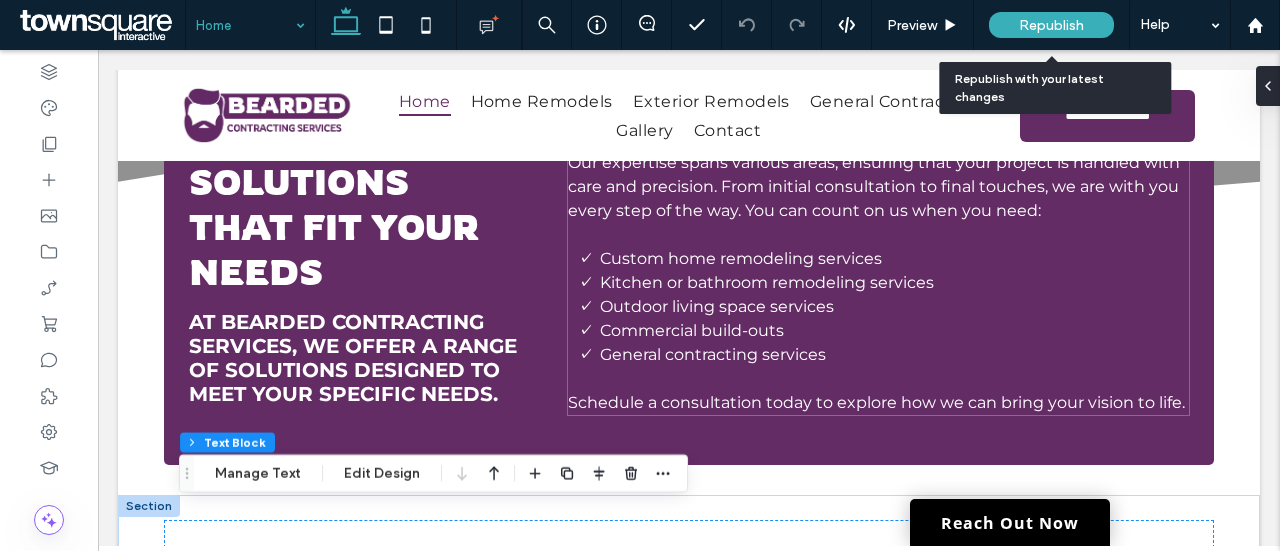 scroll, scrollTop: 1743, scrollLeft: 0, axis: vertical 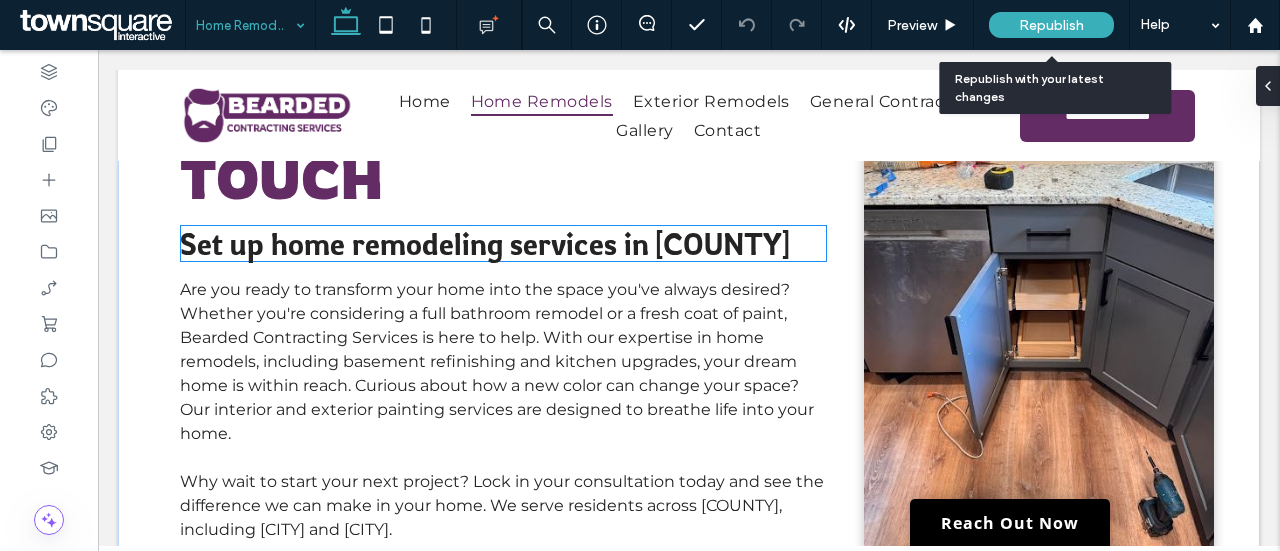 click on "Set up home remodeling services in [COUNTY]" at bounding box center [484, 243] 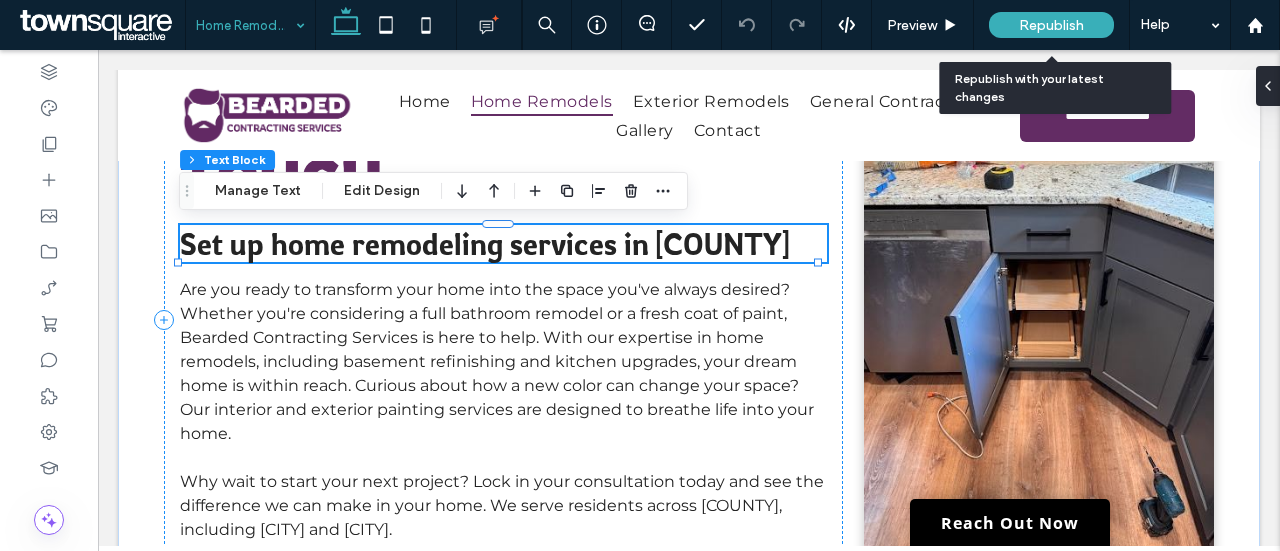 click on "Set up home remodeling services in [COUNTY]" at bounding box center (484, 243) 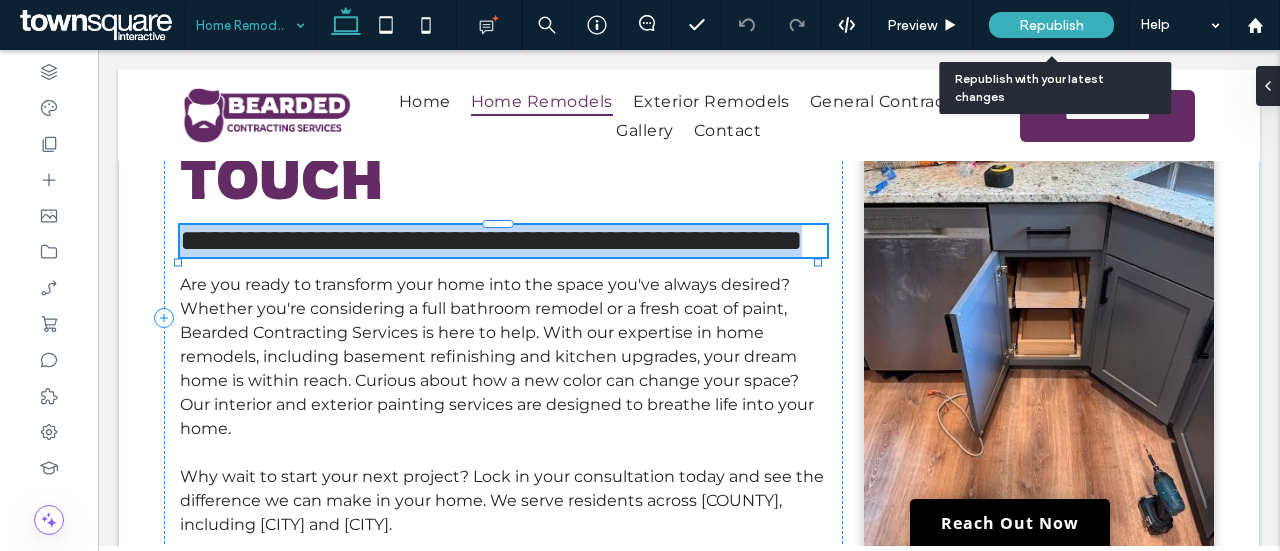 click on "**********" at bounding box center (491, 240) 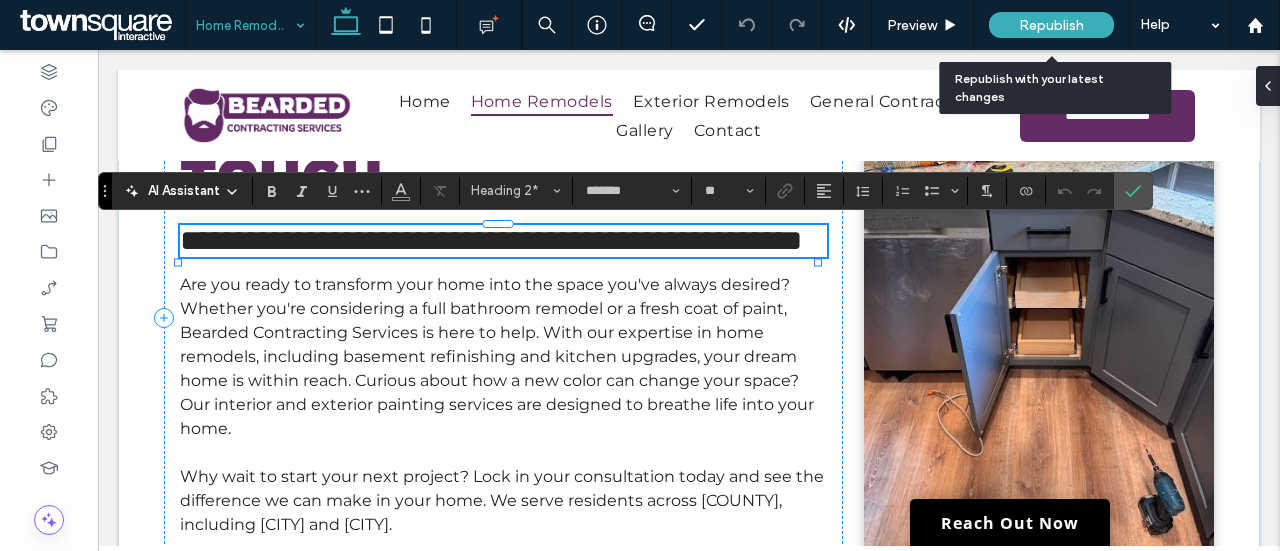 click on "**********" at bounding box center [491, 240] 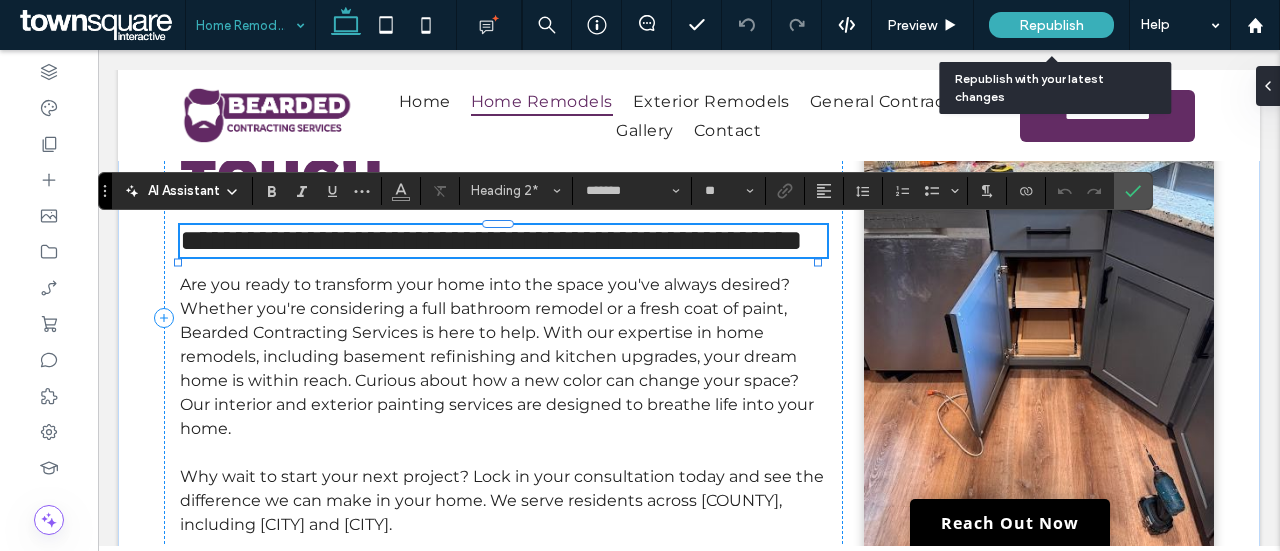 click on "**********" at bounding box center (491, 240) 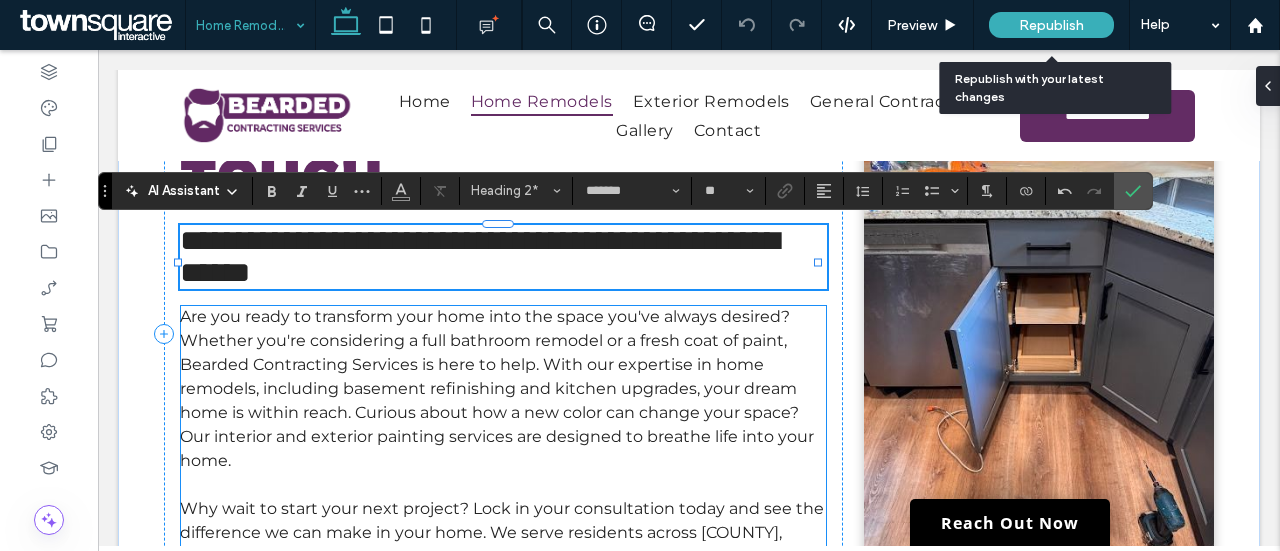 click on "Are you ready to transform your home into the space you've always desired? Whether you're considering a full bathroom remodel or a fresh coat of paint, Bearded Contracting Services is here to help. With our expertise in home remodels, including basement refinishing and kitchen upgrades, your dream home is within reach. Curious about how a new color can change your space? Our interior and exterior painting services are designed to breathe life into your home." at bounding box center [497, 388] 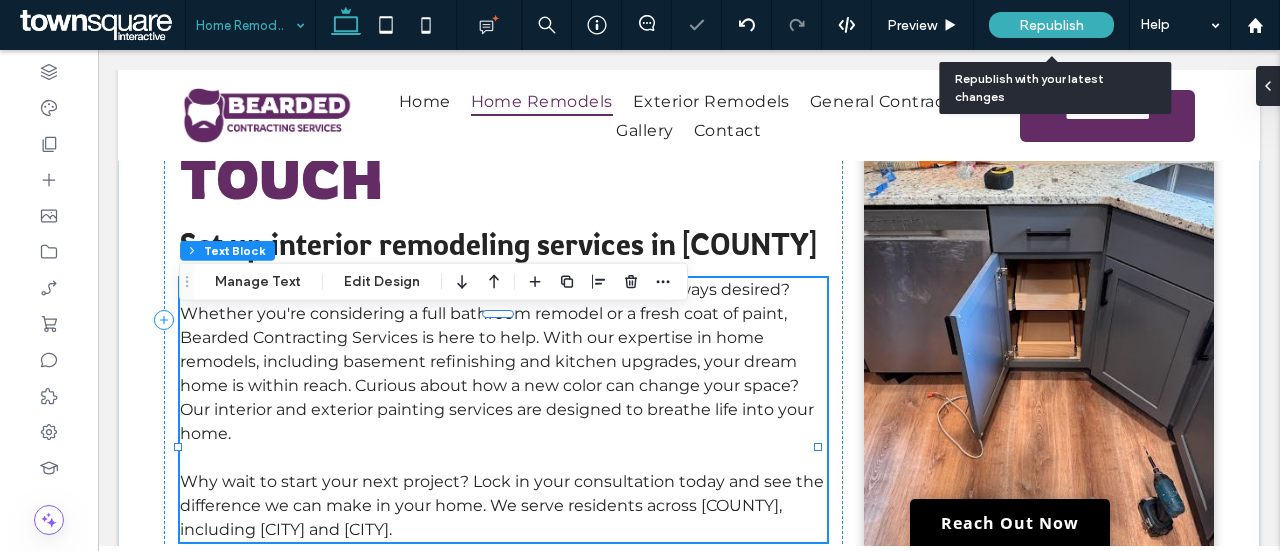 click on "Are you ready to transform your home into the space you've always desired? Whether you're considering a full bathroom remodel or a fresh coat of paint, Bearded Contracting Services is here to help. With our expertise in home remodels, including basement refinishing and kitchen upgrades, your dream home is within reach. Curious about how a new color can change your space? Our interior and exterior painting services are designed to breathe life into your home." at bounding box center (503, 362) 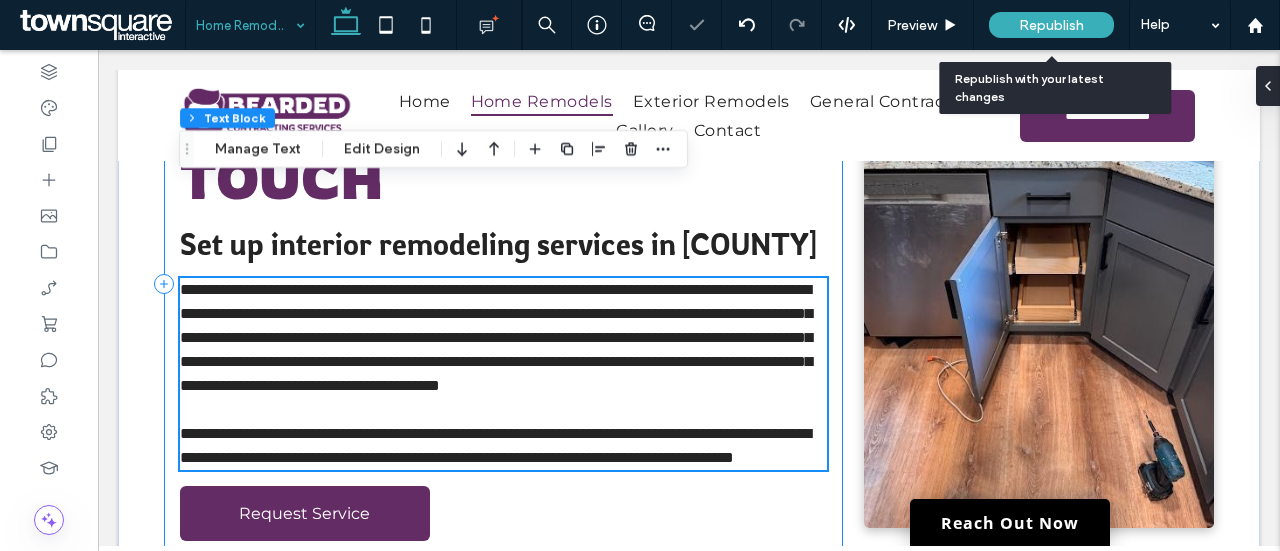 scroll, scrollTop: 349, scrollLeft: 0, axis: vertical 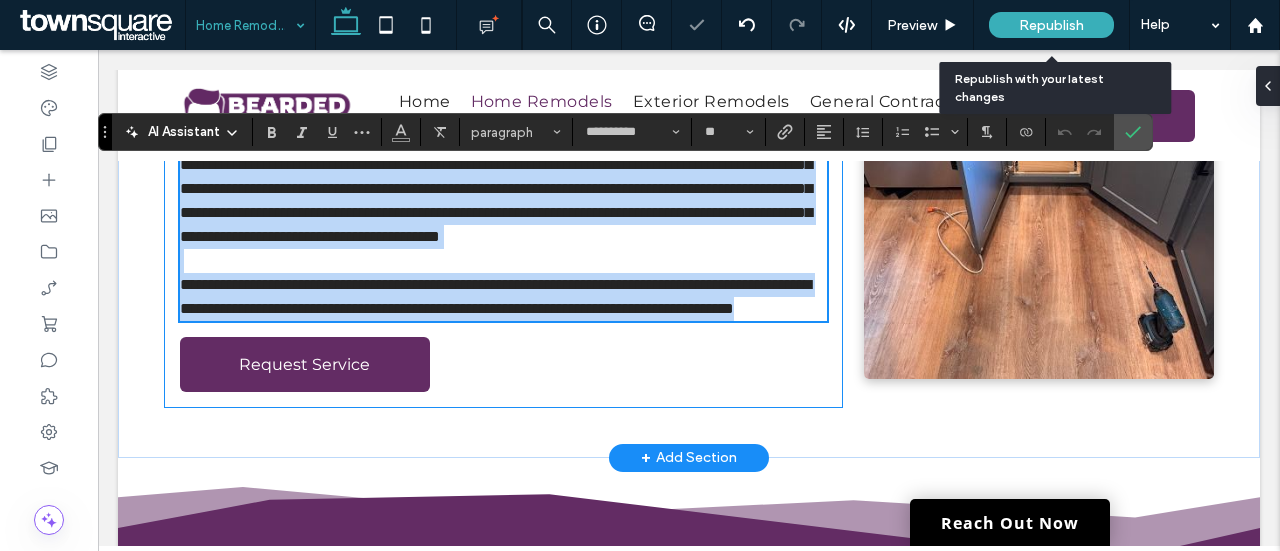 type on "**********" 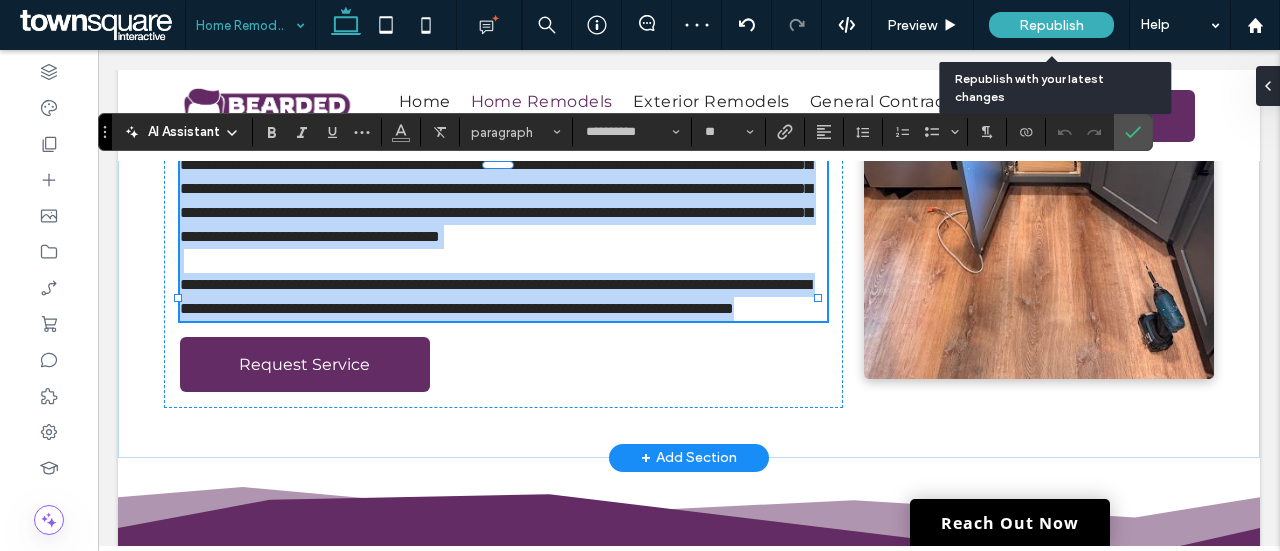 click on "**********" at bounding box center [503, 297] 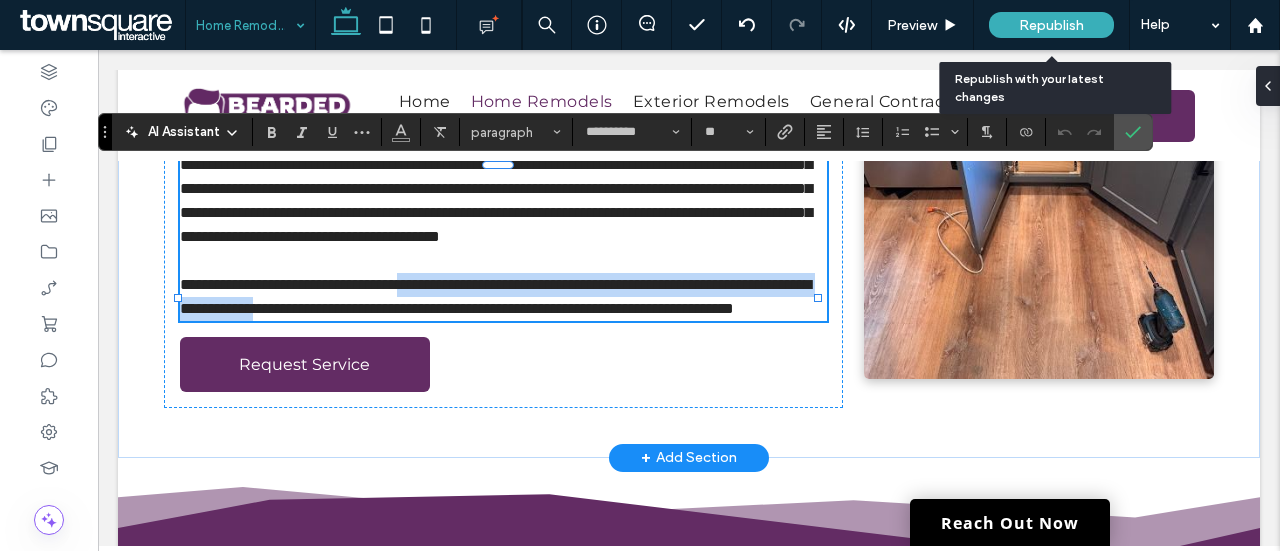 drag, startPoint x: 466, startPoint y: 369, endPoint x: 484, endPoint y: 388, distance: 26.172504 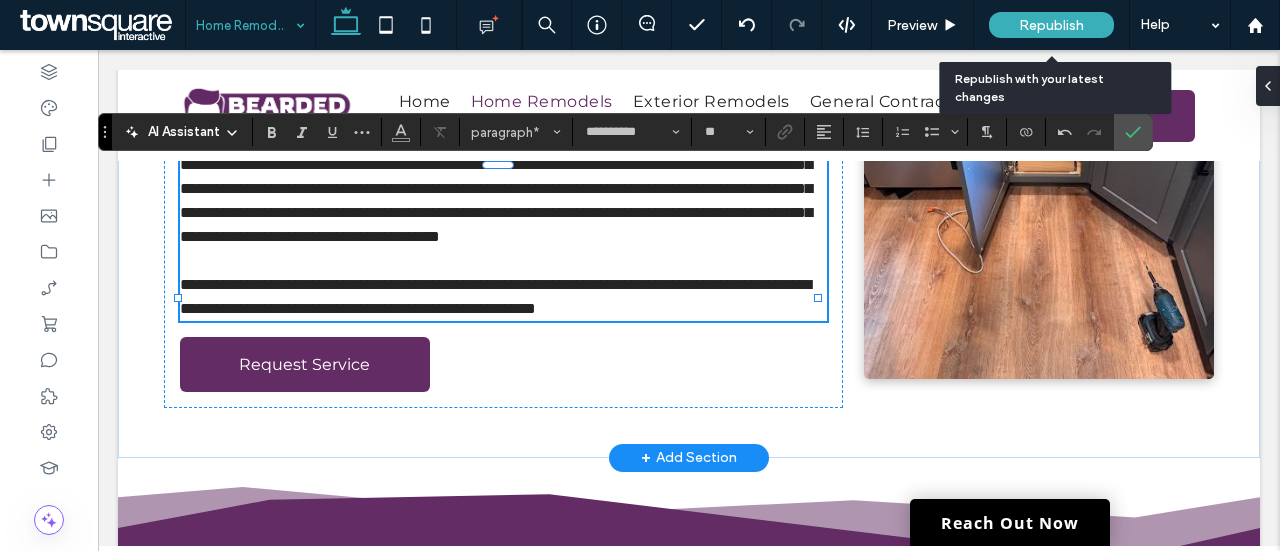 click on "**********" at bounding box center (495, 296) 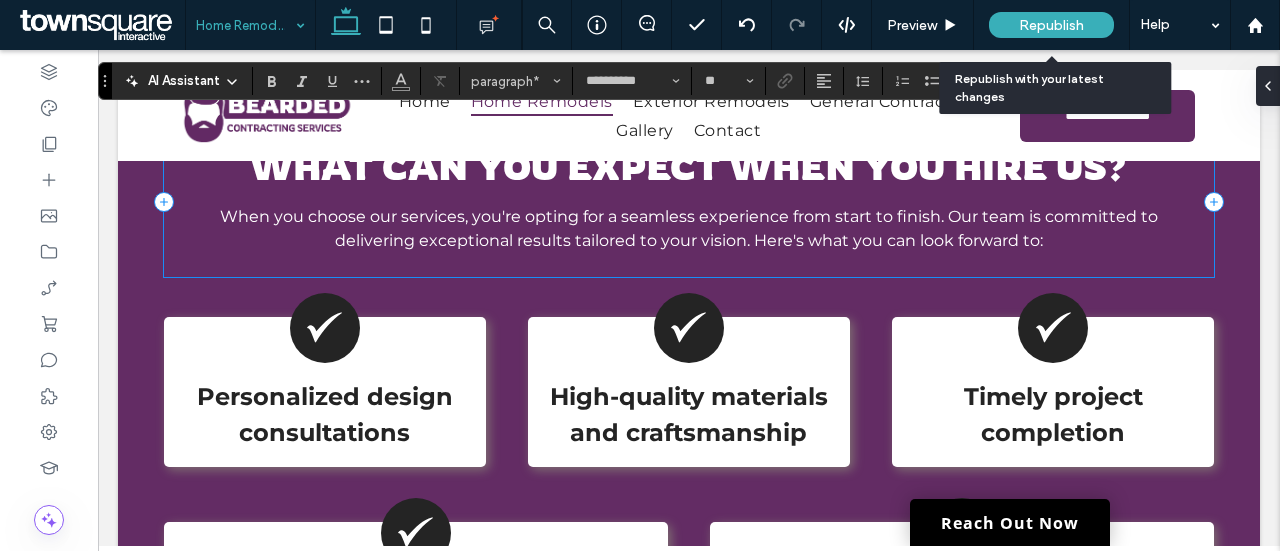 scroll, scrollTop: 862, scrollLeft: 0, axis: vertical 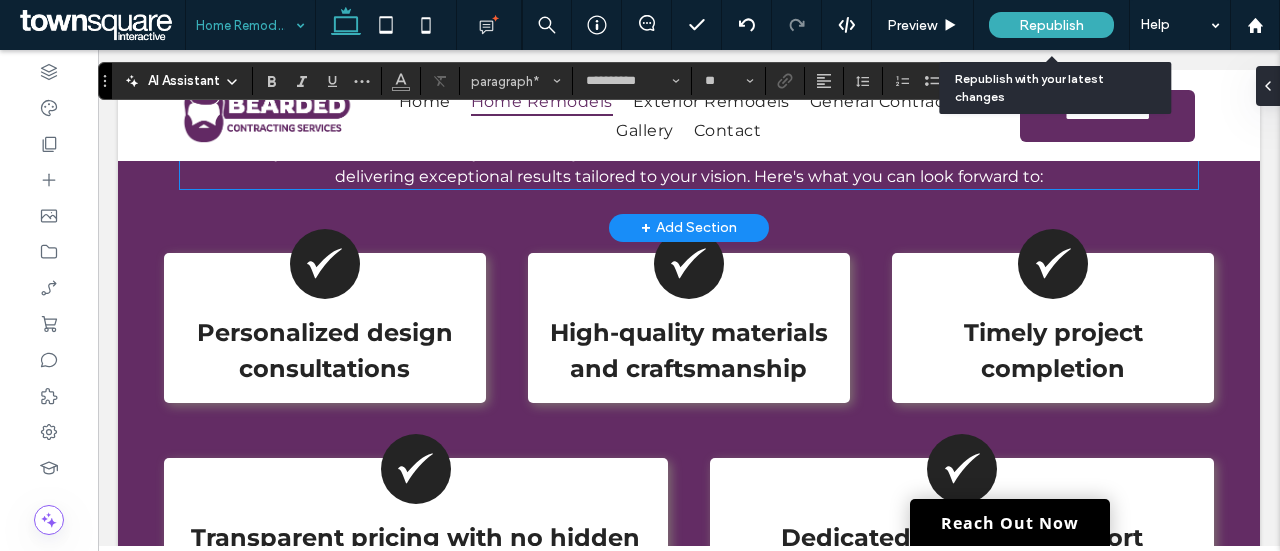 click on "When you choose our services, you're opting for a seamless experience from start to finish. Our team is committed to delivering exceptional results tailored to your vision. Here's what you can look forward to:" at bounding box center (689, 164) 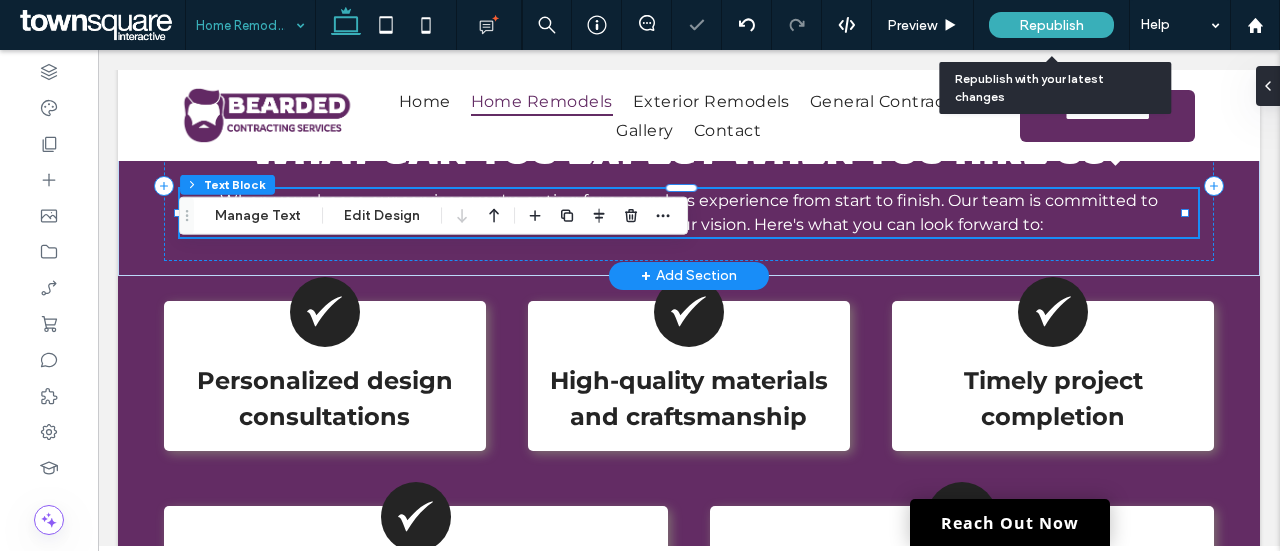 click on "When you choose our services, you're opting for a seamless experience from start to finish. Our team is committed to delivering exceptional results tailored to your vision. Here's what you can look forward to:" at bounding box center (689, 212) 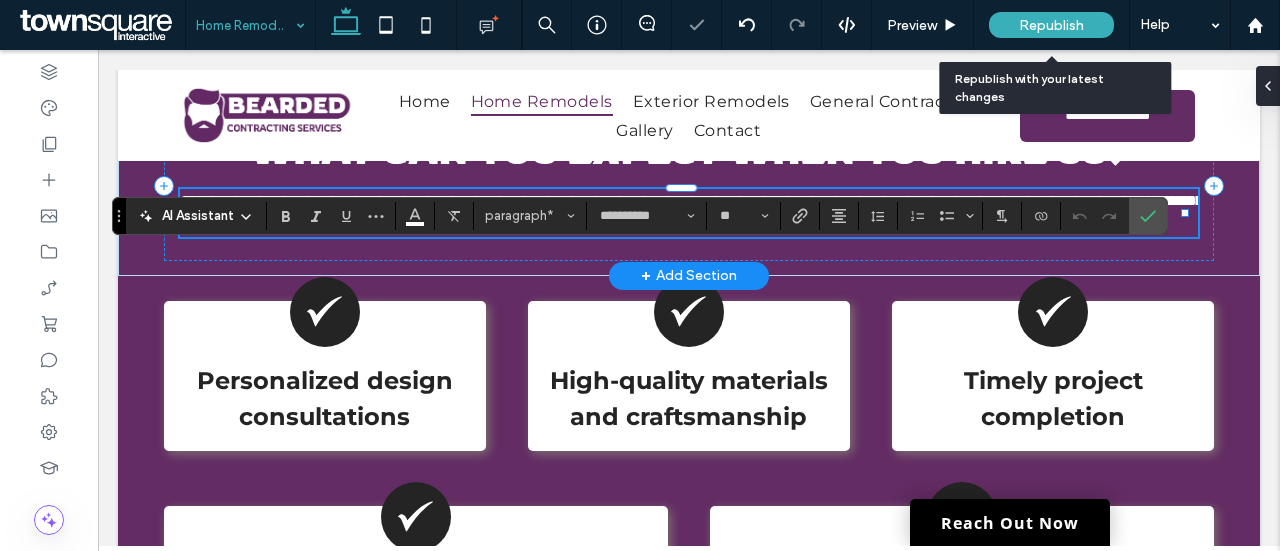 click on "**********" at bounding box center (689, 213) 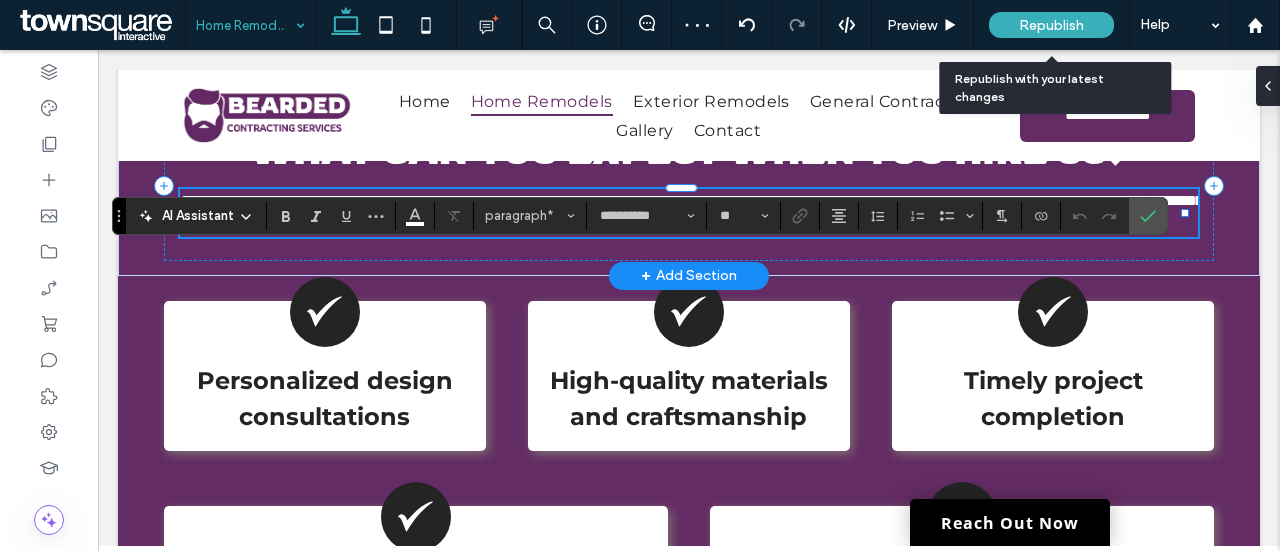 type 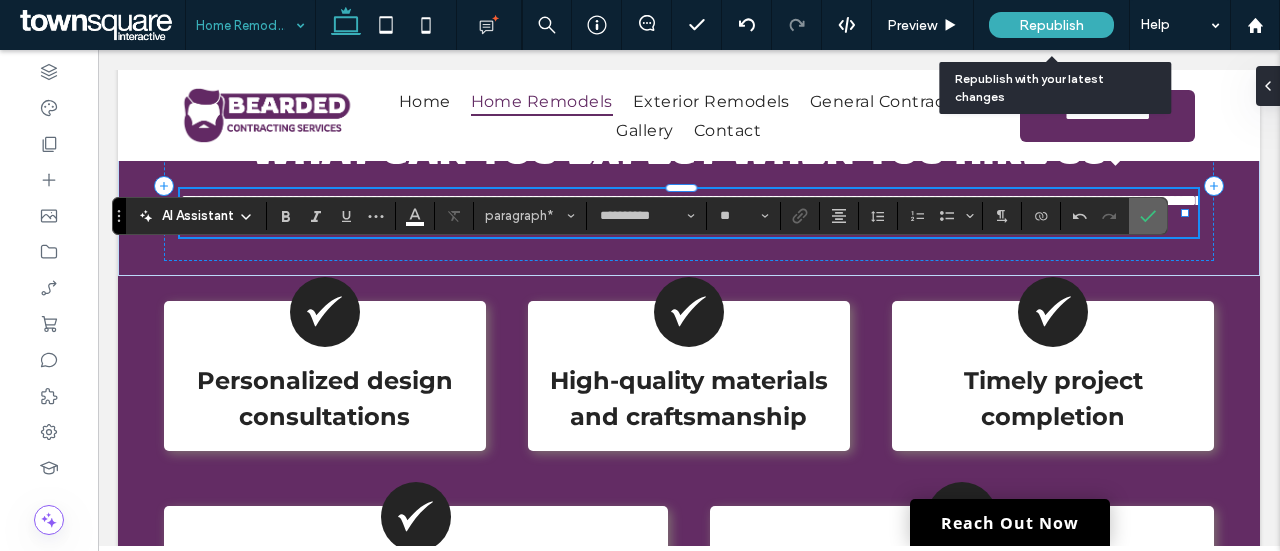 click 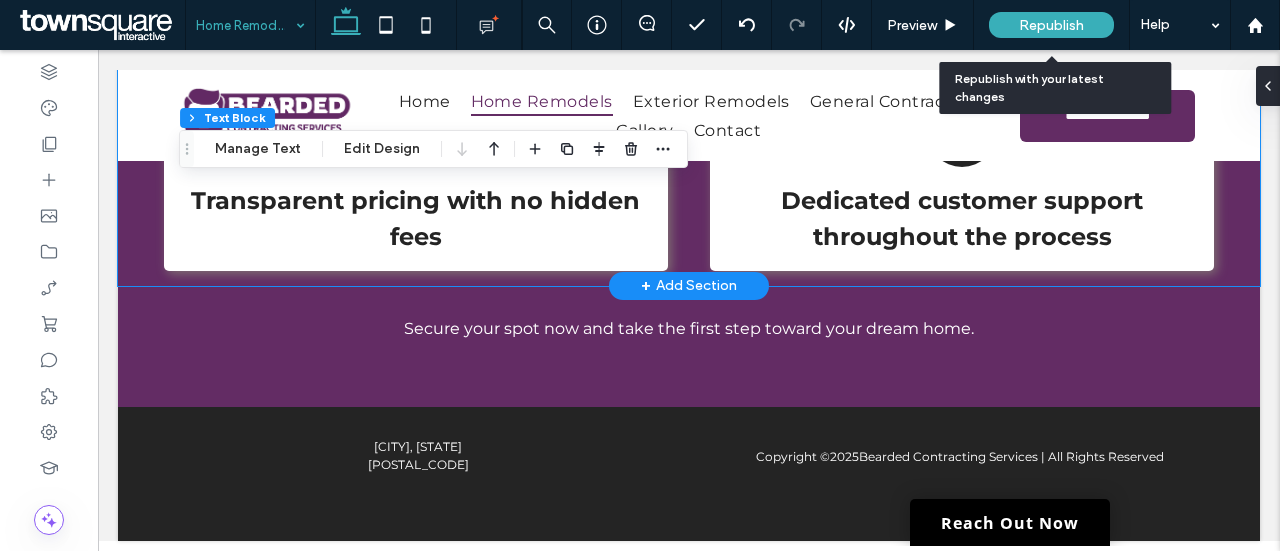 scroll, scrollTop: 1307, scrollLeft: 0, axis: vertical 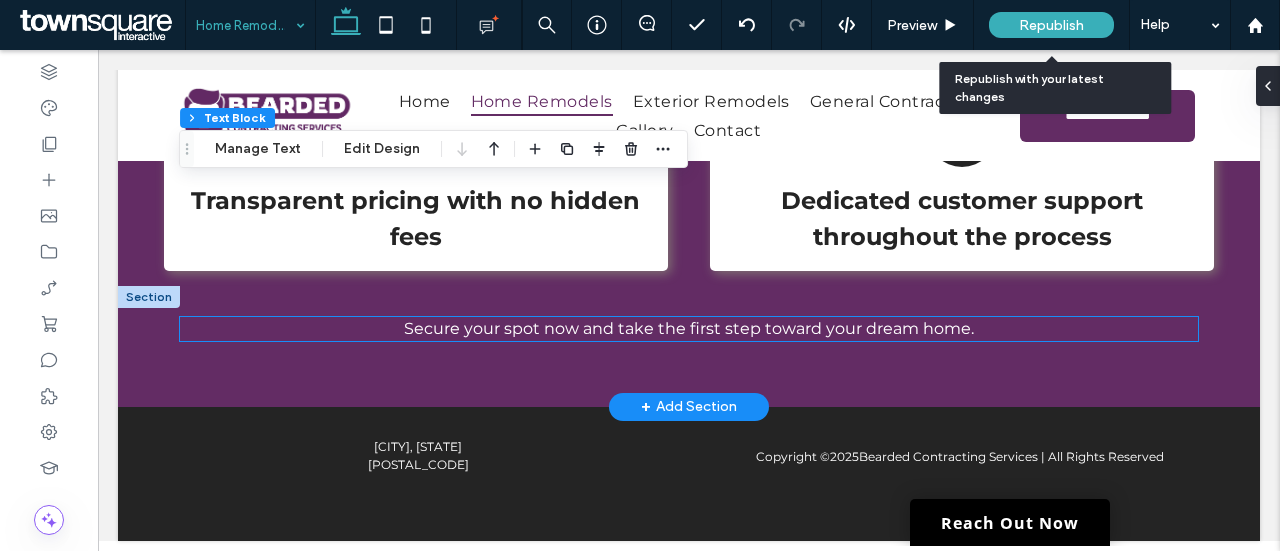 click on "Secure your spot now and take the first step toward your dream home." at bounding box center (689, 328) 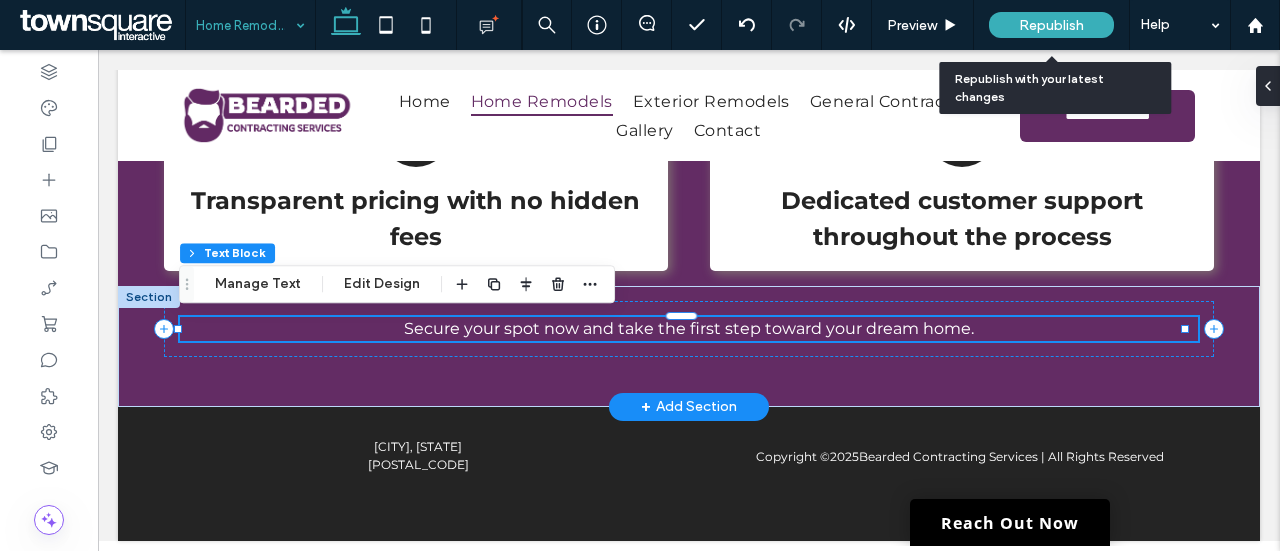 click on "Secure your spot now and take the first step toward your dream home." at bounding box center [689, 328] 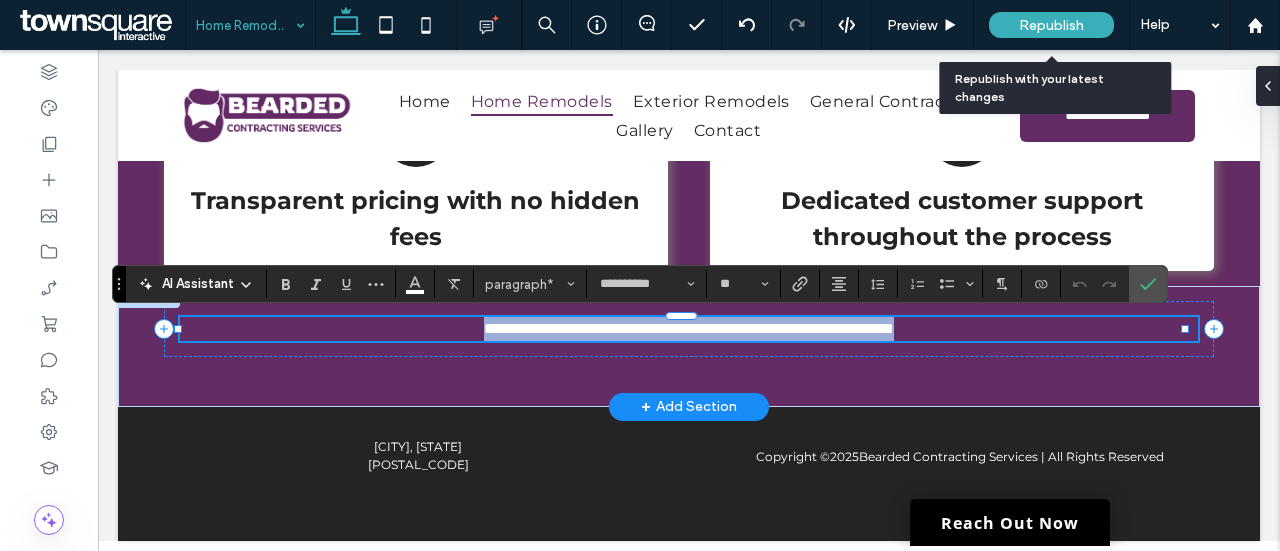 click on "**********" at bounding box center [689, 329] 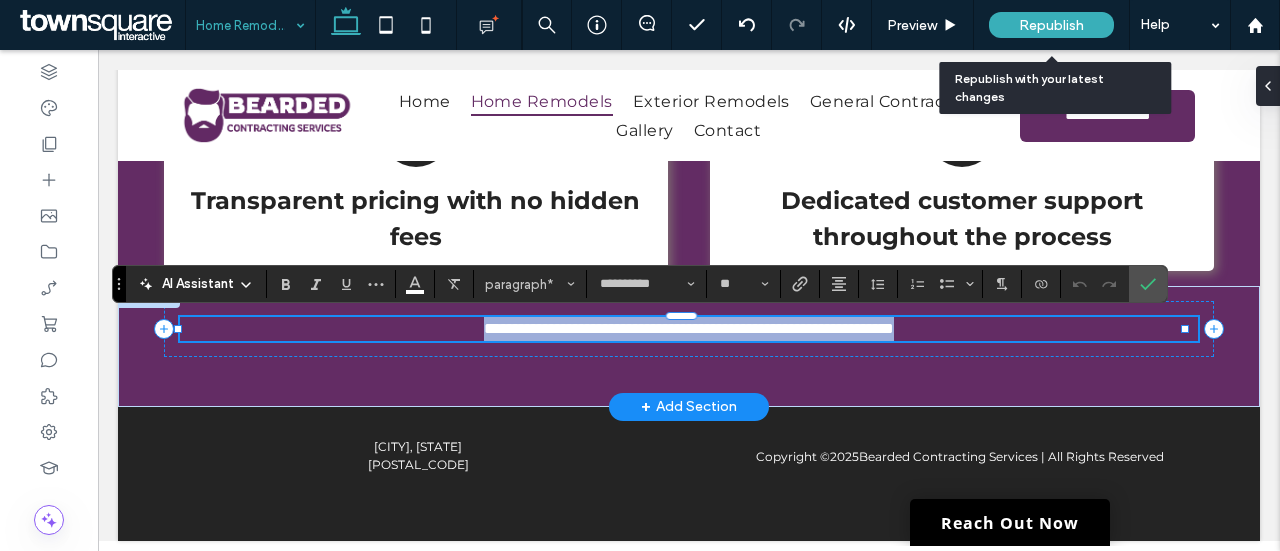 drag, startPoint x: 973, startPoint y: 323, endPoint x: 394, endPoint y: 337, distance: 579.16925 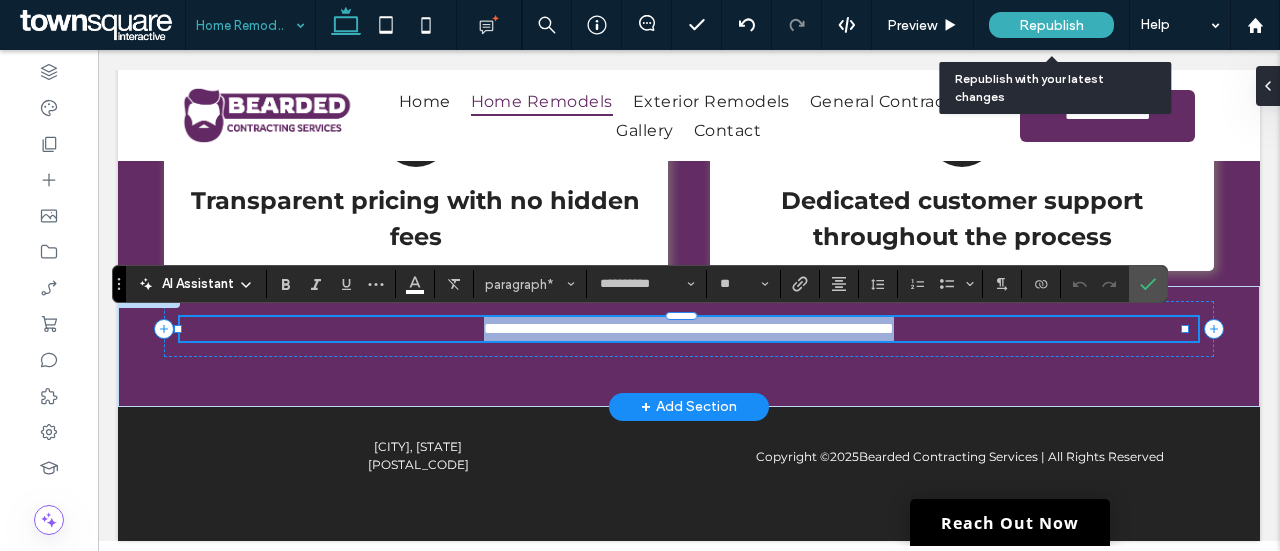 click on "**********" at bounding box center (689, 329) 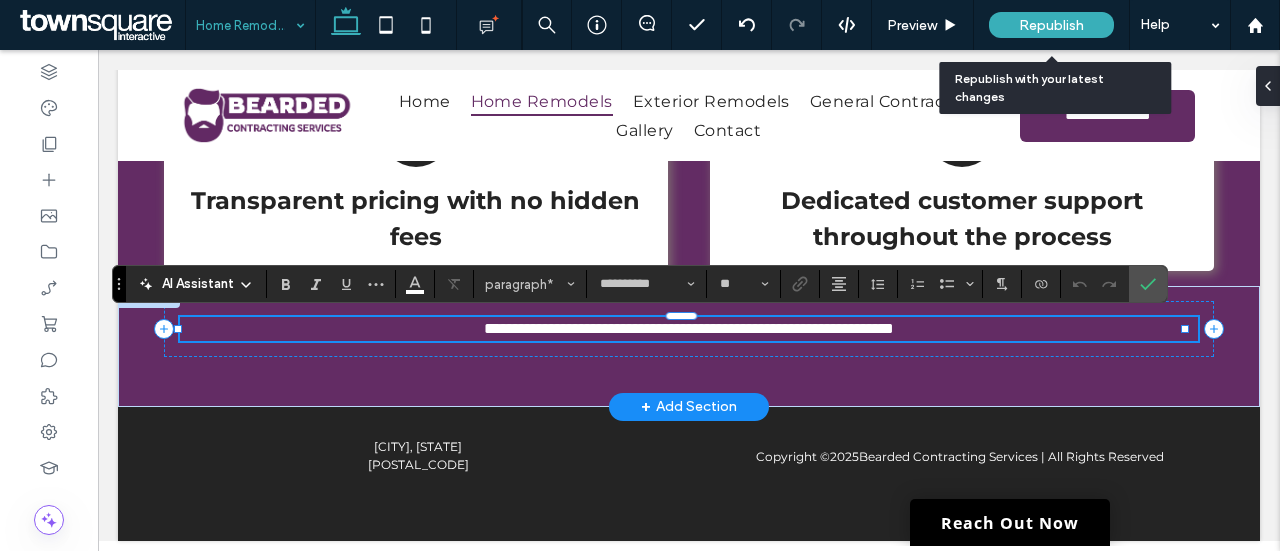 type 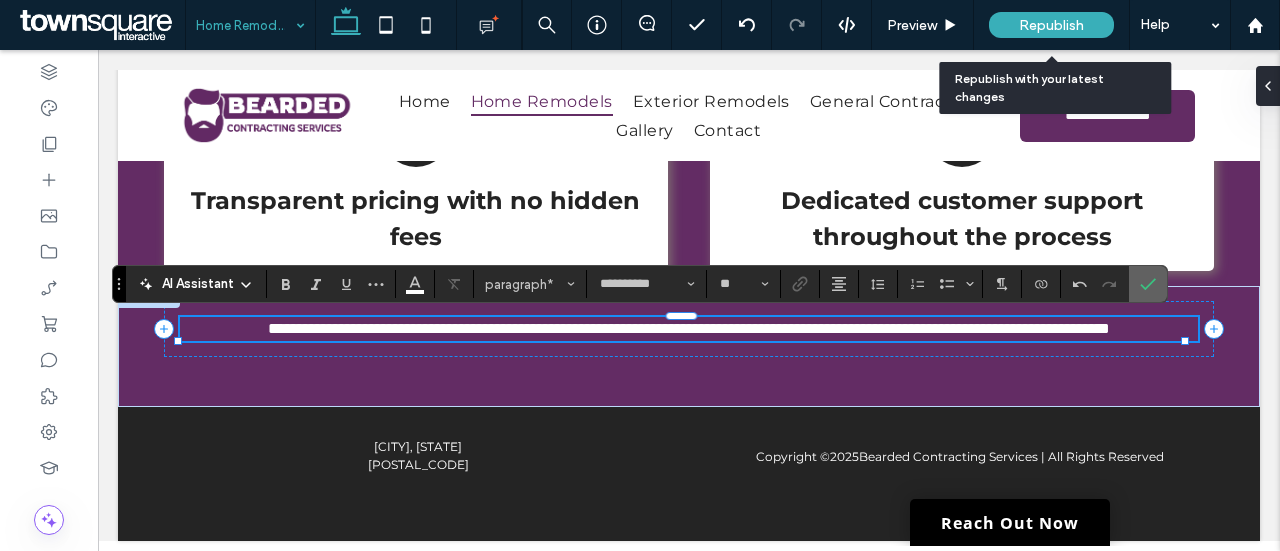 click 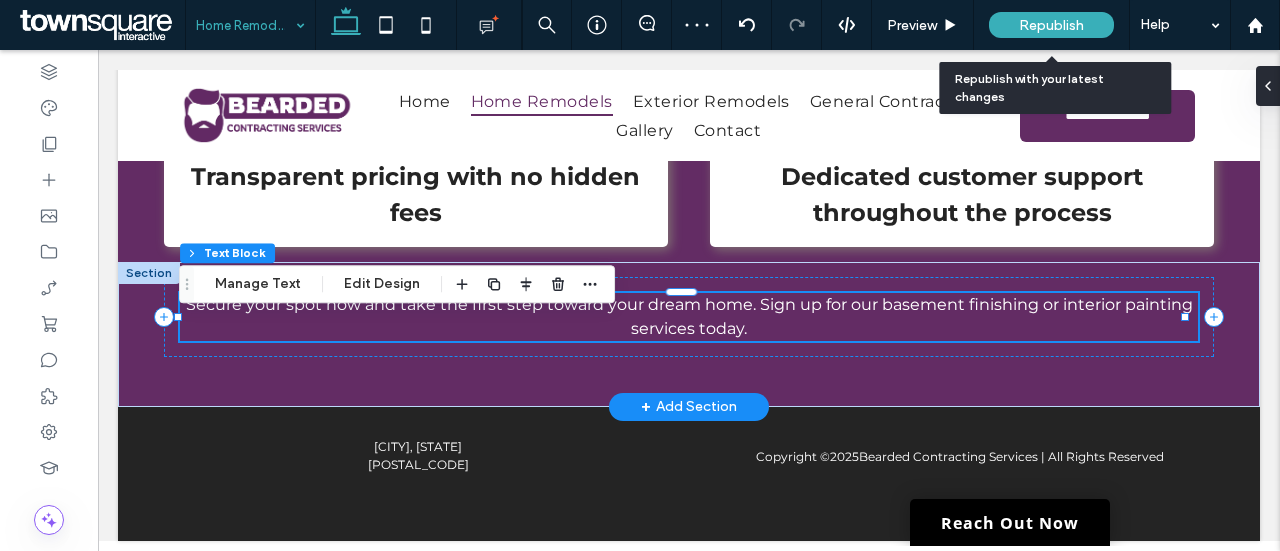 click on "Secure your spot now and take the first step toward your dream home. Sign up for our basement finishing or interior painting services today." at bounding box center [689, 317] 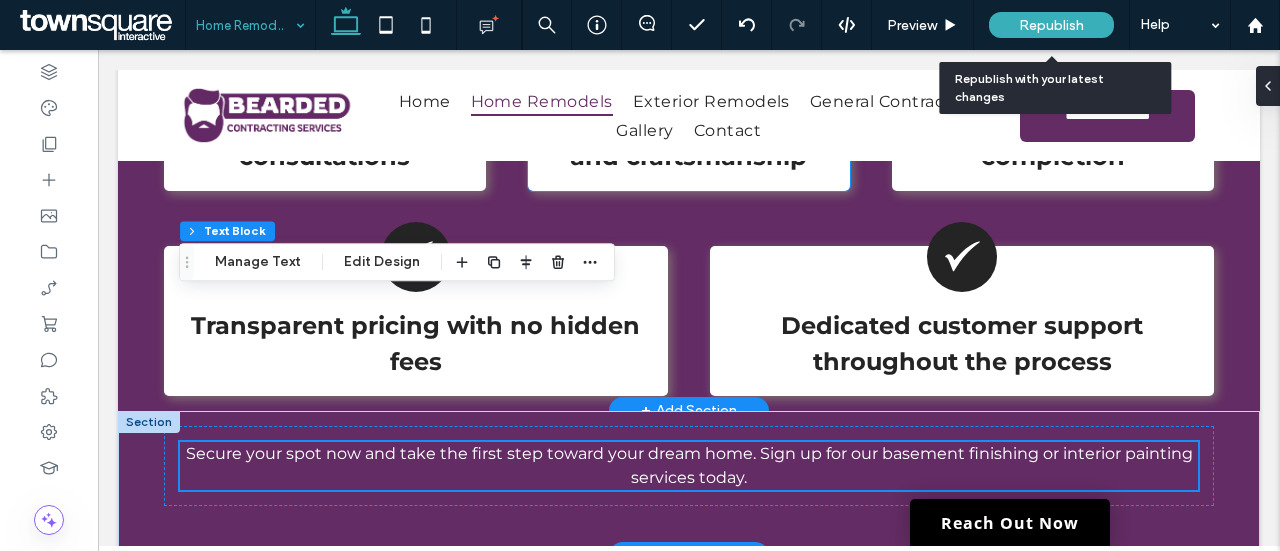 scroll, scrollTop: 1331, scrollLeft: 0, axis: vertical 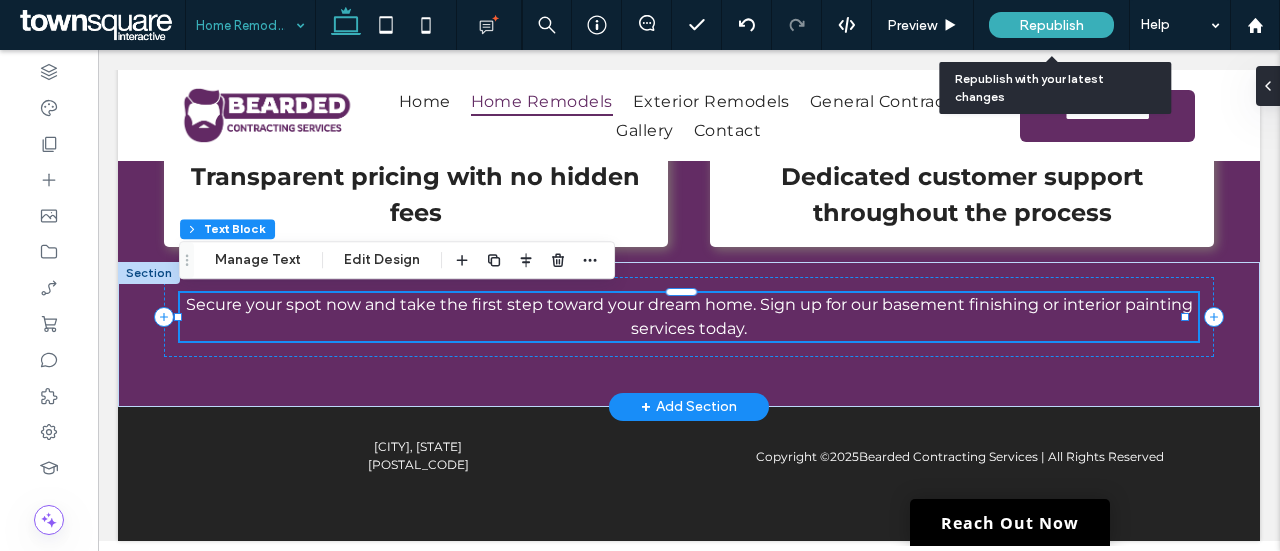 click on "Secure your spot now and take the first step toward your dream home. Sign up for our basement finishing or interior painting services today." at bounding box center [689, 316] 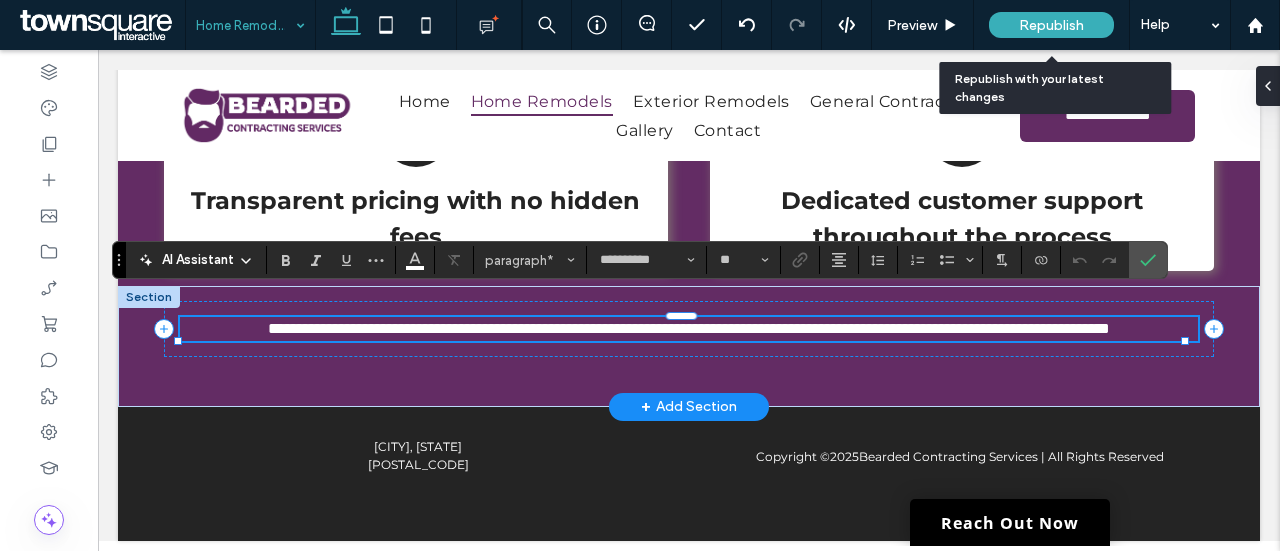 click on "**********" at bounding box center (689, 328) 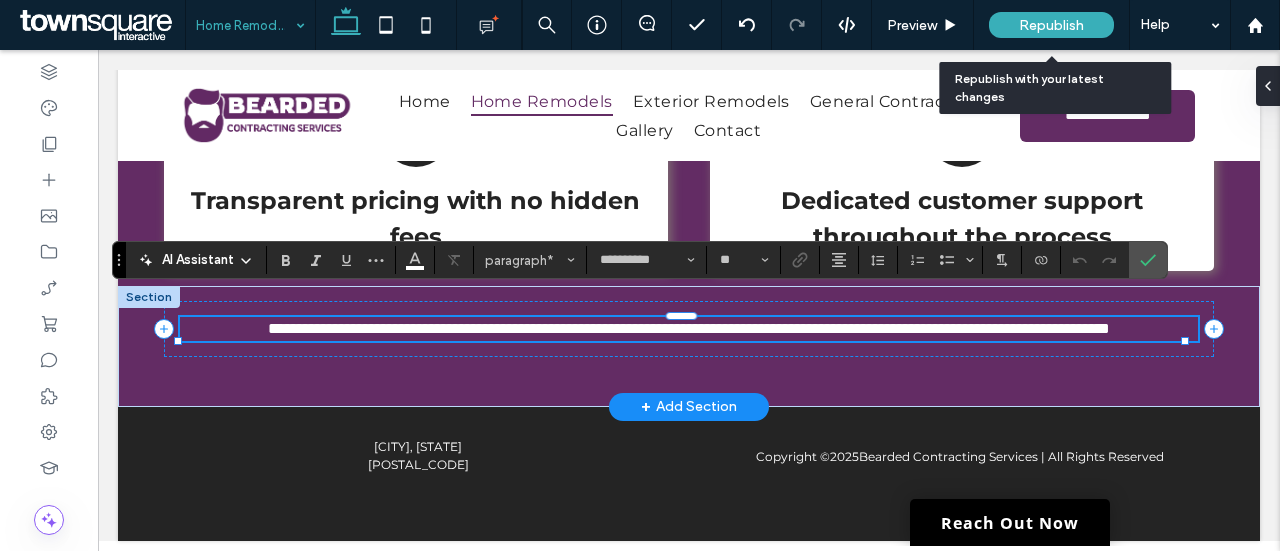 type 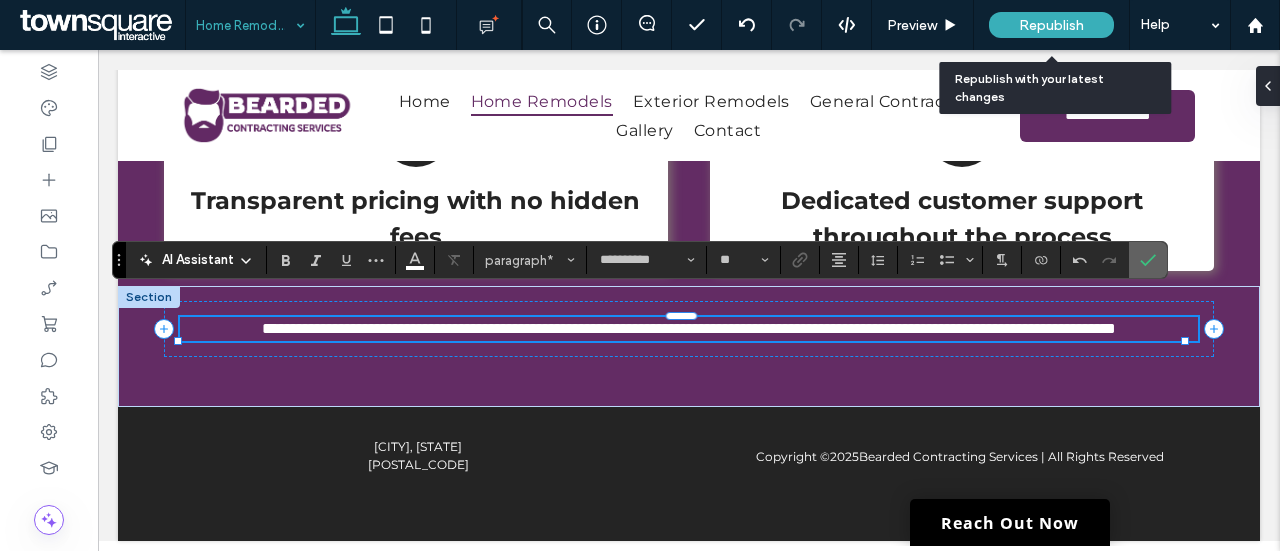 click 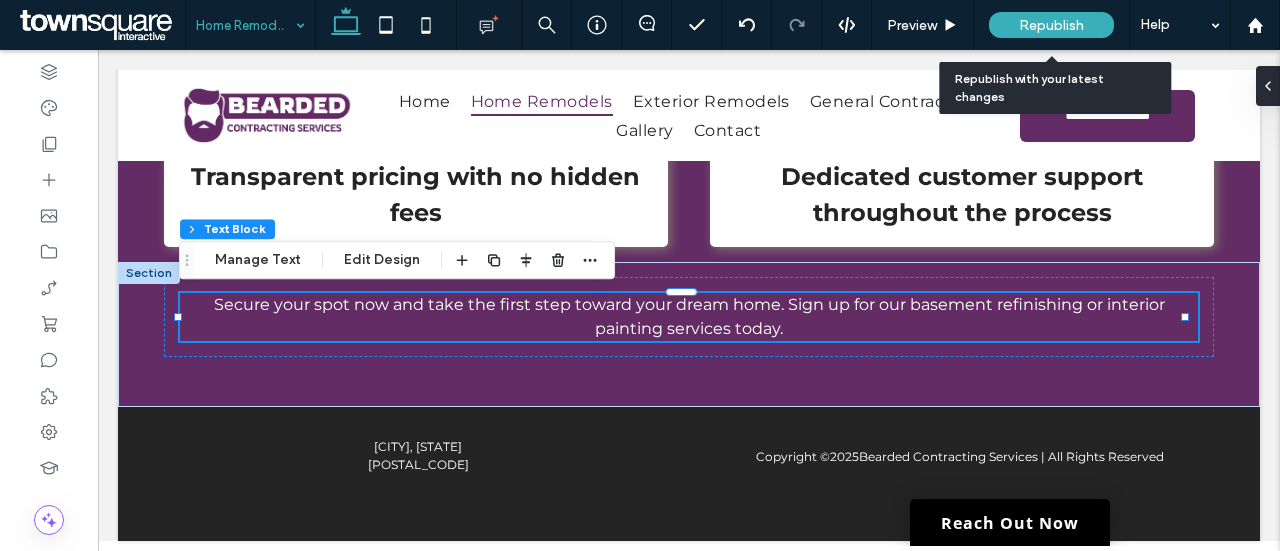 click on "Republish" at bounding box center (1051, 25) 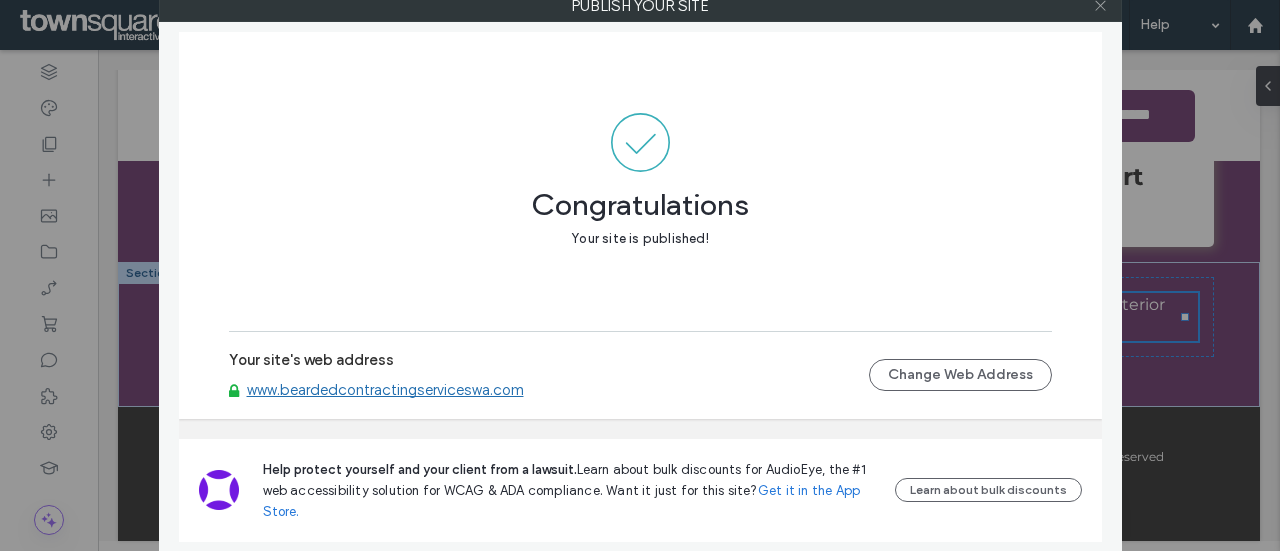click 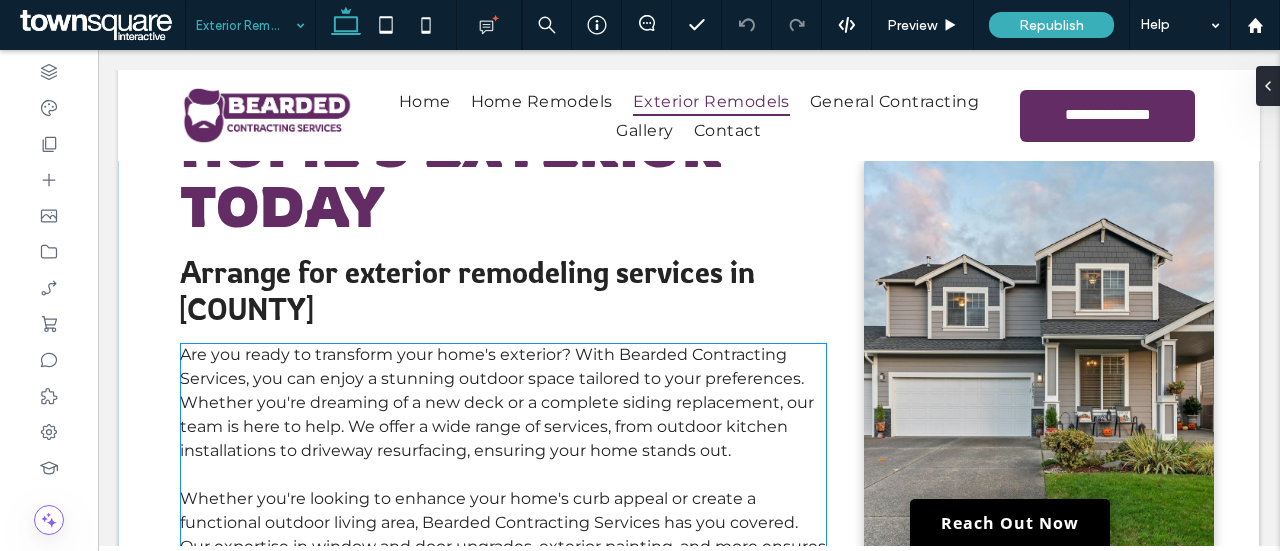 scroll, scrollTop: 200, scrollLeft: 0, axis: vertical 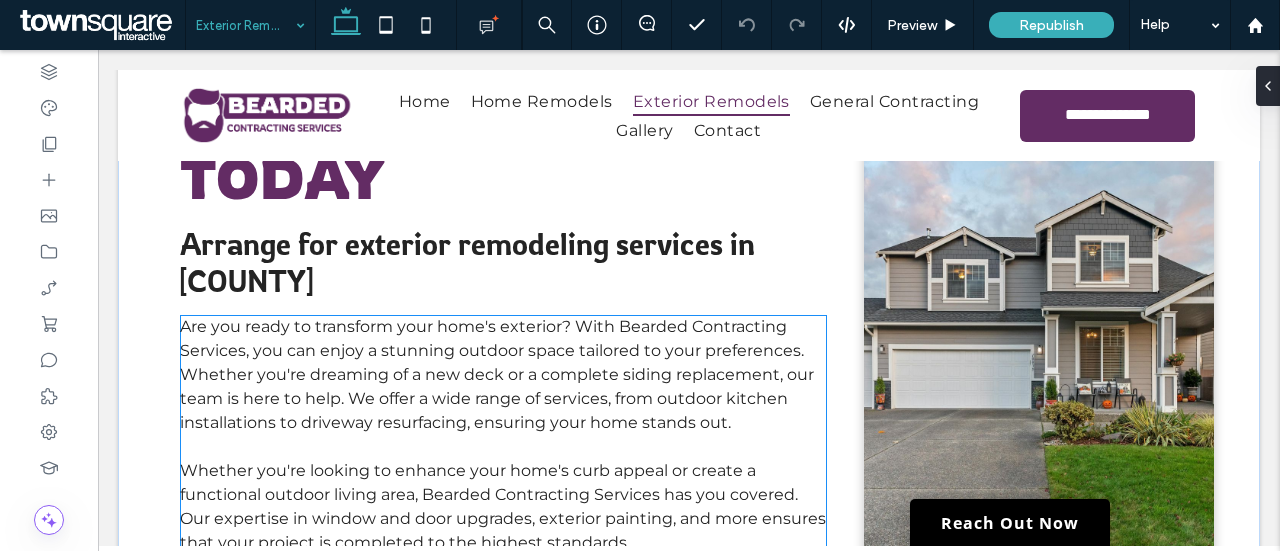 click on "Are you ready to transform your home's exterior? With Bearded Contracting Services, you can enjoy a stunning outdoor space tailored to your preferences. Whether you're dreaming of a new deck or a complete siding replacement, our team is here to help. We offer a wide range of services, from outdoor kitchen installations to driveway resurfacing, ensuring your home stands out." at bounding box center (503, 375) 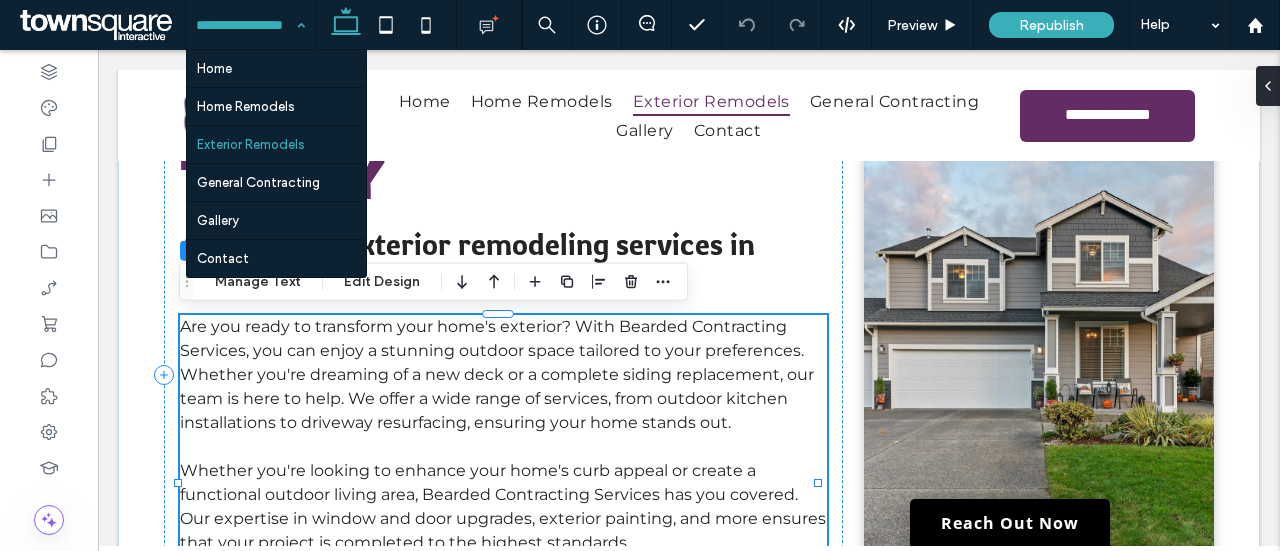 click on "Are you ready to transform your home's exterior? With Bearded Contracting Services, you can enjoy a stunning outdoor space tailored to your preferences. Whether you're dreaming of a new deck or a complete siding replacement, our team is here to help. We offer a wide range of services, from outdoor kitchen installations to driveway resurfacing, ensuring your home stands out." at bounding box center [497, 374] 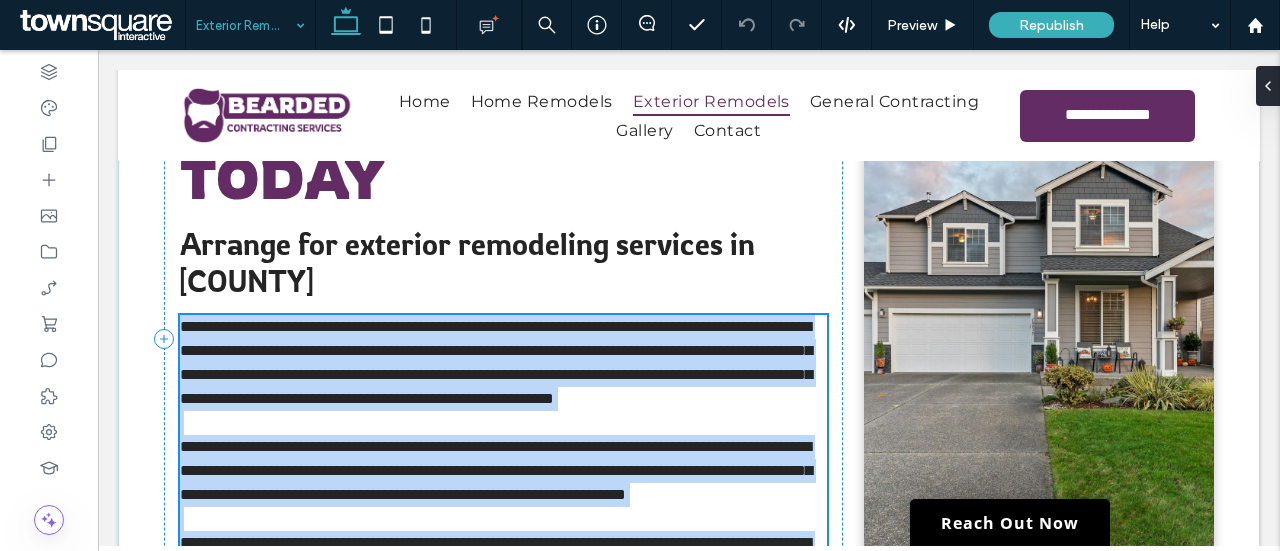 scroll, scrollTop: 385, scrollLeft: 0, axis: vertical 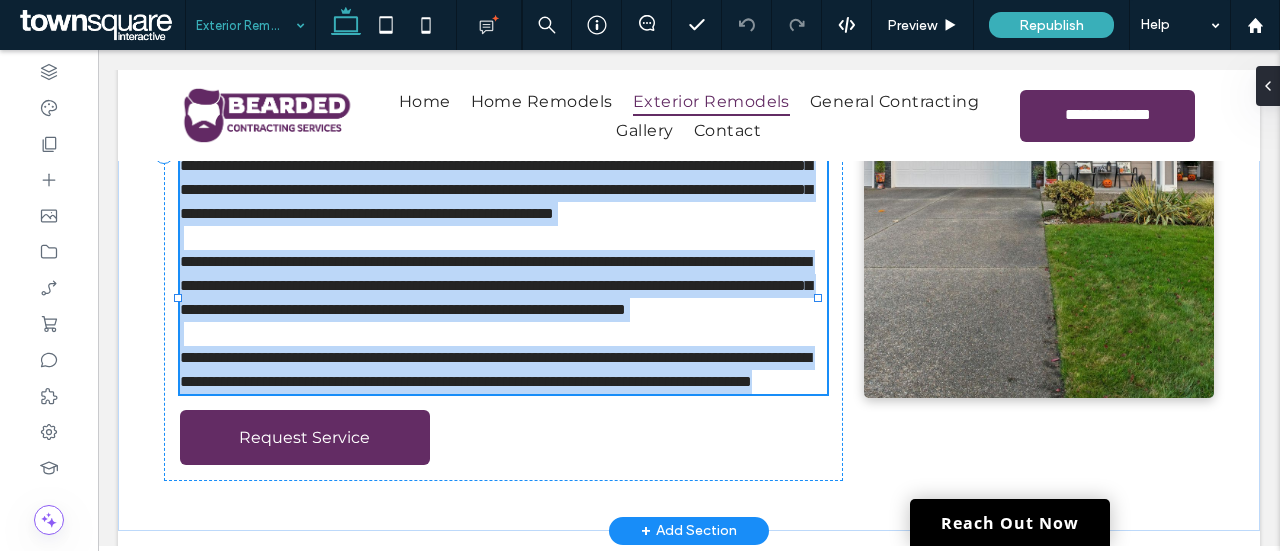 type on "**********" 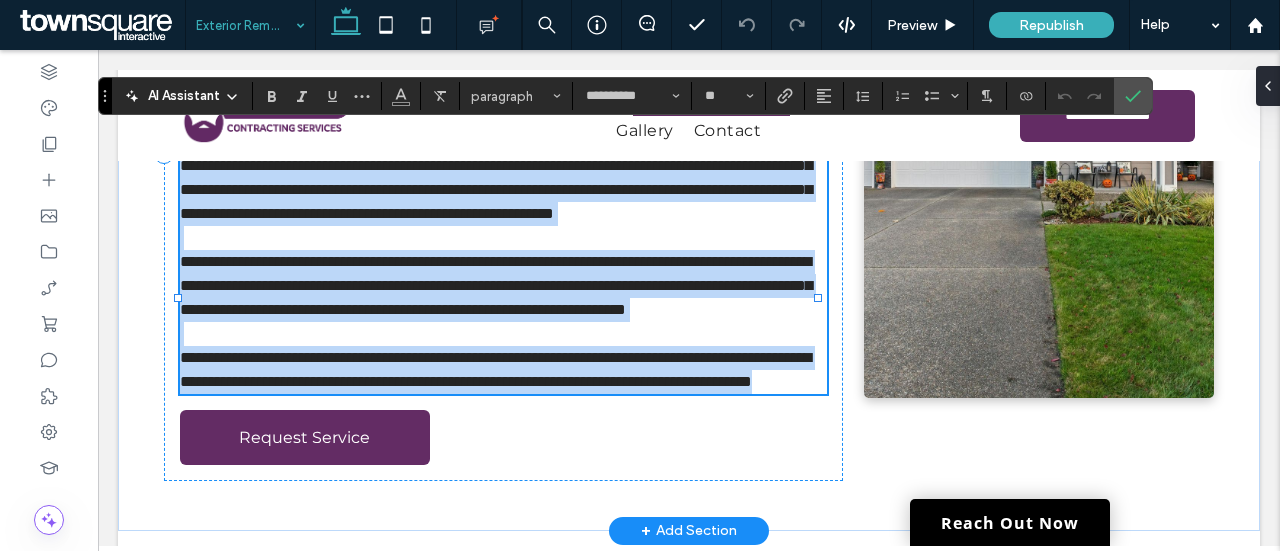 click on "**********" at bounding box center (503, 286) 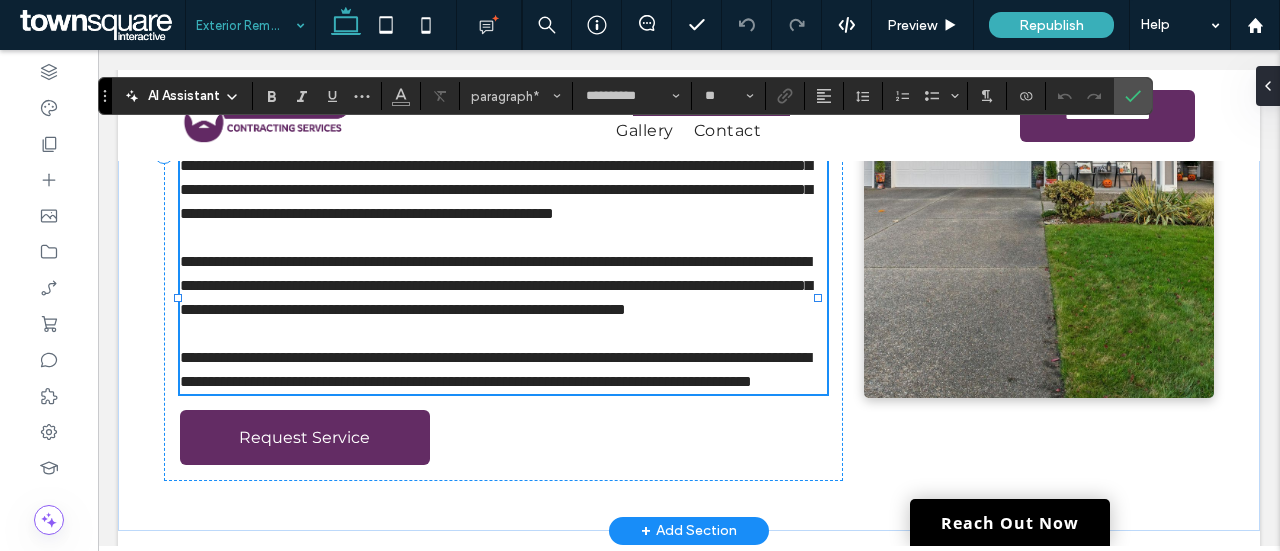 click on "**********" at bounding box center (496, 177) 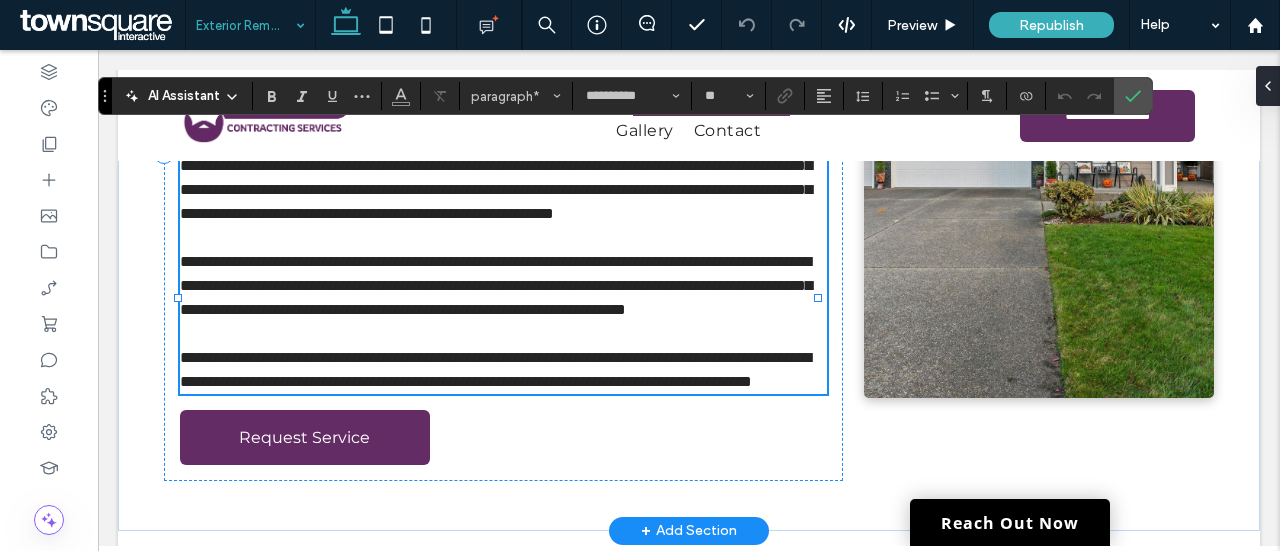 type 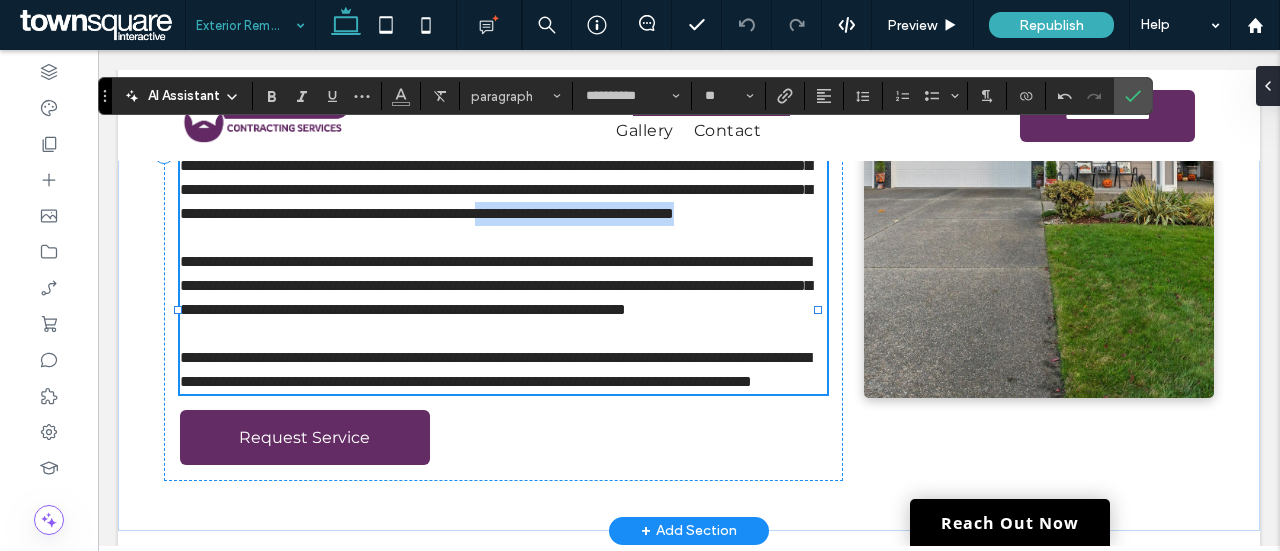drag, startPoint x: 639, startPoint y: 243, endPoint x: 639, endPoint y: 256, distance: 13 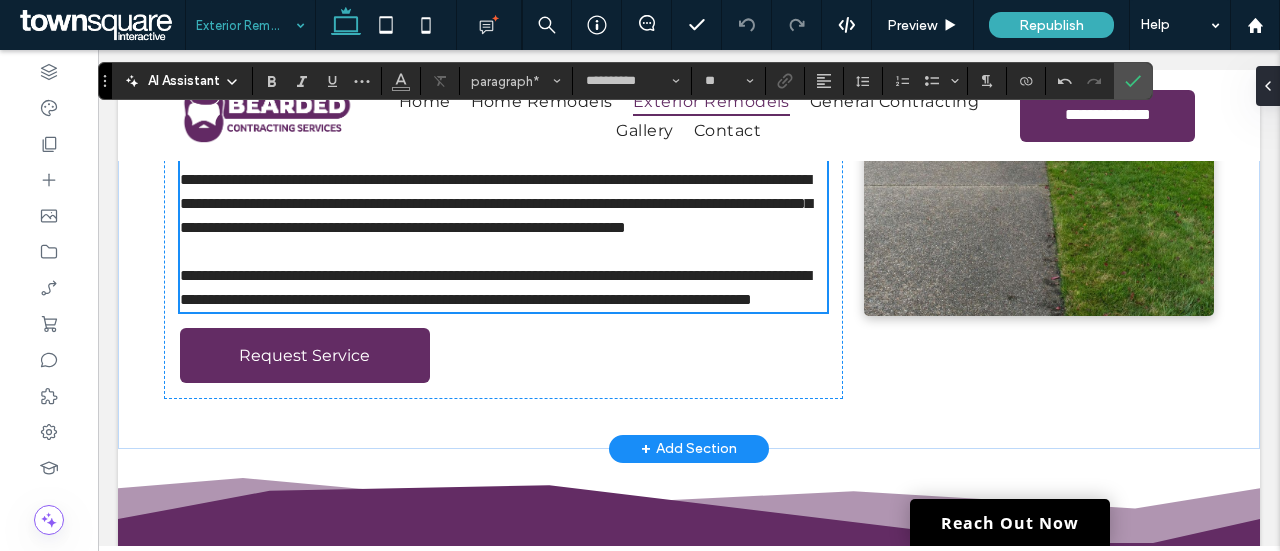 scroll, scrollTop: 485, scrollLeft: 0, axis: vertical 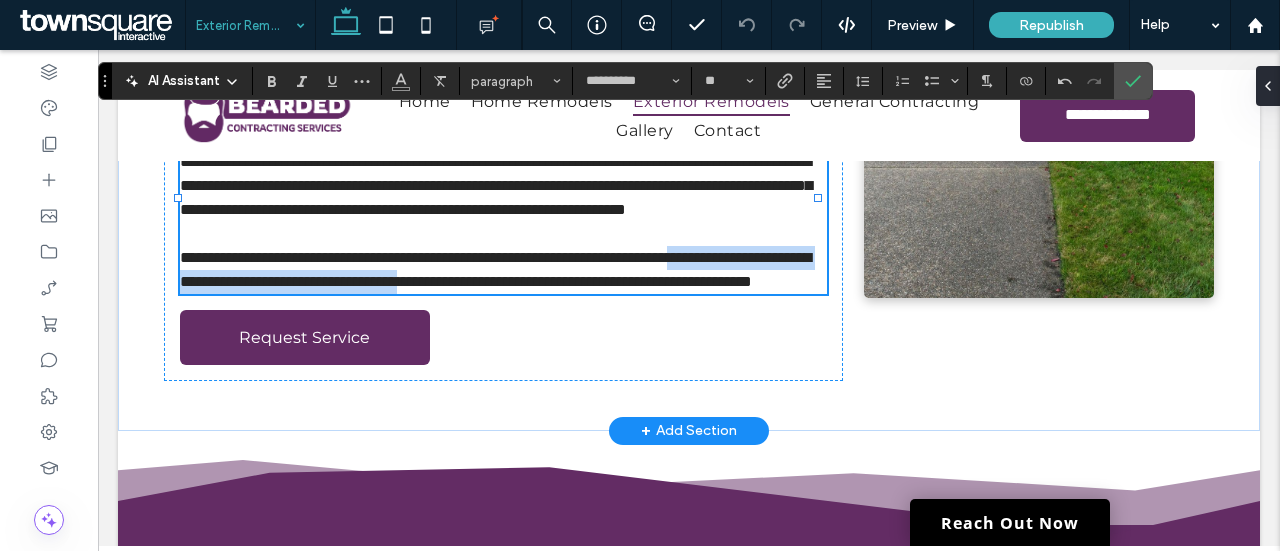 drag, startPoint x: 260, startPoint y: 333, endPoint x: 740, endPoint y: 331, distance: 480.00418 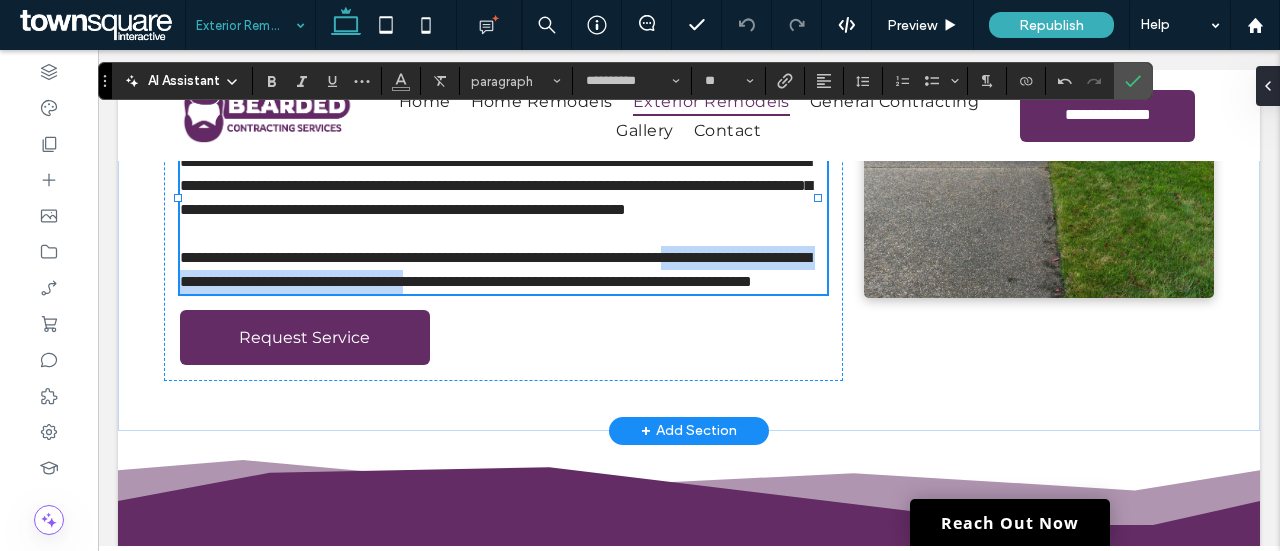 drag, startPoint x: 746, startPoint y: 329, endPoint x: 252, endPoint y: 339, distance: 494.1012 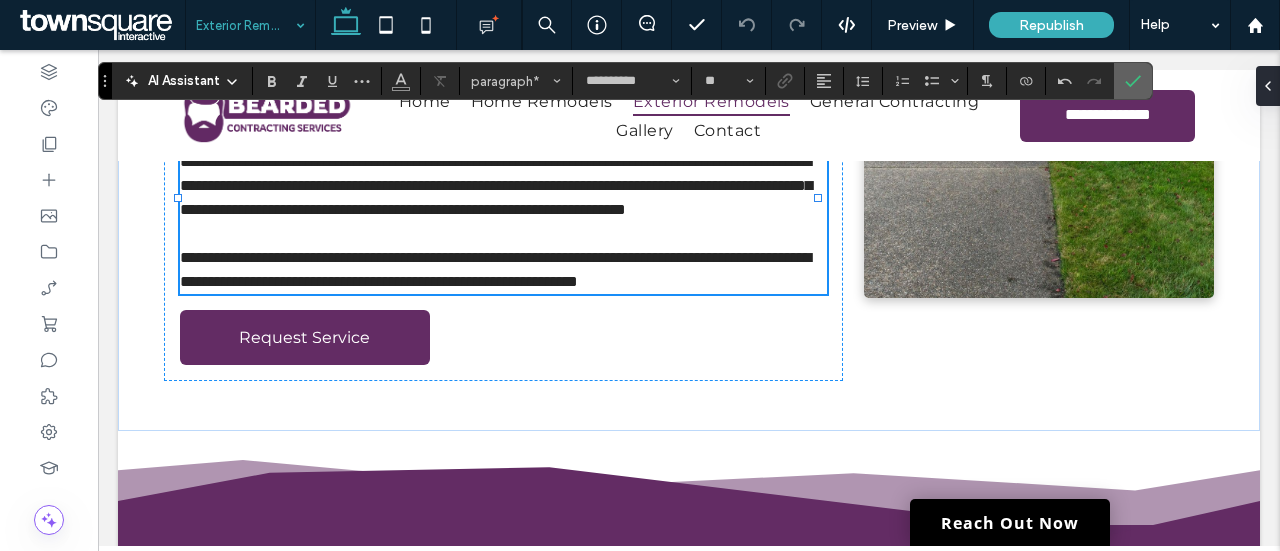 click at bounding box center (1133, 81) 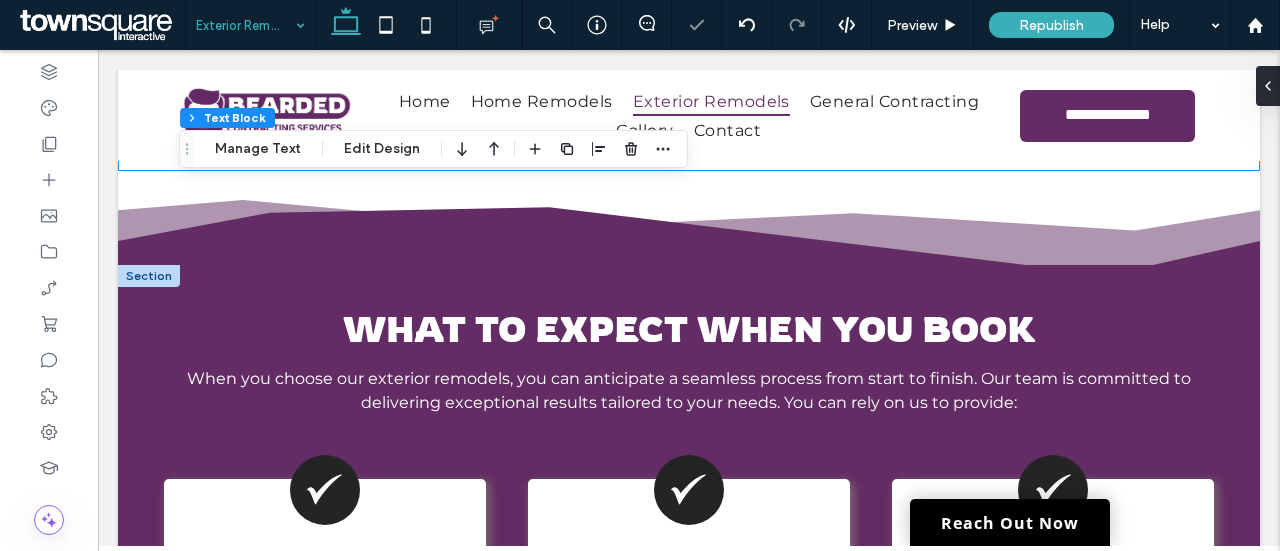 scroll, scrollTop: 985, scrollLeft: 0, axis: vertical 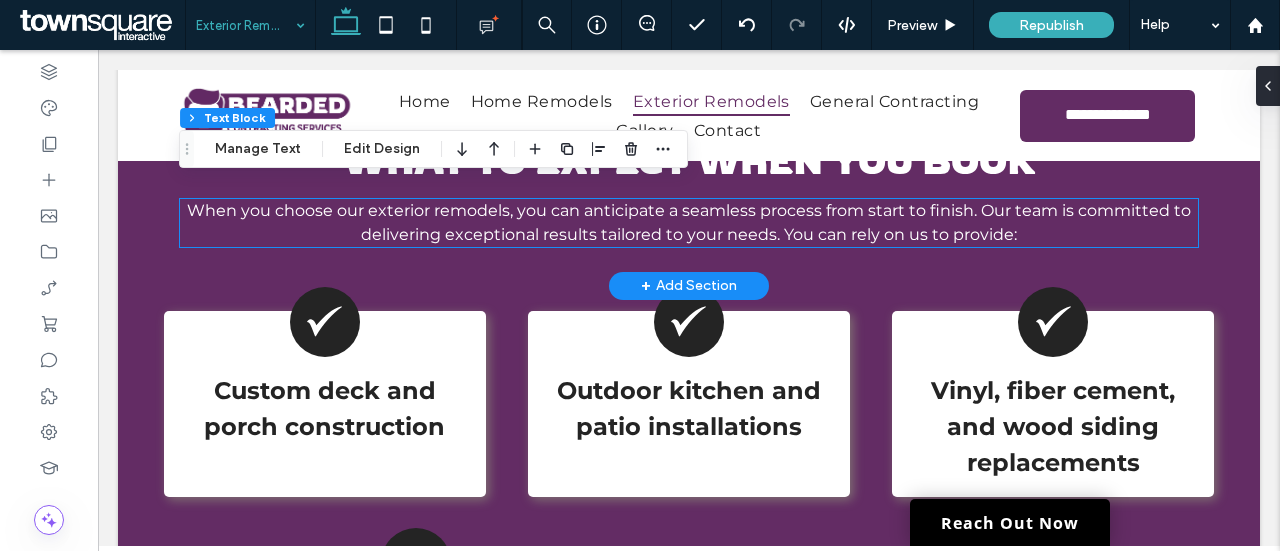 click on "When you choose our exterior remodels, you can anticipate a seamless process from start to finish. Our team is committed to delivering exceptional results tailored to your needs. You can rely on us to provide:" at bounding box center (689, 223) 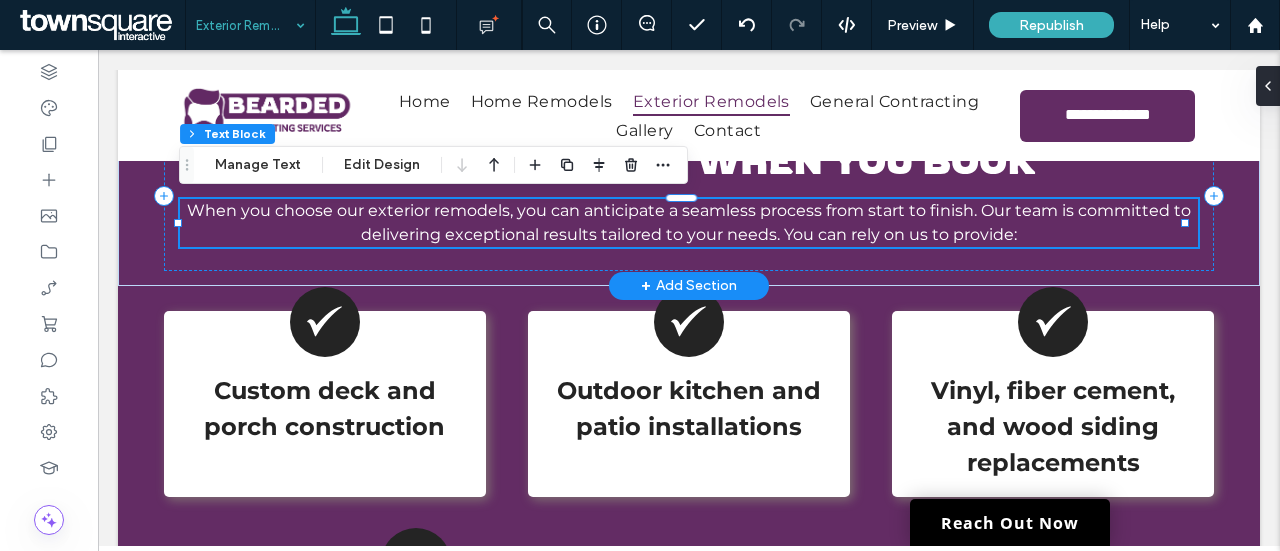 click on "When you choose our exterior remodels, you can anticipate a seamless process from start to finish. Our team is committed to delivering exceptional results tailored to your needs. You can rely on us to provide:" at bounding box center [689, 223] 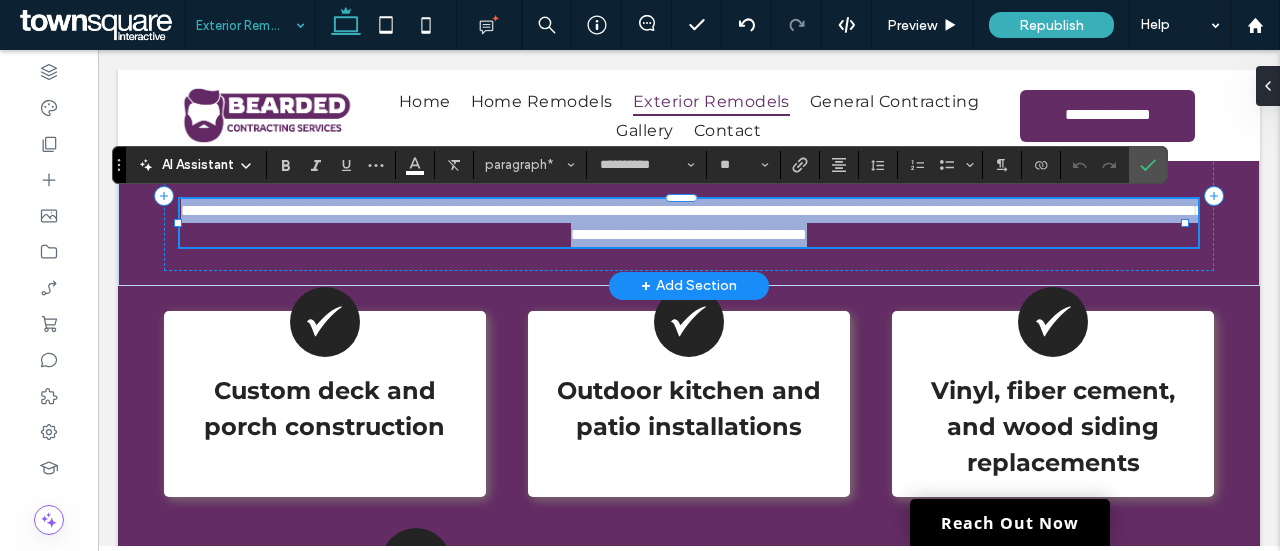 click on "**********" at bounding box center (692, 222) 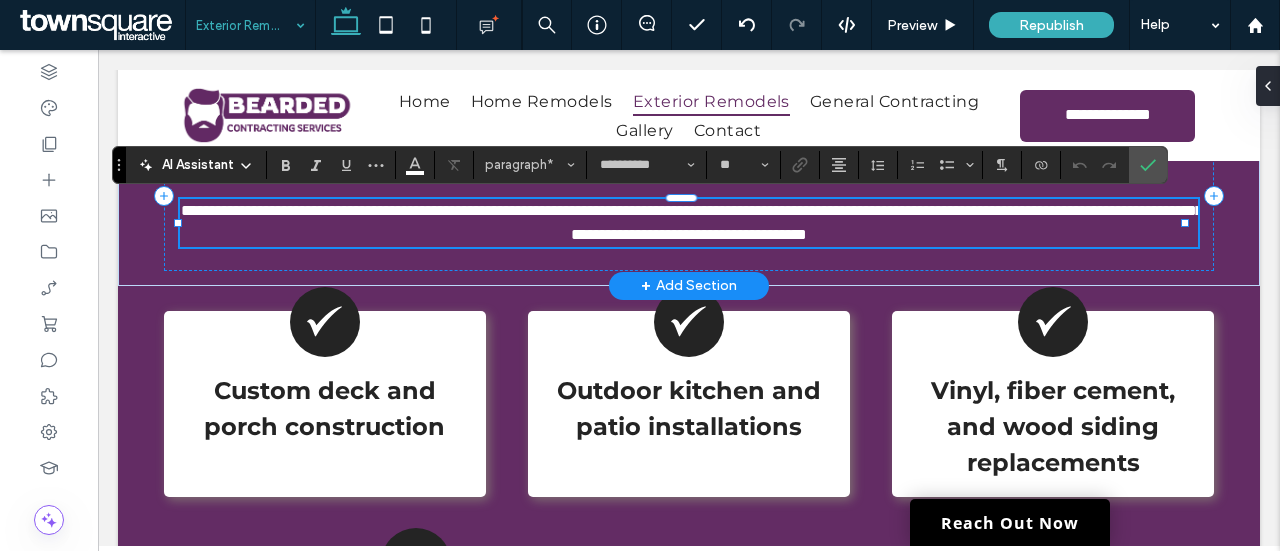 click on "**********" at bounding box center [692, 222] 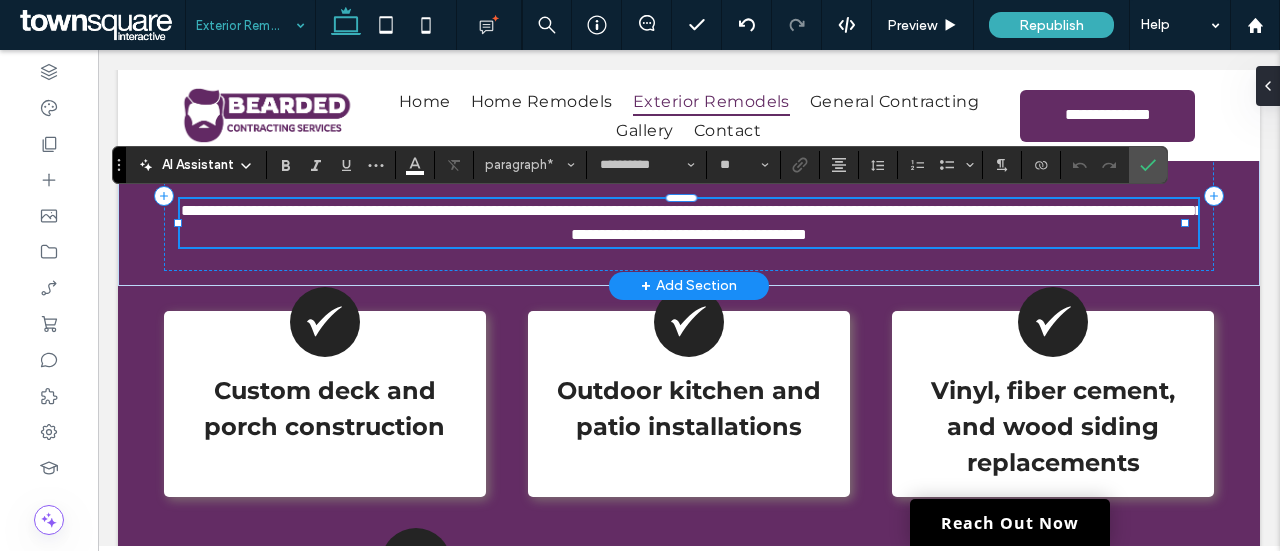type 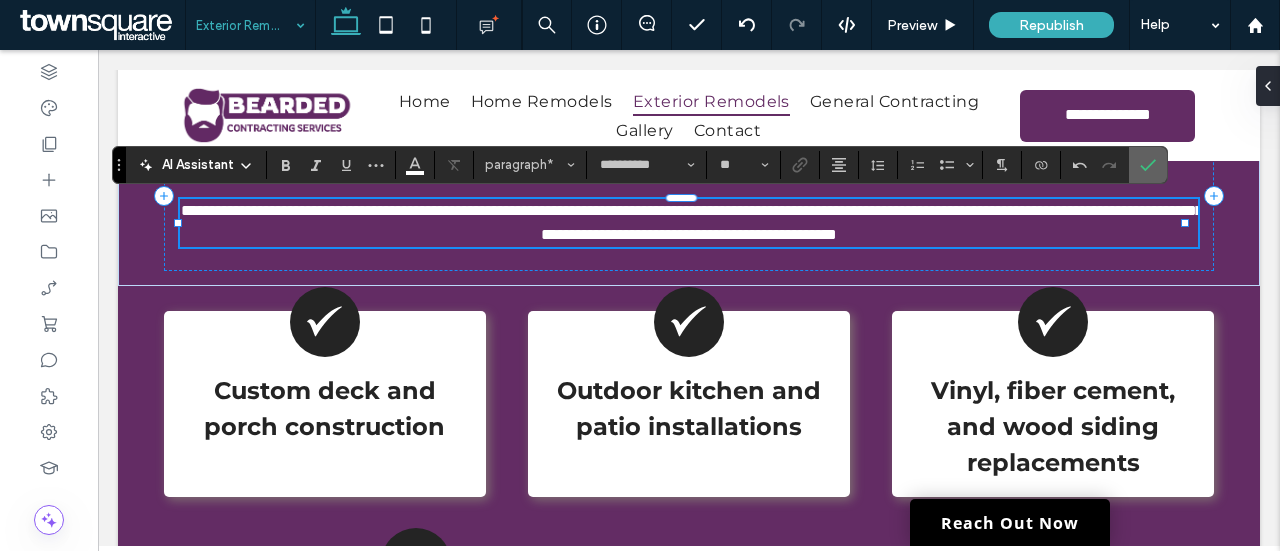 click at bounding box center [1148, 165] 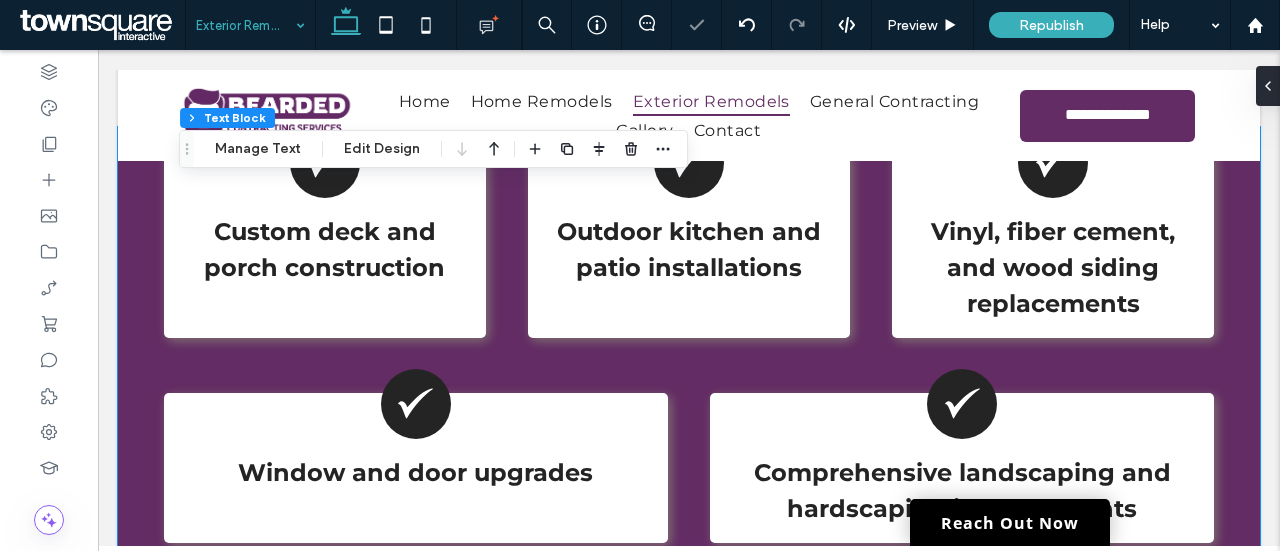 scroll, scrollTop: 1285, scrollLeft: 0, axis: vertical 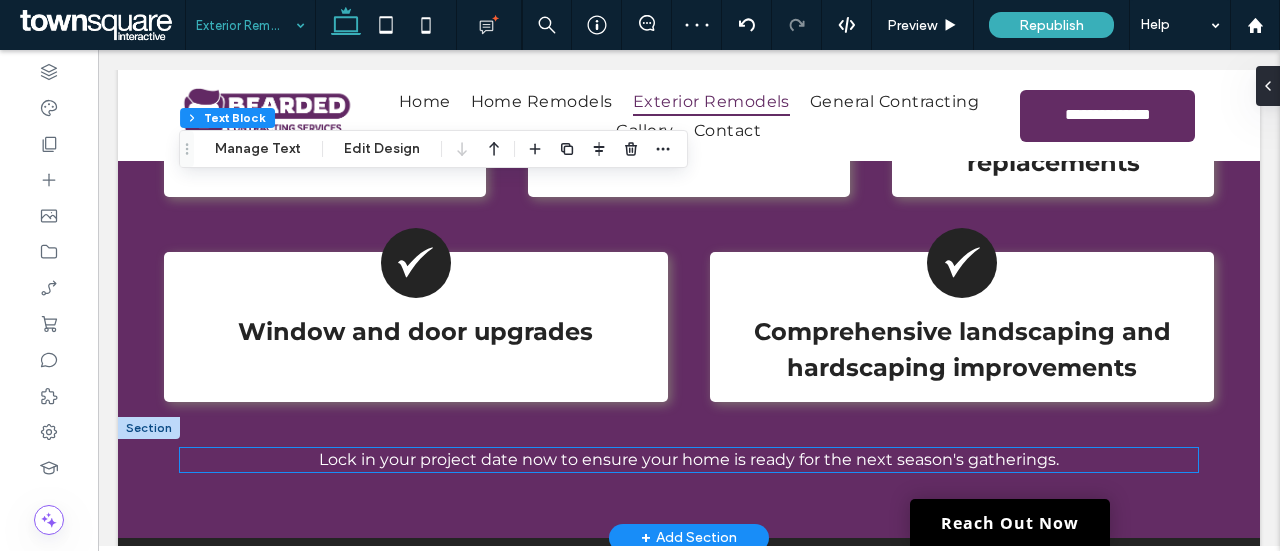 click on "Lock in your project date now to ensure your home is ready for the next season's gatherings." at bounding box center [689, 460] 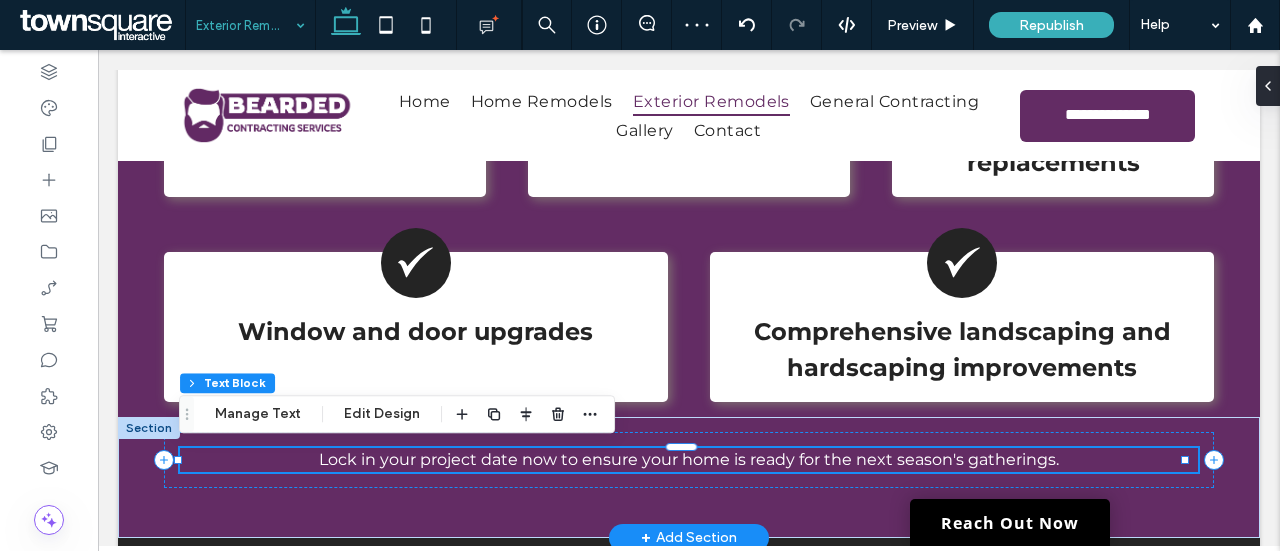 click on "Lock in your project date now to ensure your home is ready for the next season's gatherings." at bounding box center (689, 460) 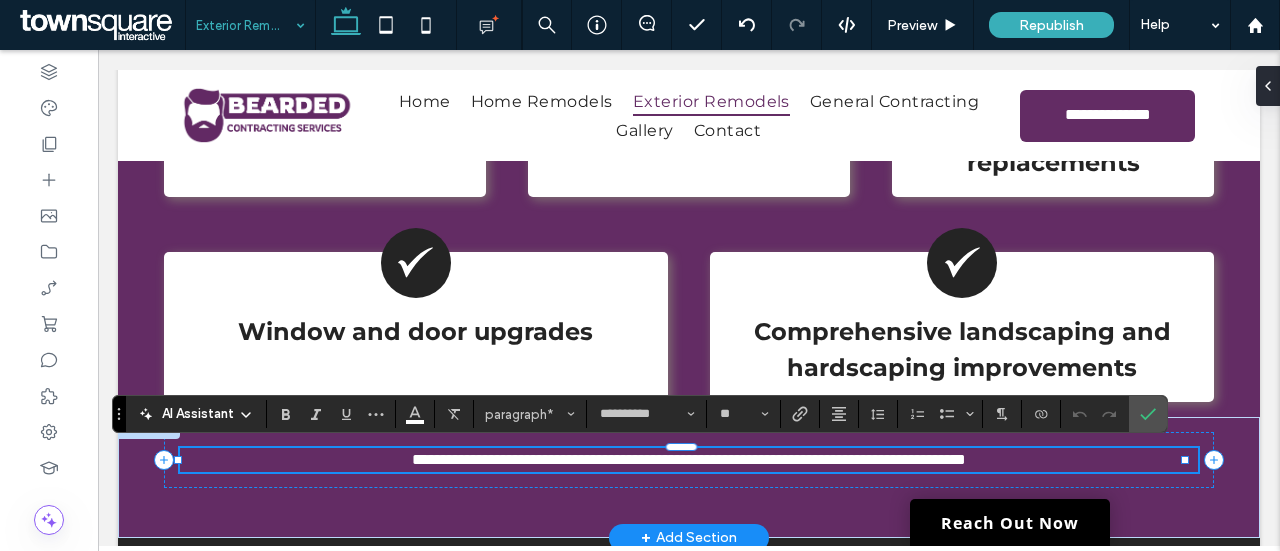 click on "**********" at bounding box center (689, 460) 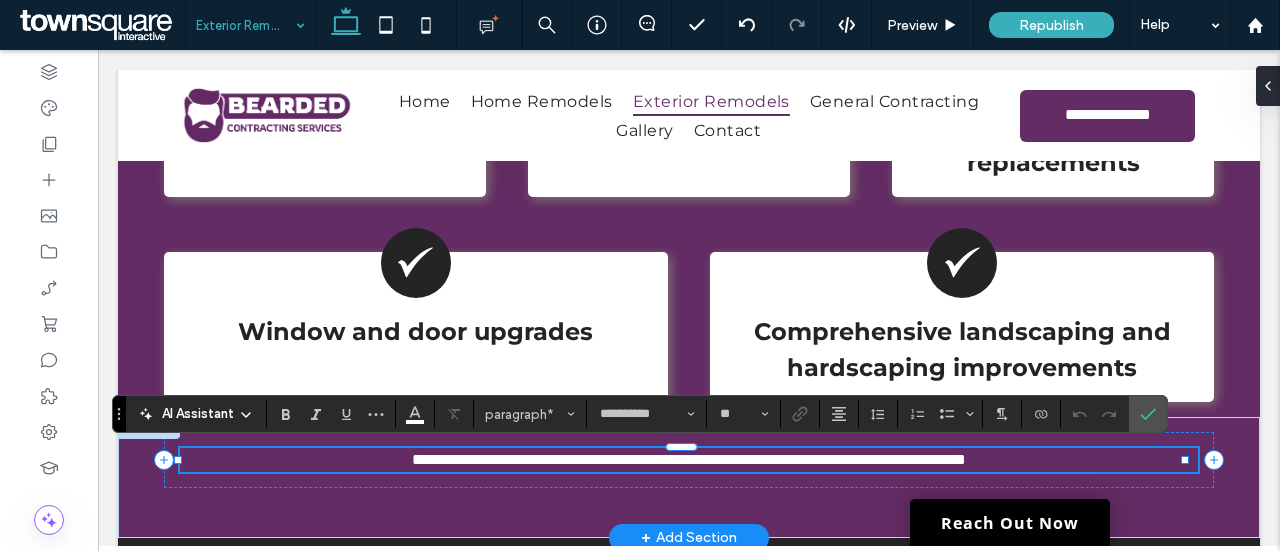 type 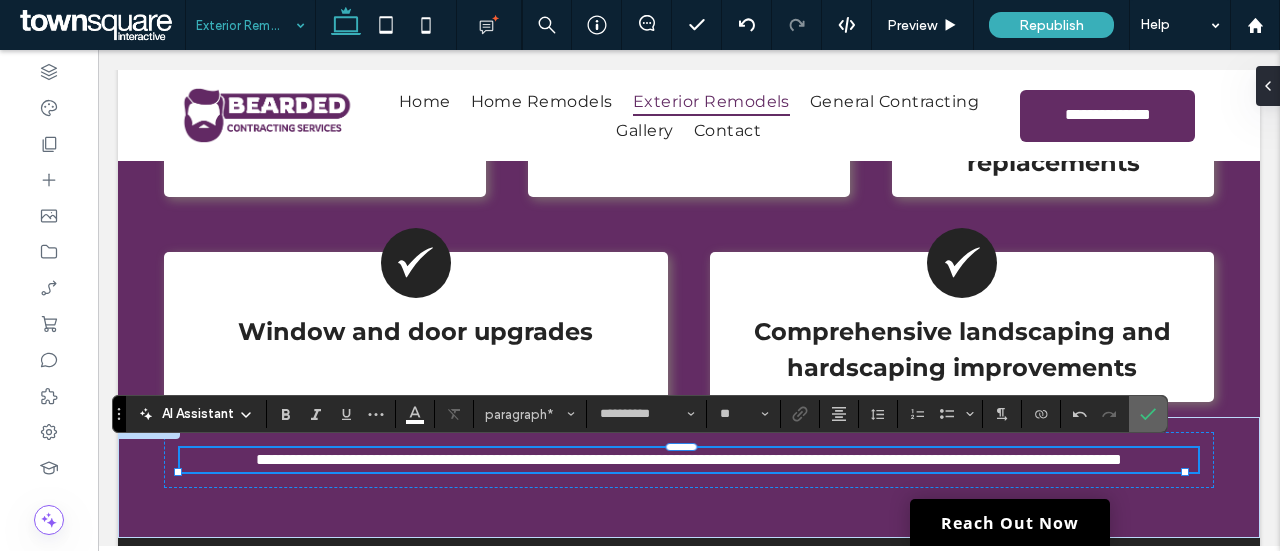 click 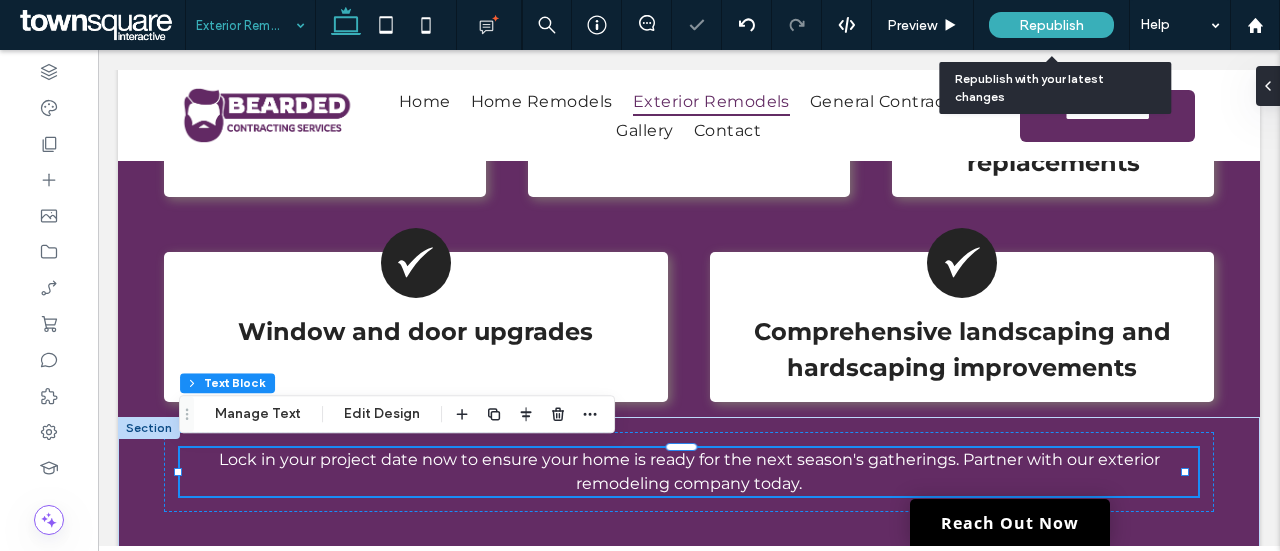 click on "Republish" at bounding box center (1051, 25) 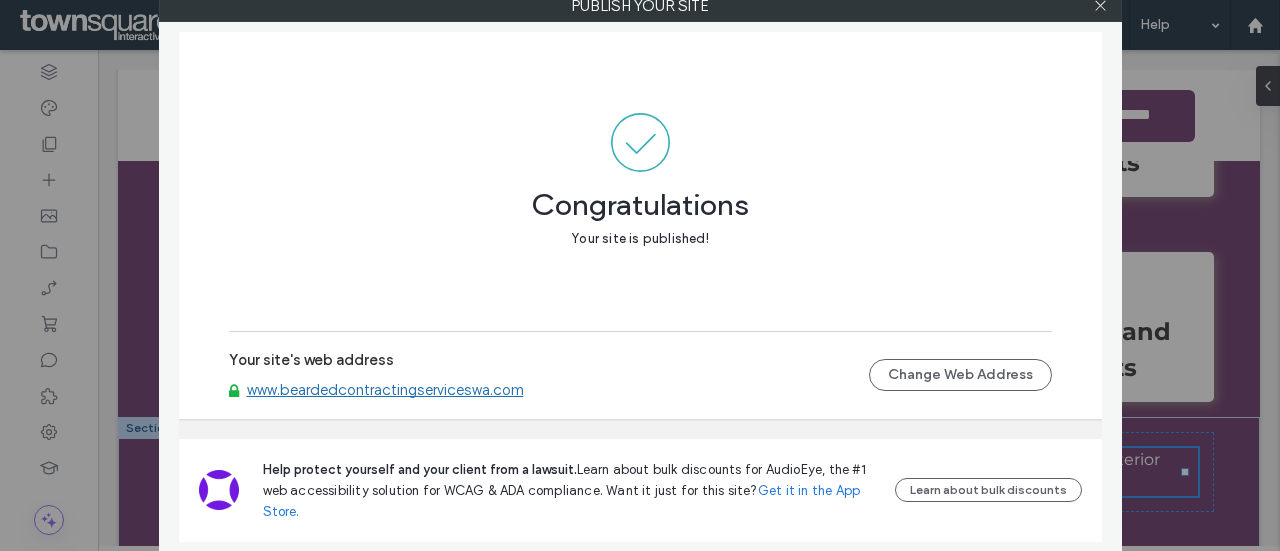 drag, startPoint x: 1100, startPoint y: 10, endPoint x: 1081, endPoint y: 18, distance: 20.615528 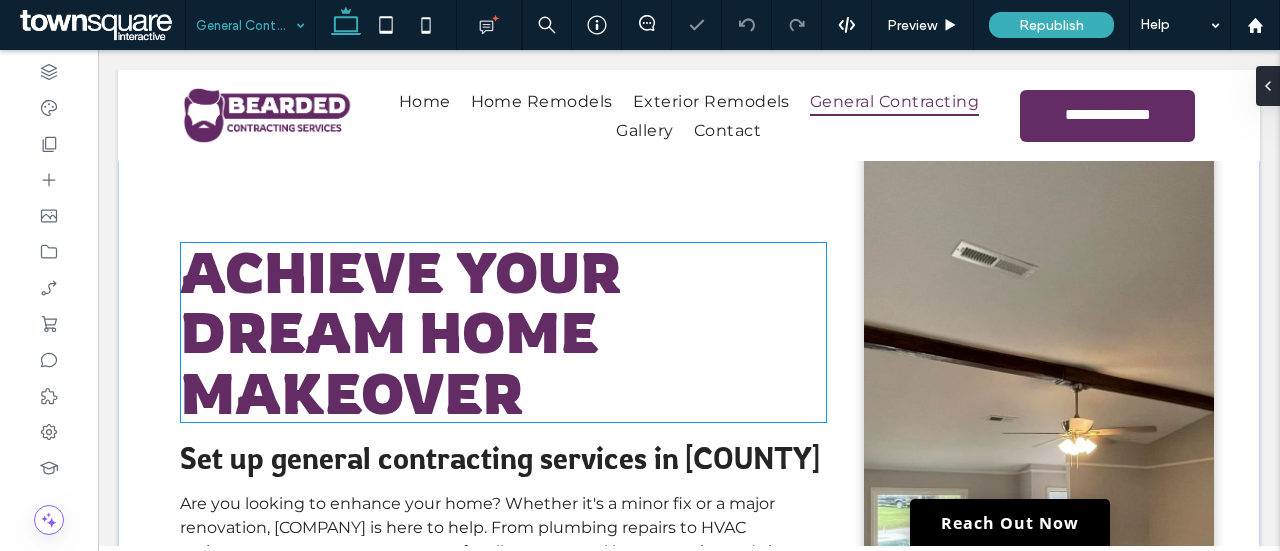 scroll, scrollTop: 100, scrollLeft: 0, axis: vertical 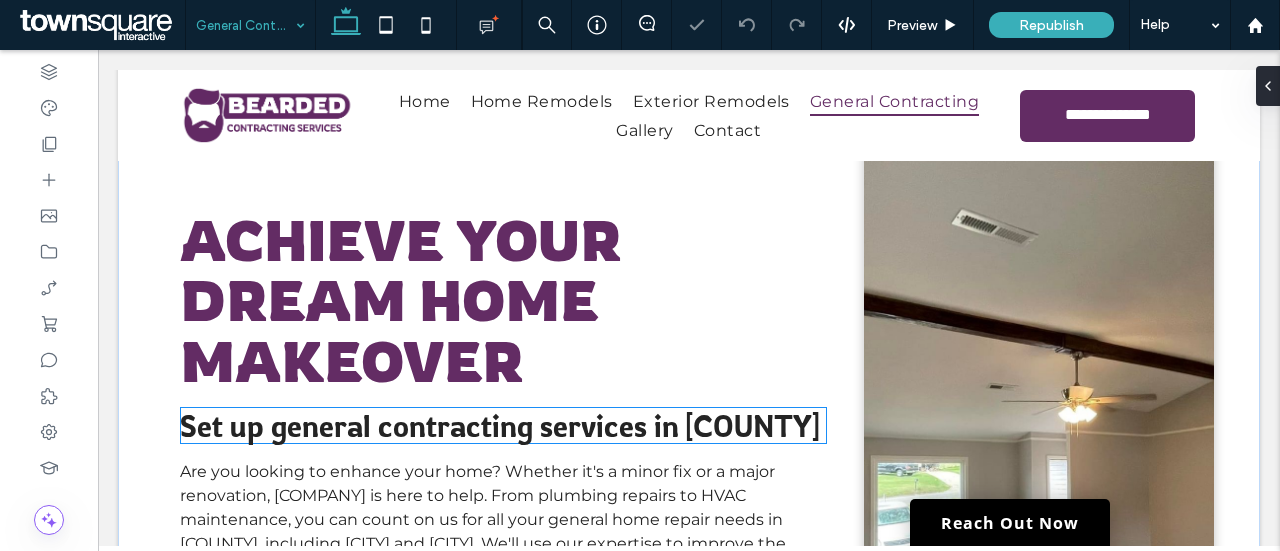 click on "Set up general contracting services in [COUNTY]" at bounding box center (503, 425) 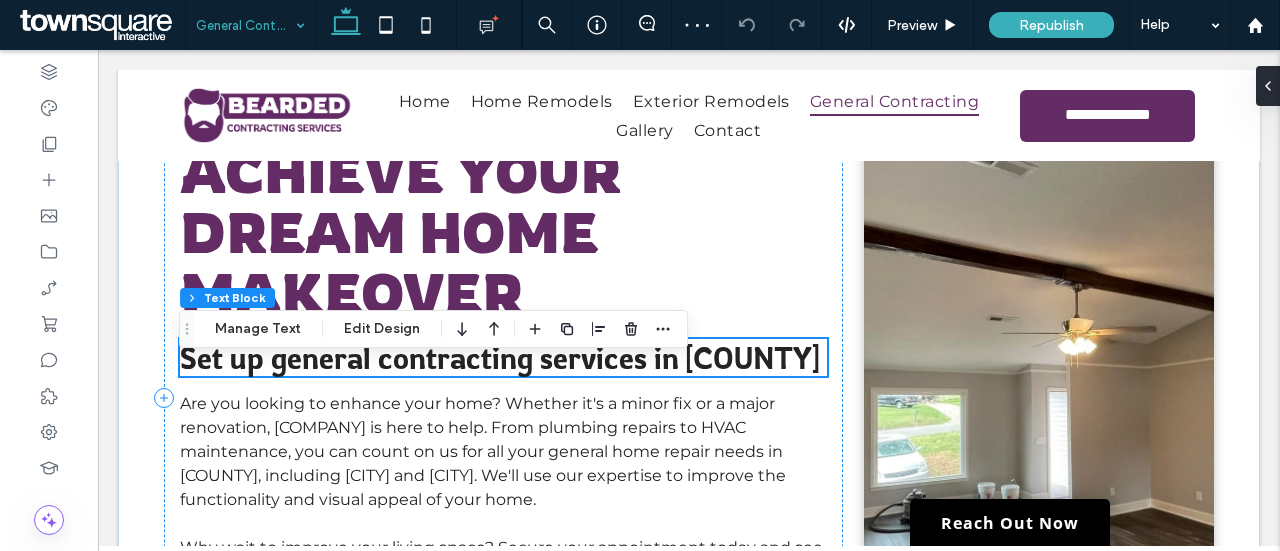 scroll, scrollTop: 200, scrollLeft: 0, axis: vertical 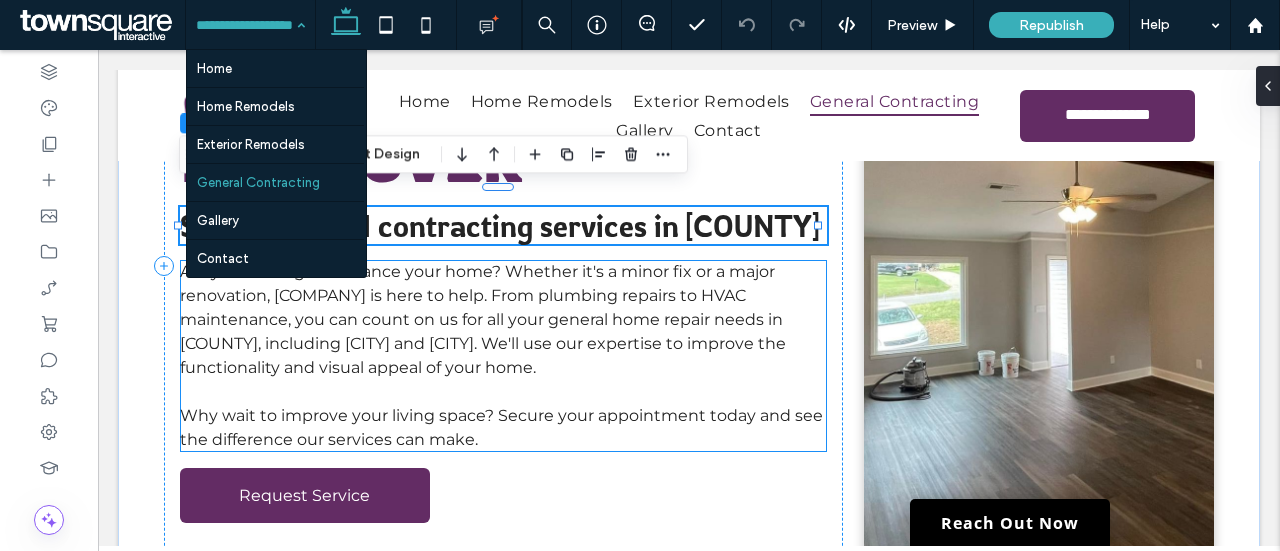 click on "Are you looking to enhance your home? Whether it's a minor fix or a major renovation, [COMPANY] is here to help. From plumbing repairs to HVAC maintenance, you can count on us for all your general home repair needs in [COUNTY], including [CITY] and [CITY]. We'll use our expertise to improve the functionality and visual appeal of your home." at bounding box center [483, 319] 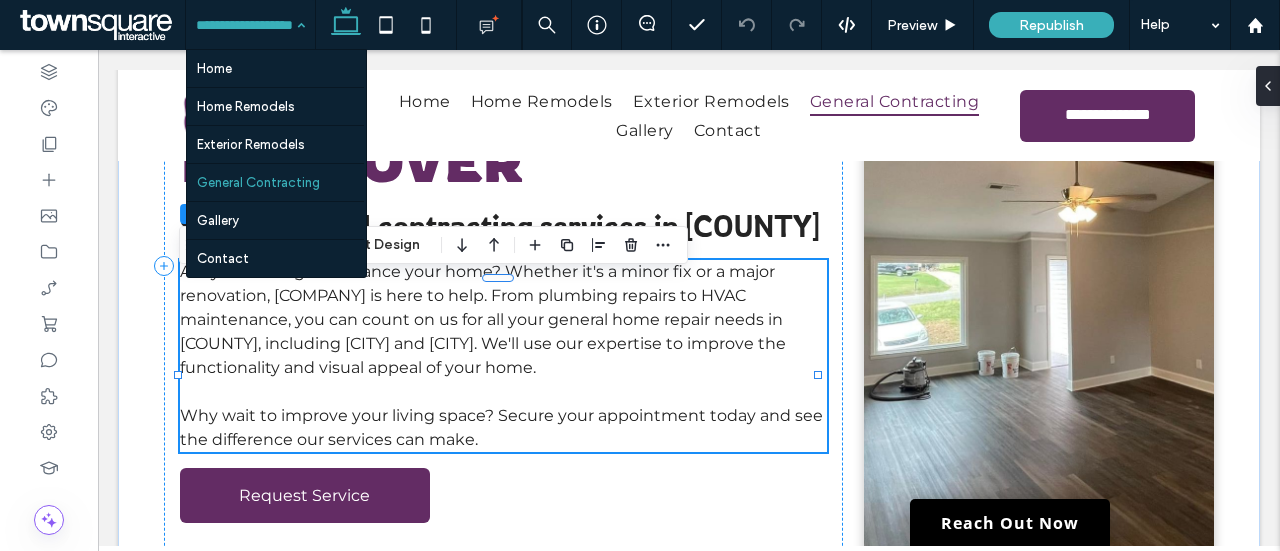 click on "Are you looking to enhance your home? Whether it's a minor fix or a major renovation, [COMPANY] is here to help. From plumbing repairs to HVAC maintenance, you can count on us for all your general home repair needs in [COUNTY], including [CITY] and [CITY]. We'll use our expertise to improve the functionality and visual appeal of your home." at bounding box center (483, 319) 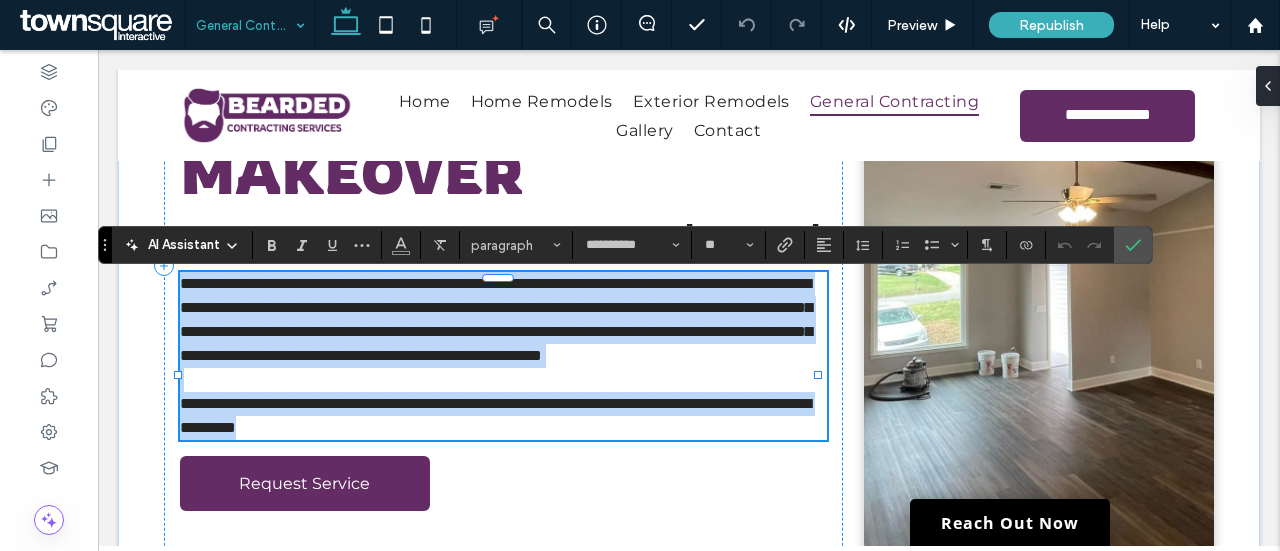 click on "**********" at bounding box center (496, 319) 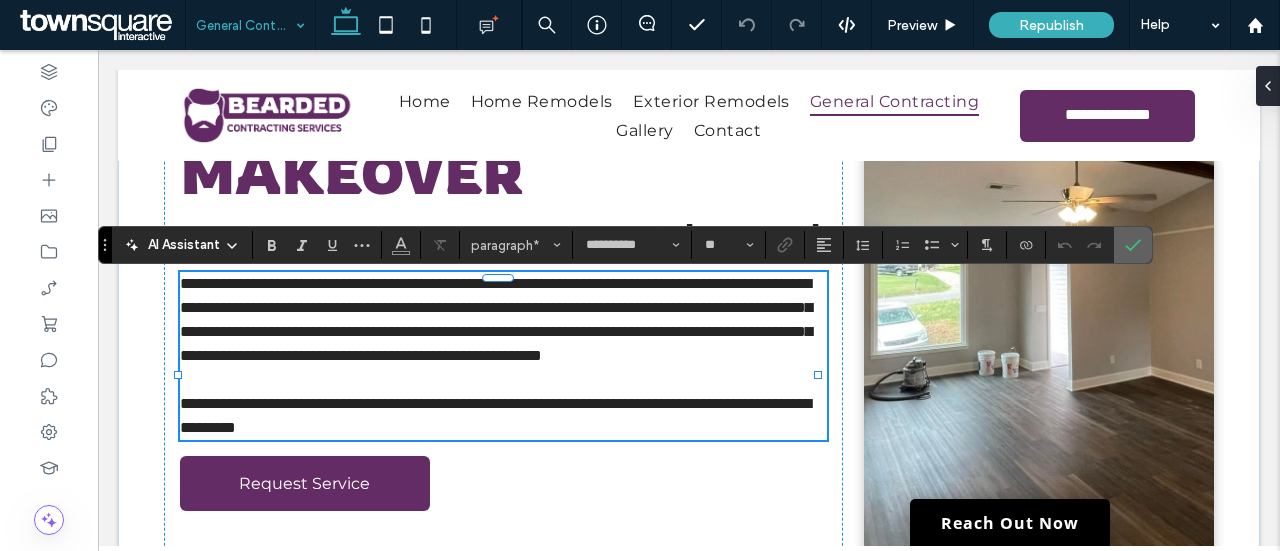 click at bounding box center (1129, 245) 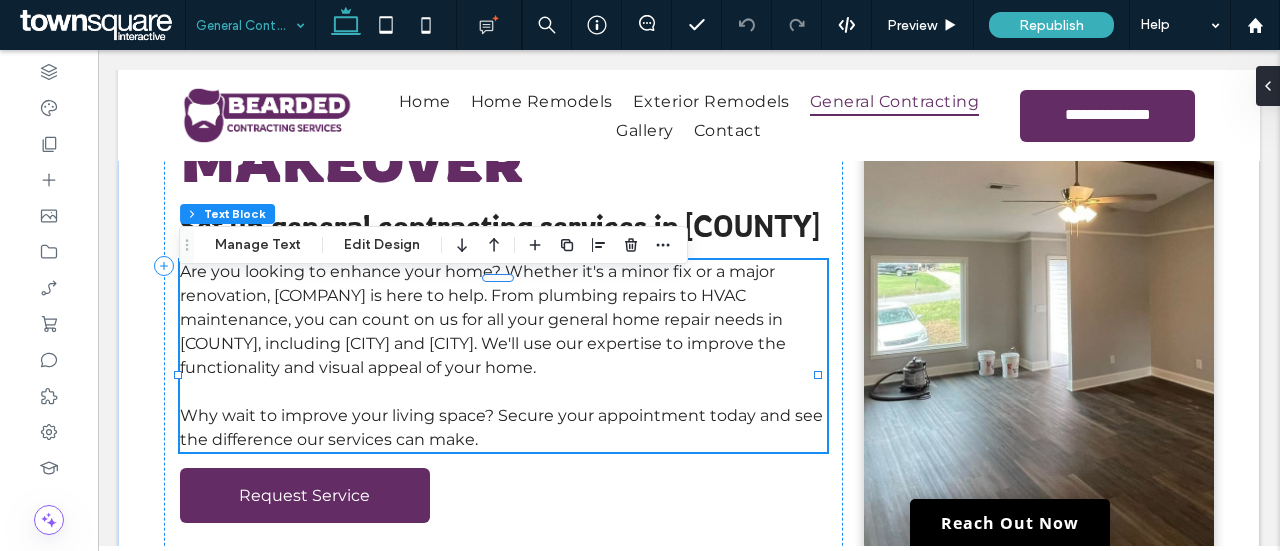 click on "Why wait to improve your living space? Secure your appointment today and see the difference our services can make." at bounding box center [503, 428] 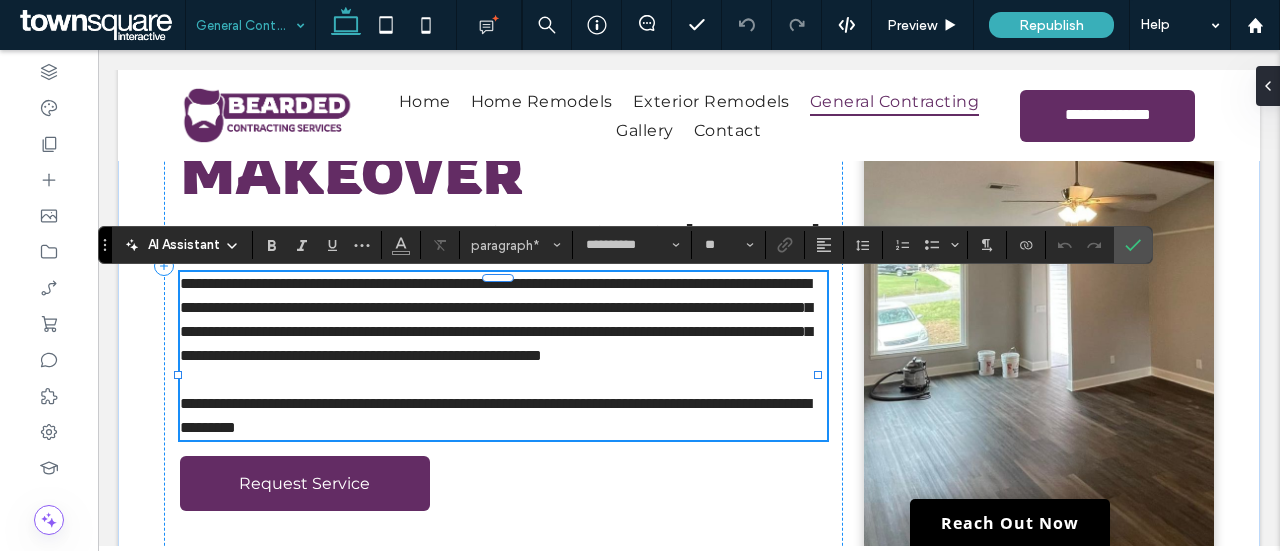 click on "**********" at bounding box center (495, 415) 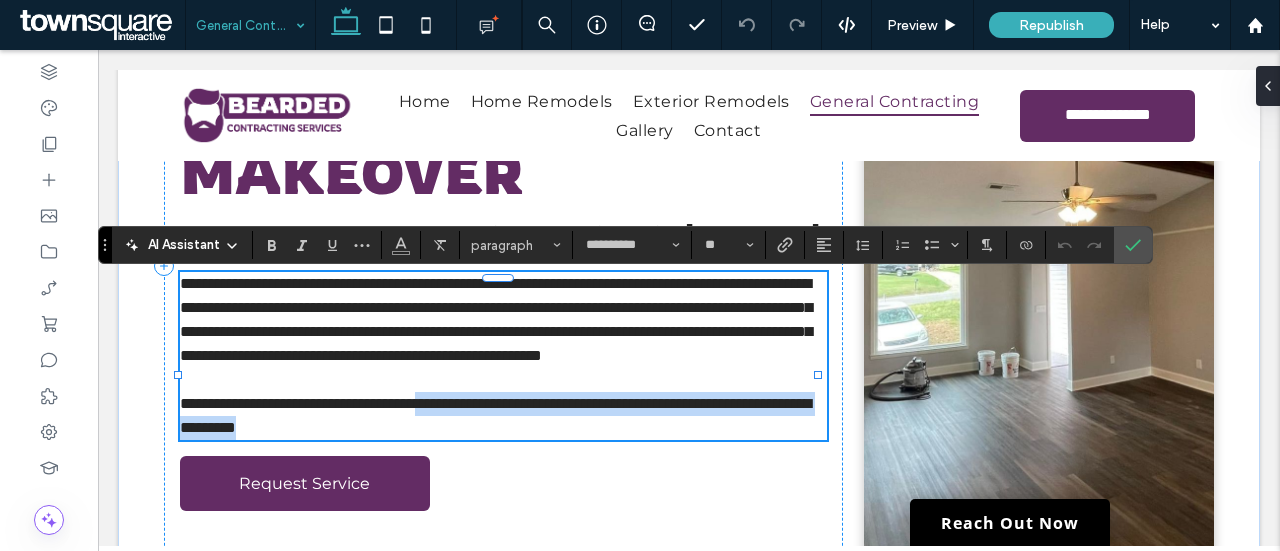drag, startPoint x: 497, startPoint y: 438, endPoint x: 528, endPoint y: 455, distance: 35.35534 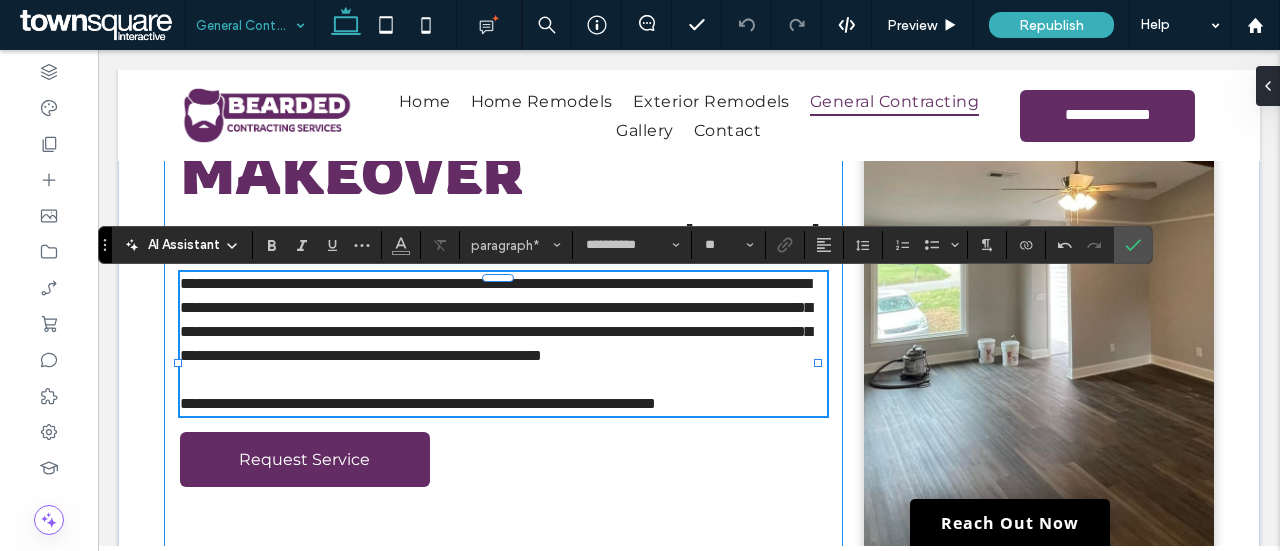 scroll, scrollTop: 300, scrollLeft: 0, axis: vertical 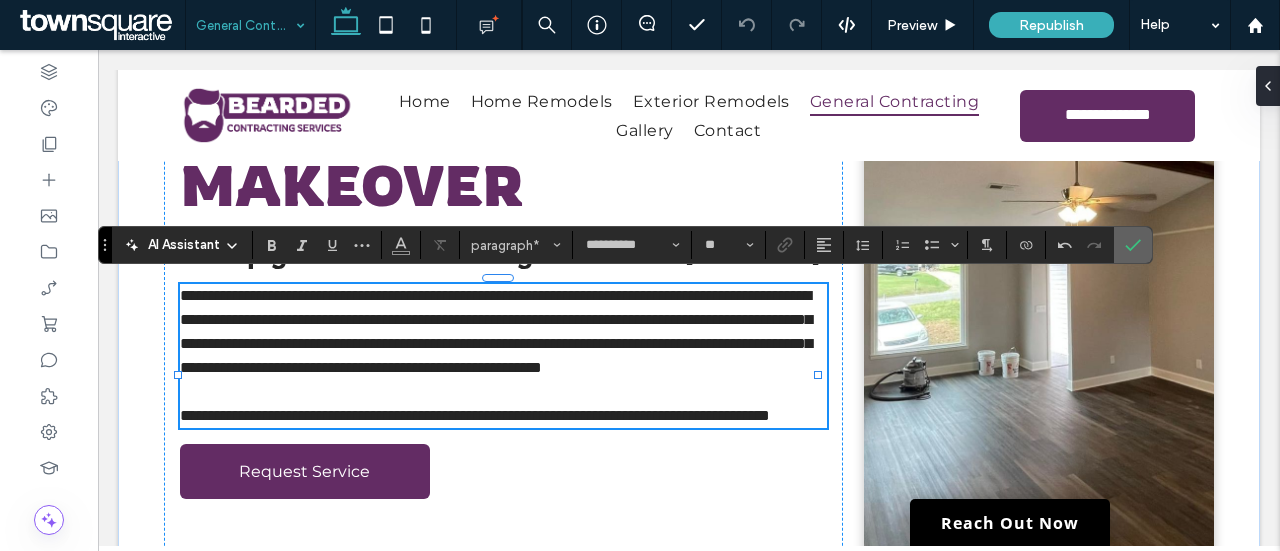 click at bounding box center (1133, 245) 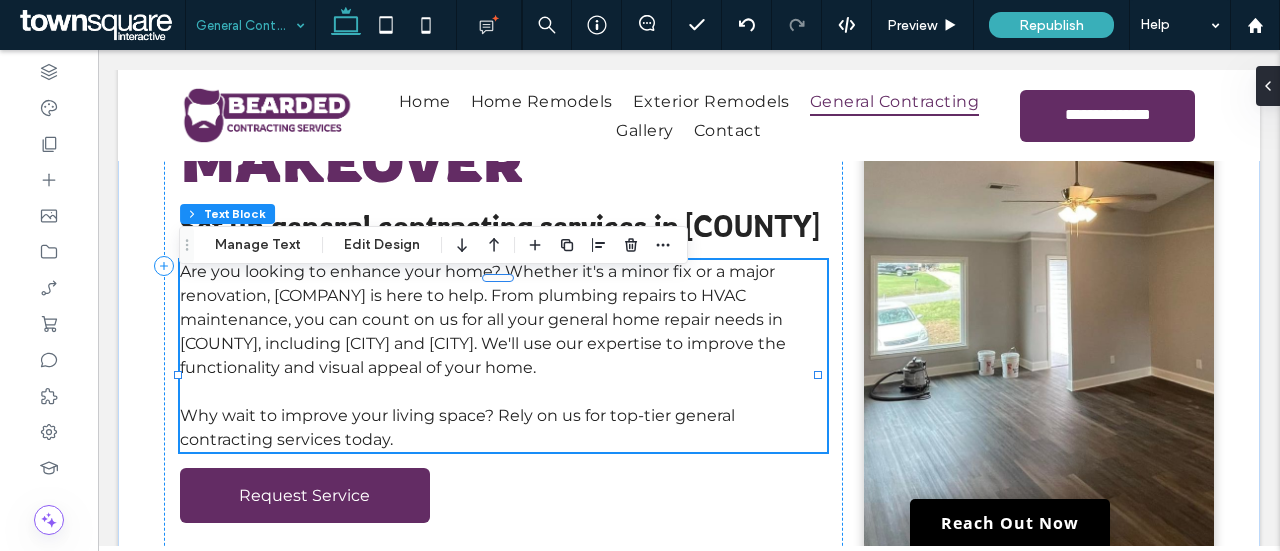 click on "Are you looking to enhance your home? Whether it's a minor fix or a major renovation, [COMPANY] is here to help. From plumbing repairs to HVAC maintenance, you can count on us for all your general home repair needs in [COUNTY], including [CITY] and [CITY]. We'll use our expertise to improve the functionality and visual appeal of your home." at bounding box center [483, 319] 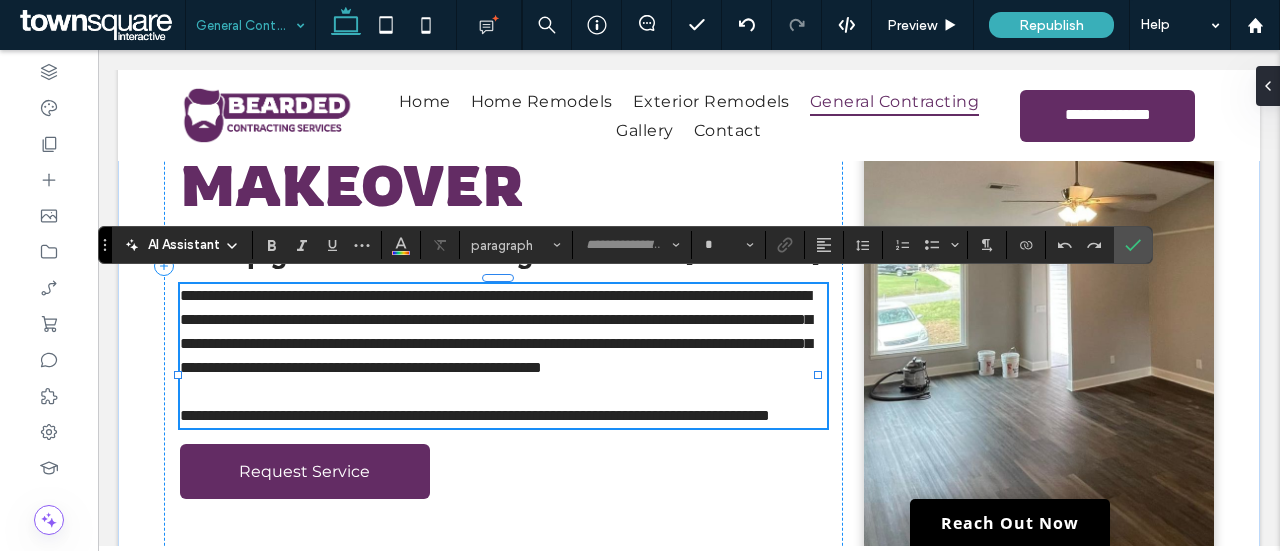 type on "**********" 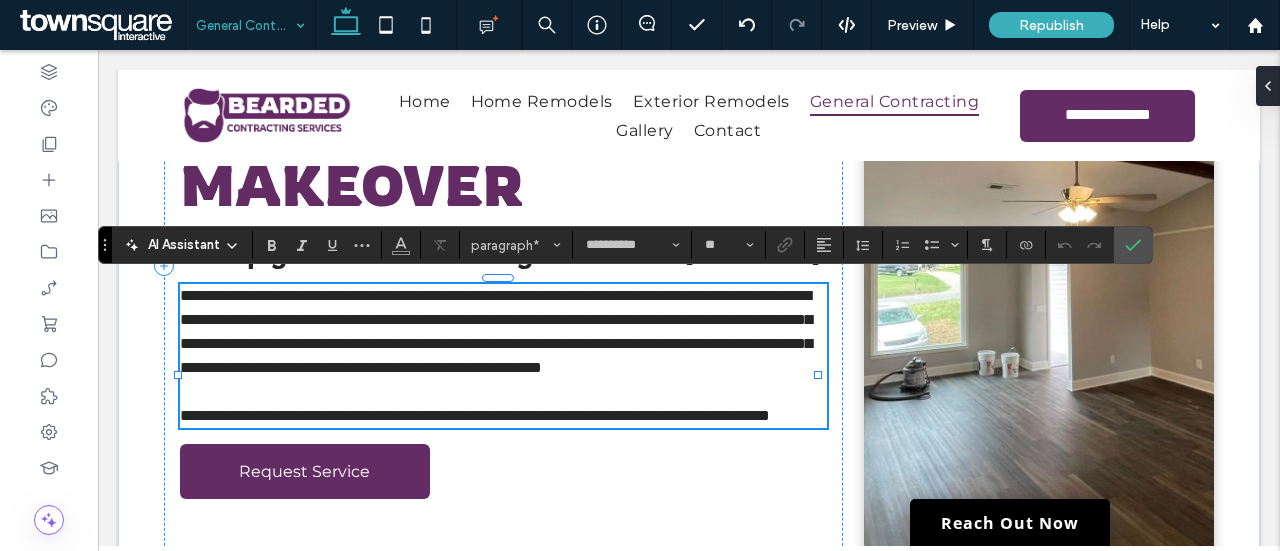 click on "**********" at bounding box center (496, 331) 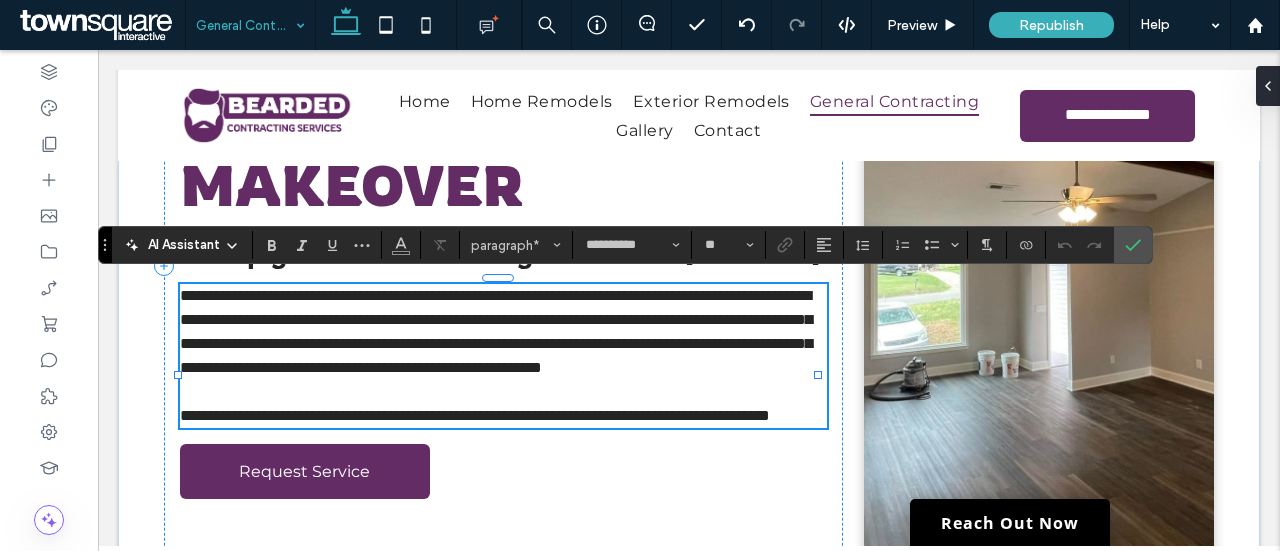 click on "**********" at bounding box center (496, 331) 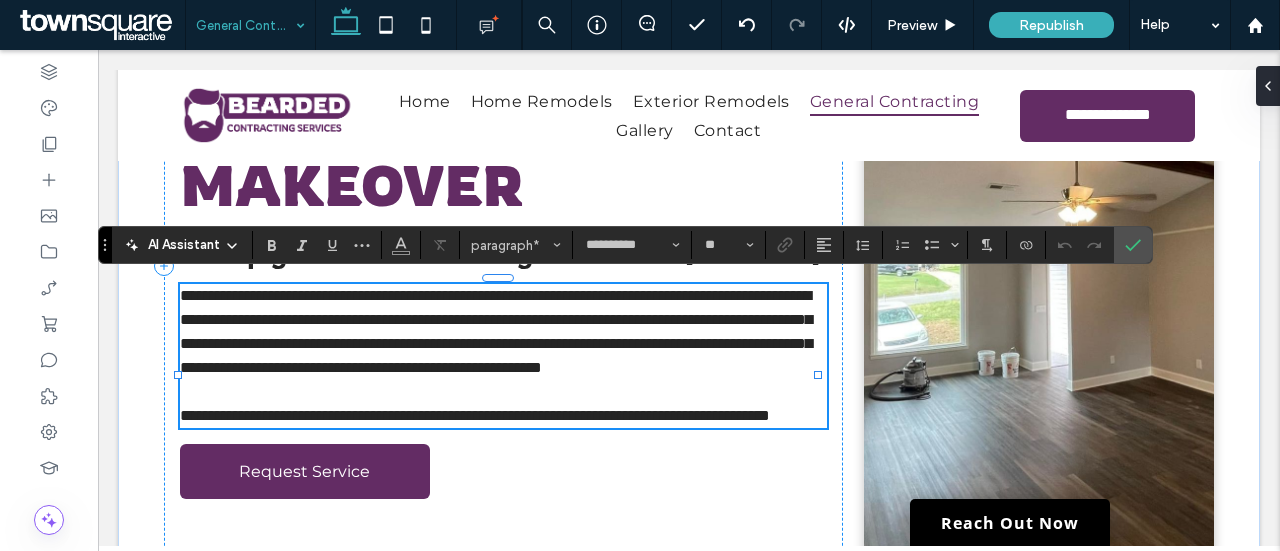 type 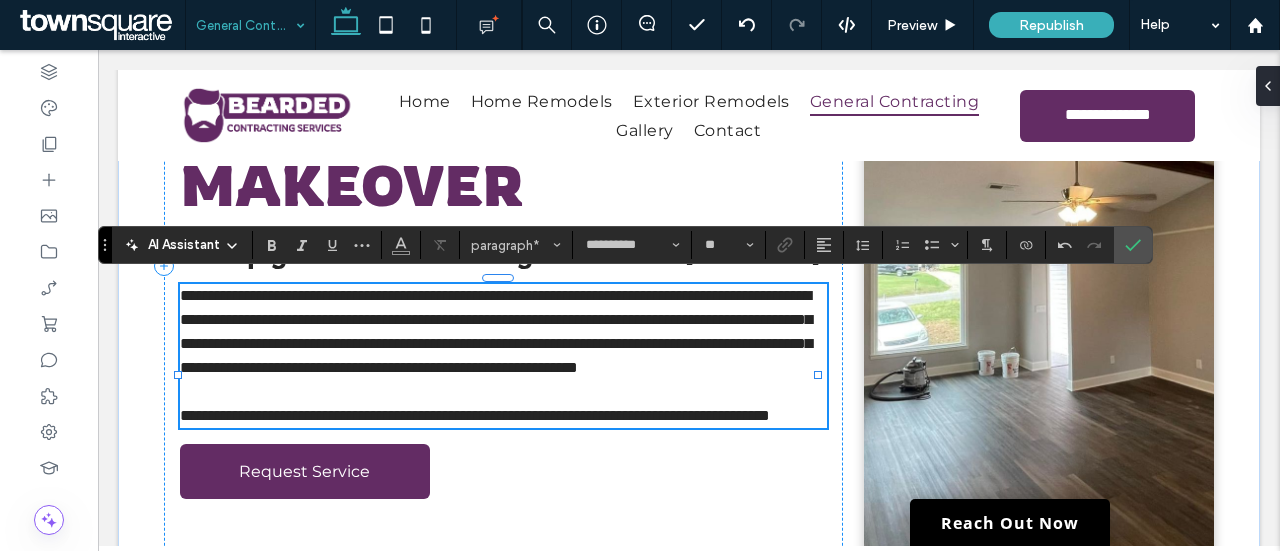 scroll, scrollTop: 288, scrollLeft: 0, axis: vertical 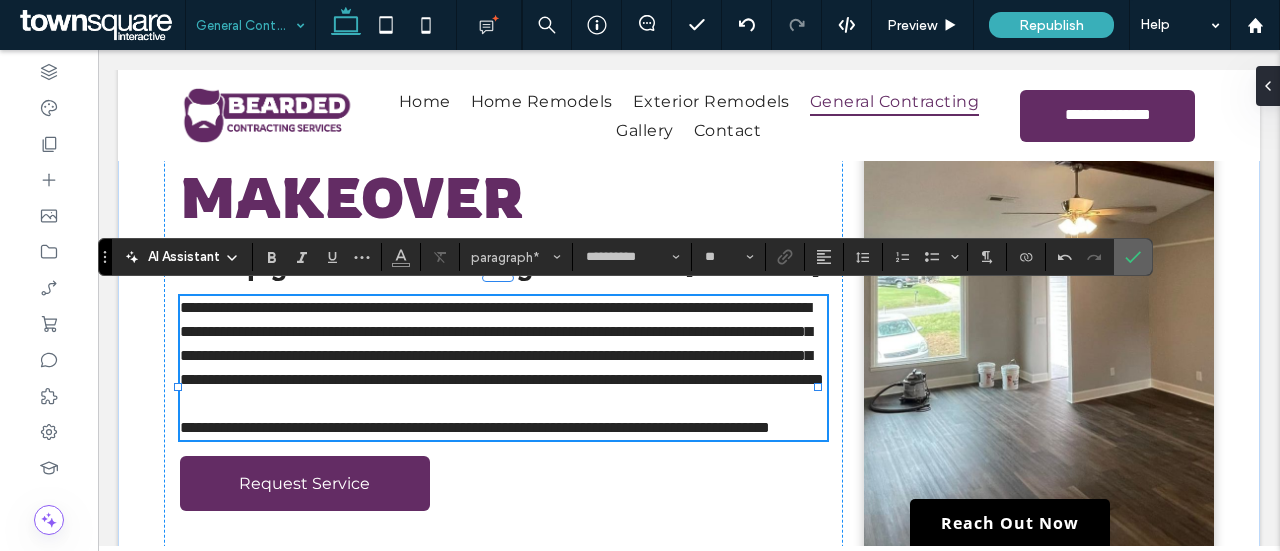 click 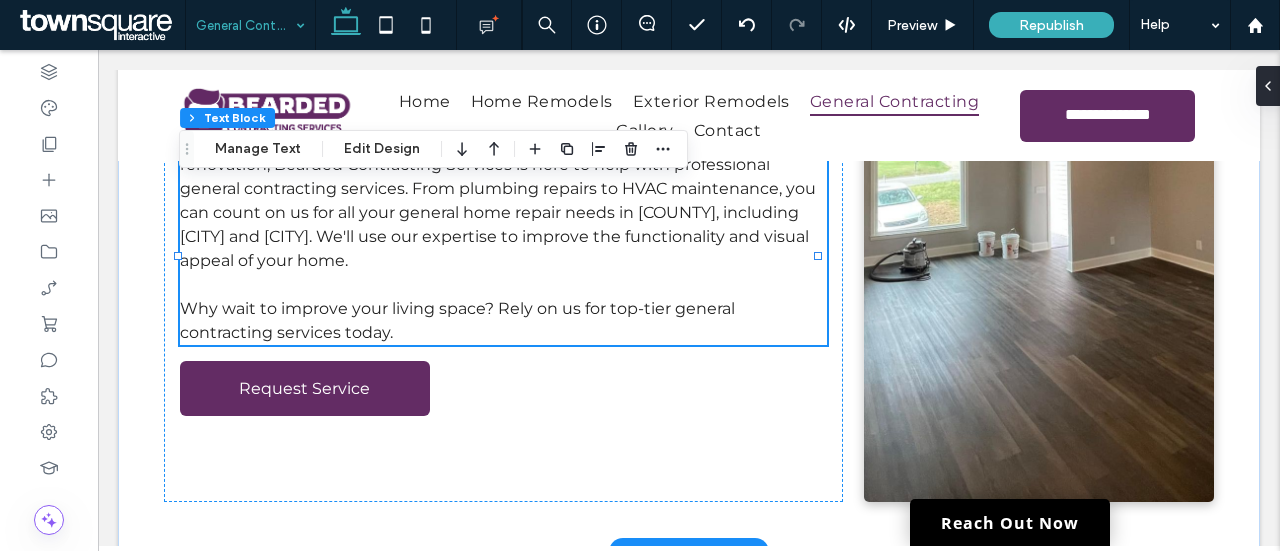 scroll, scrollTop: 388, scrollLeft: 0, axis: vertical 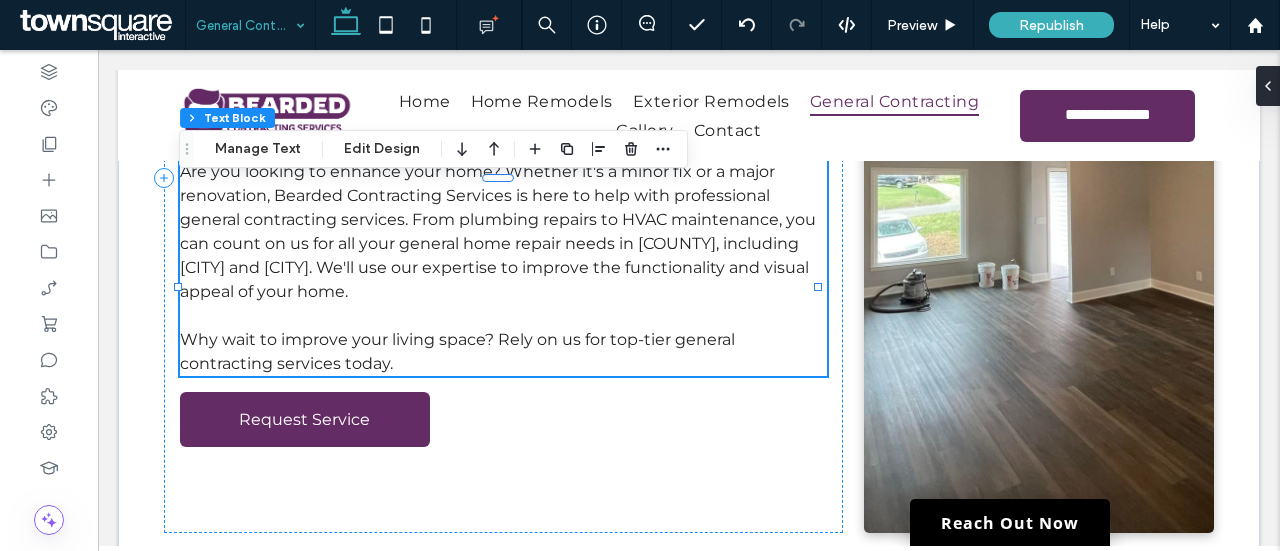 click on "Are you looking to enhance your home? Whether it's a minor fix or a major renovation, Bearded Contracting Services is here to help with professional general contracting services. From plumbing repairs to HVAC maintenance, you can count on us for all your general home repair needs in [COUNTY], including [CITY] and [CITY]. We'll use our expertise to improve the functionality and visual appeal of your home." at bounding box center (498, 231) 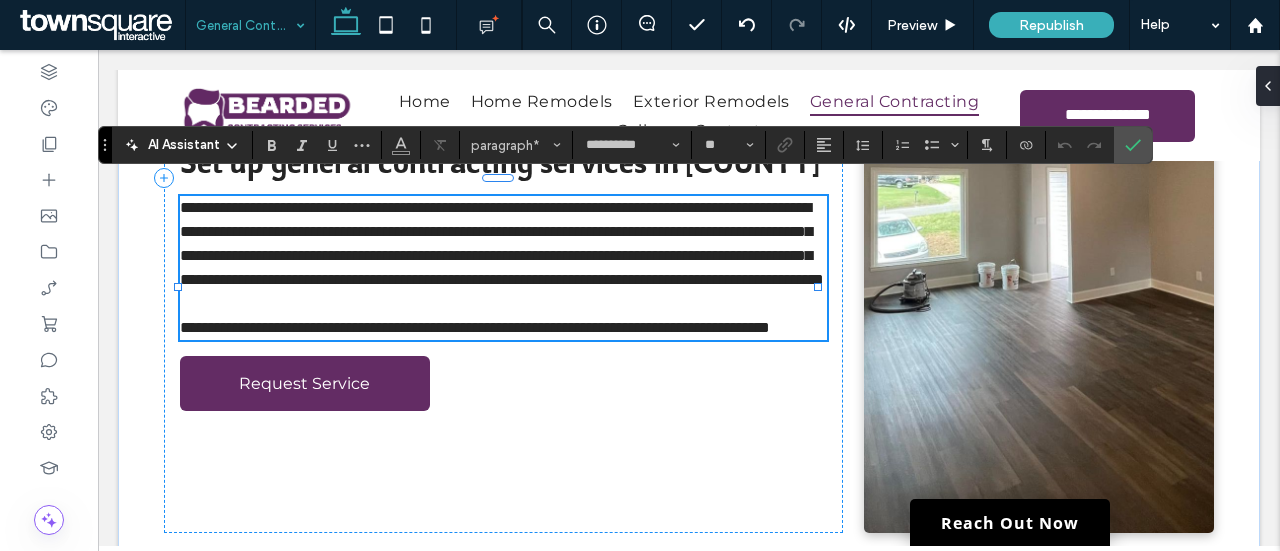 click on "**********" at bounding box center [502, 243] 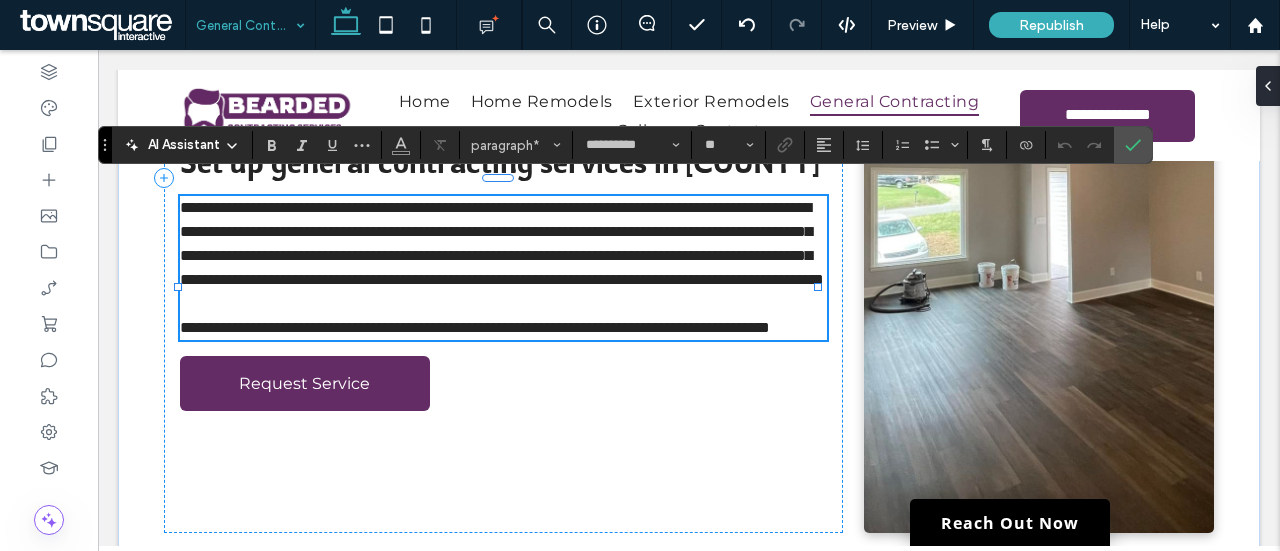 click on "**********" at bounding box center (475, 327) 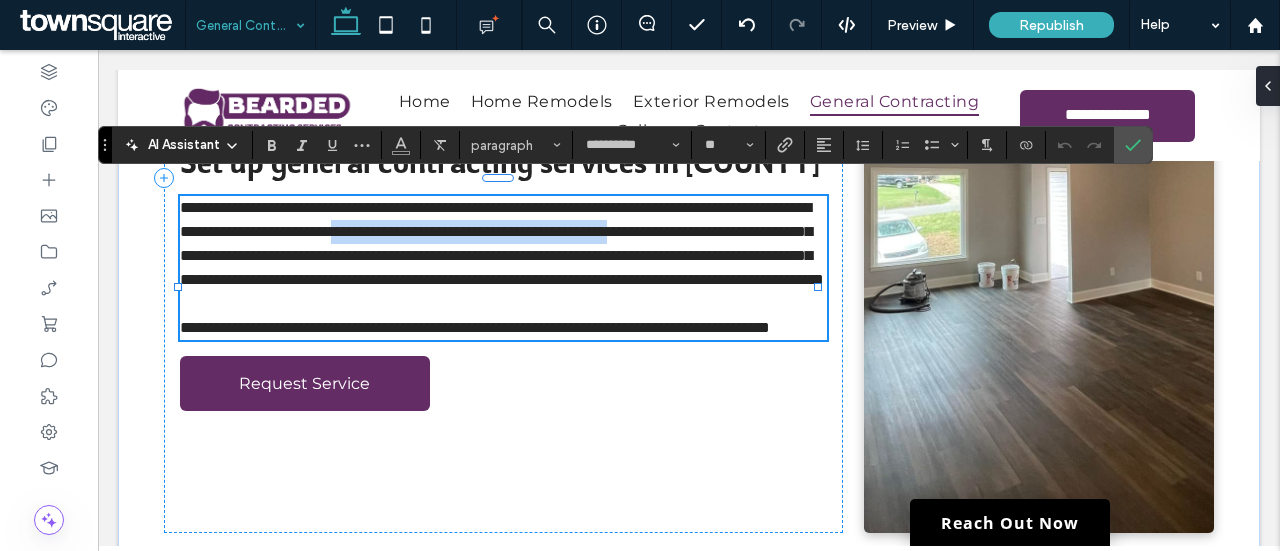 drag, startPoint x: 624, startPoint y: 214, endPoint x: 400, endPoint y: 235, distance: 224.98222 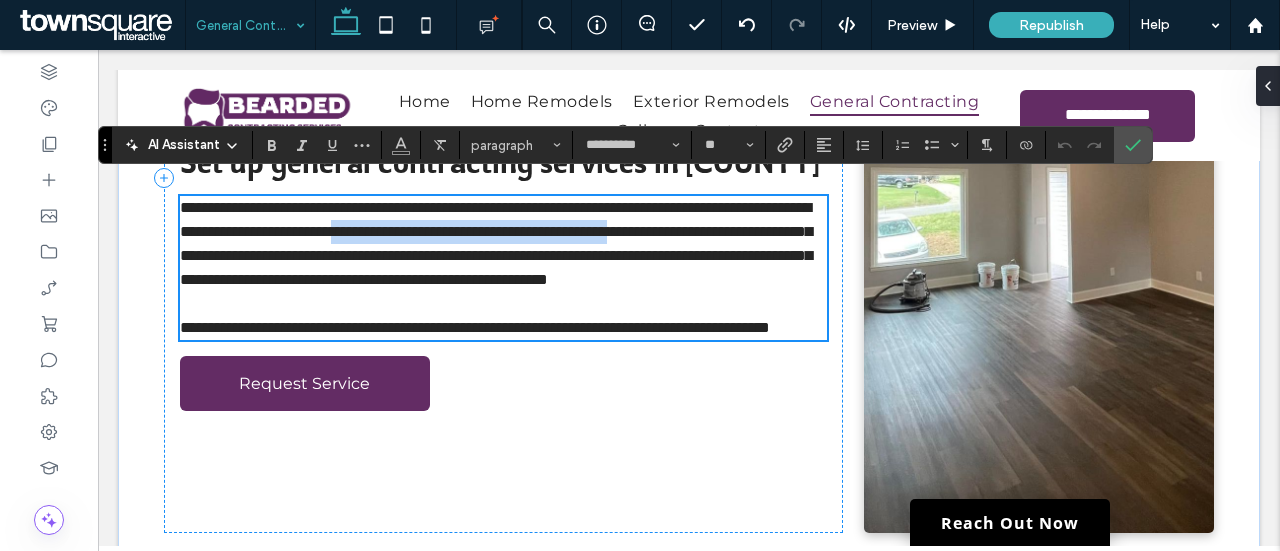 scroll, scrollTop: 400, scrollLeft: 0, axis: vertical 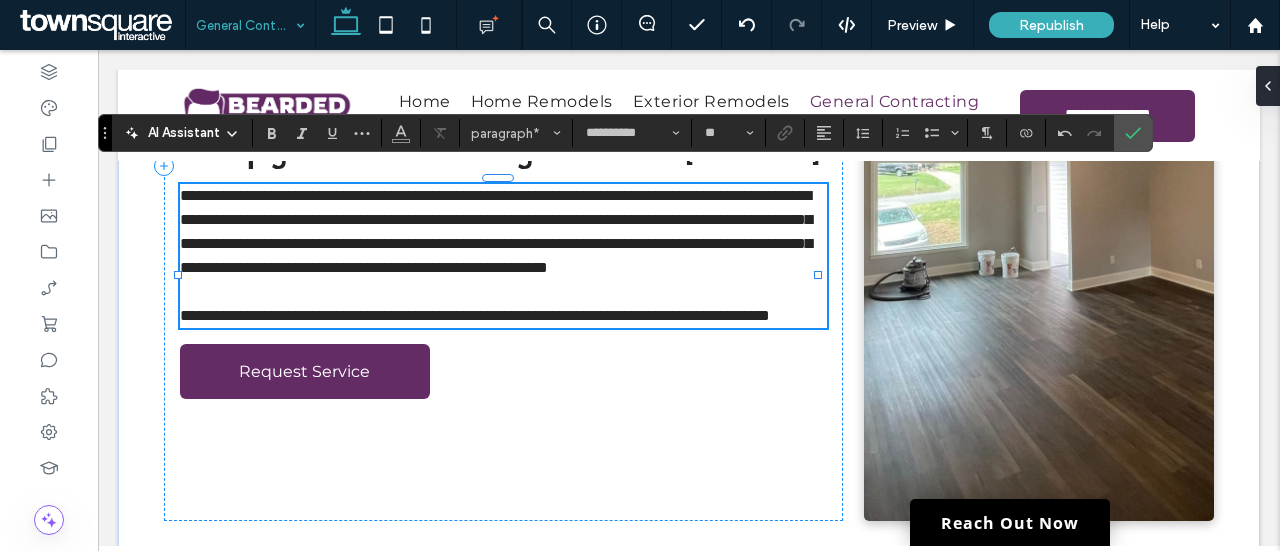 type 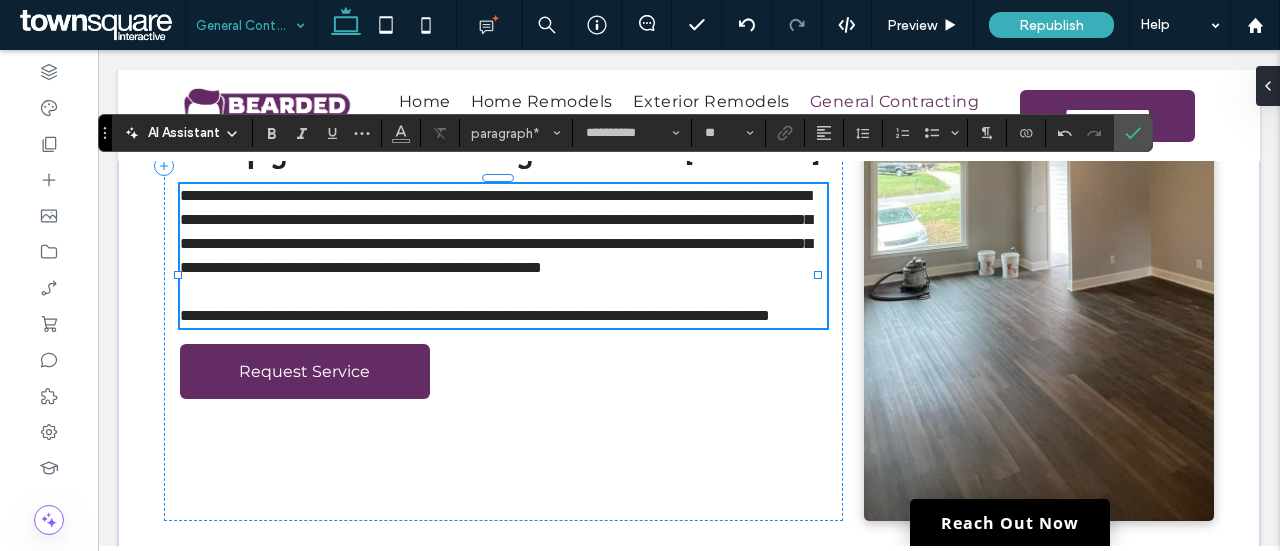 click on "**********" at bounding box center [475, 315] 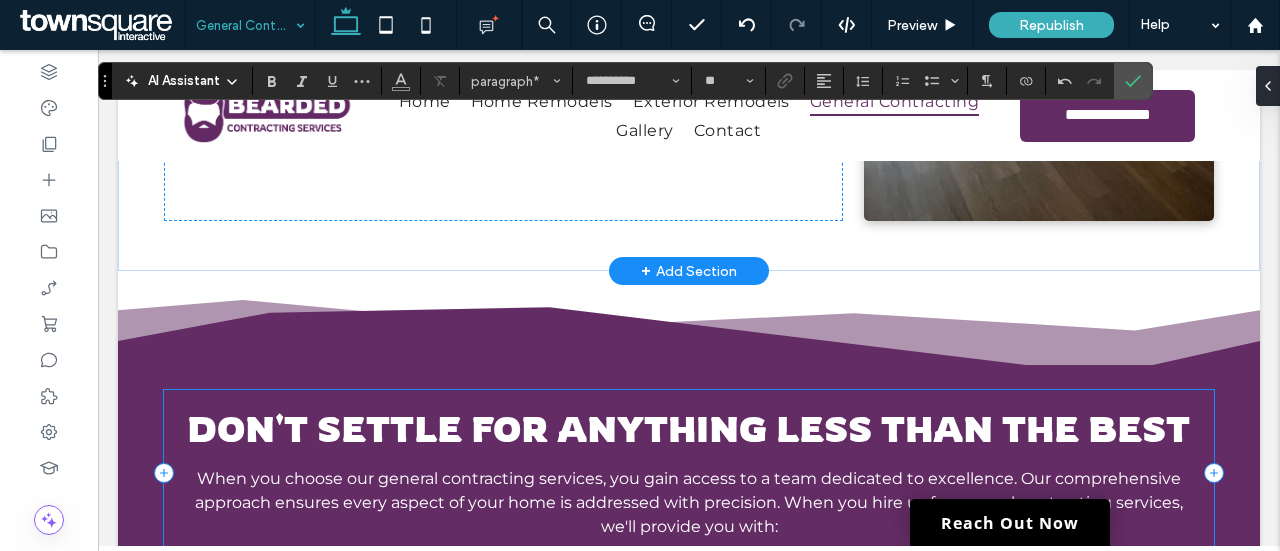scroll, scrollTop: 800, scrollLeft: 0, axis: vertical 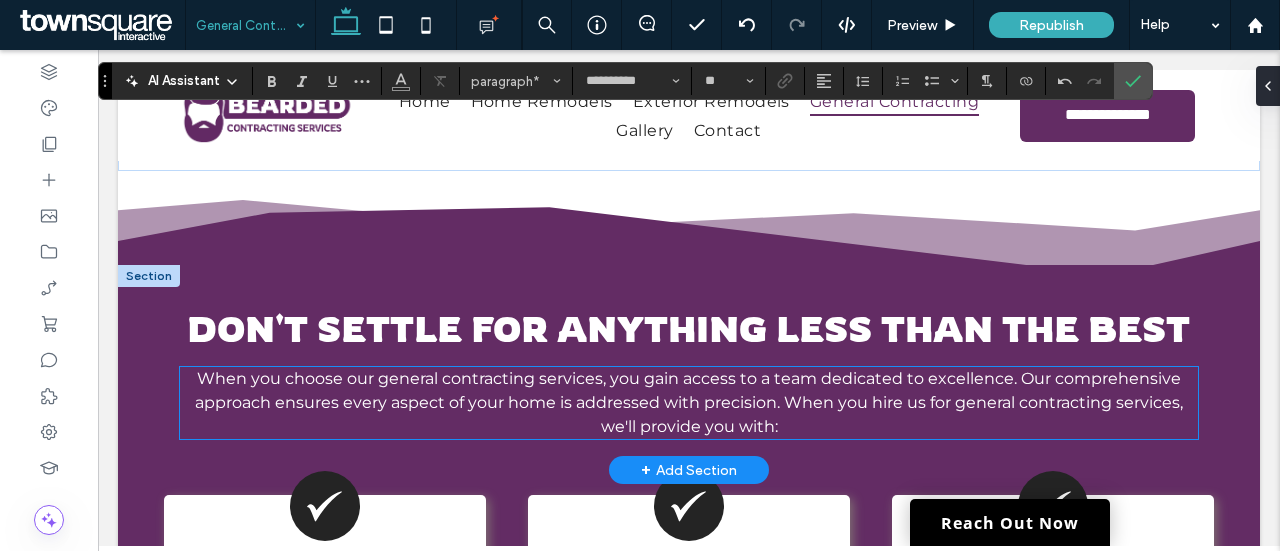 click on "When you choose our general contracting services, you gain access to a team dedicated to excellence. Our comprehensive approach ensures every aspect of your home is addressed with precision. When you hire us for general contracting services, we'll provide you with:" at bounding box center (689, 402) 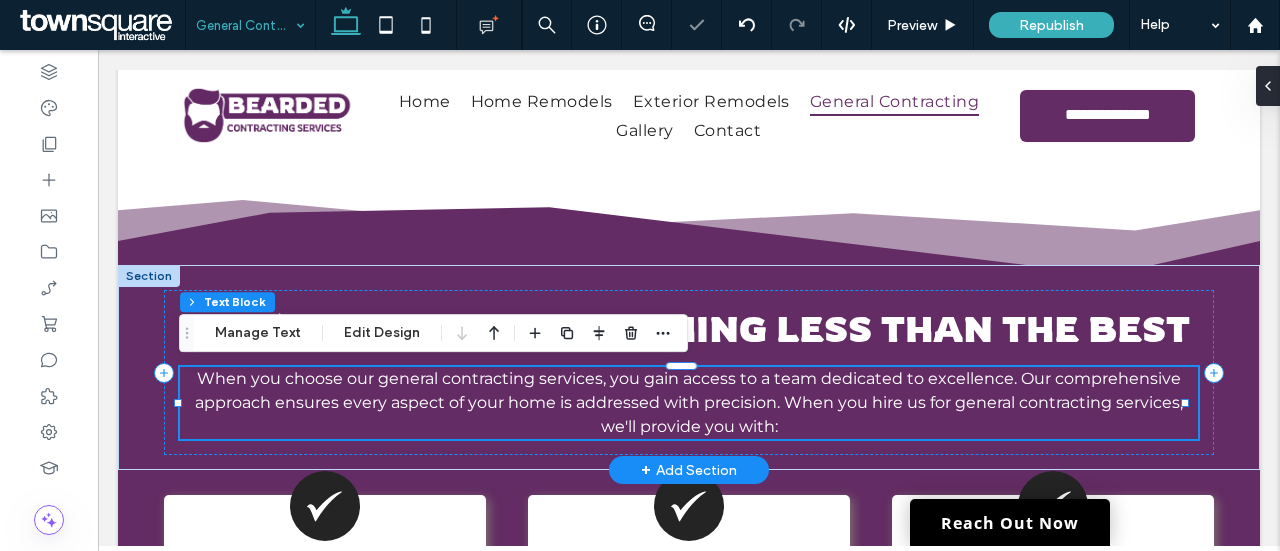 click on "When you choose our general contracting services, you gain access to a team dedicated to excellence. Our comprehensive approach ensures every aspect of your home is addressed with precision. When you hire us for general contracting services, we'll provide you with:" at bounding box center (689, 402) 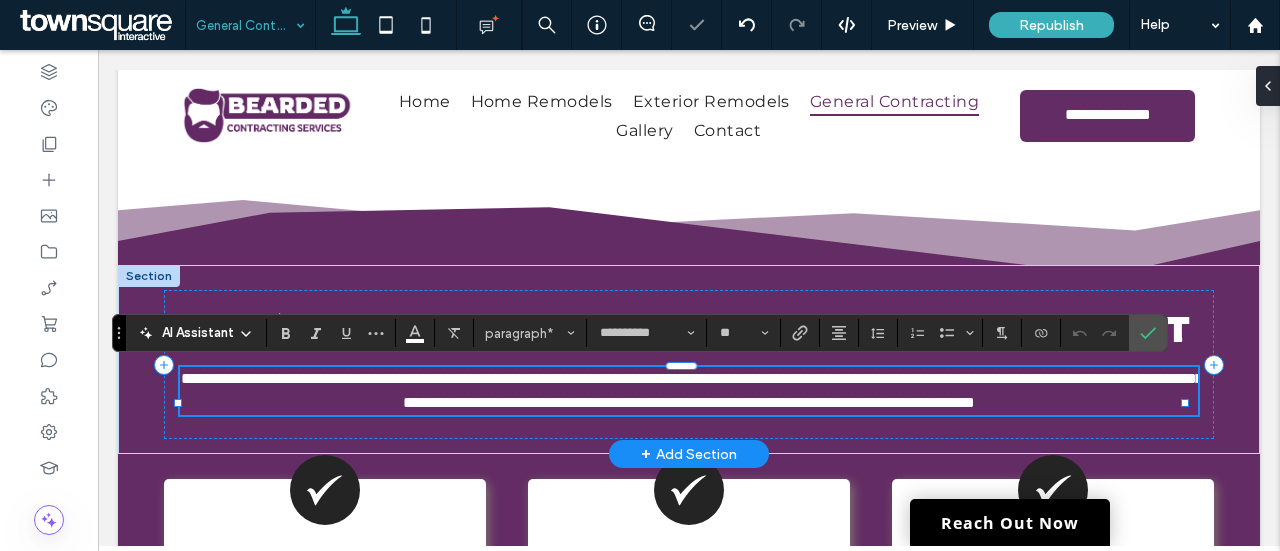 click on "**********" at bounding box center [692, 390] 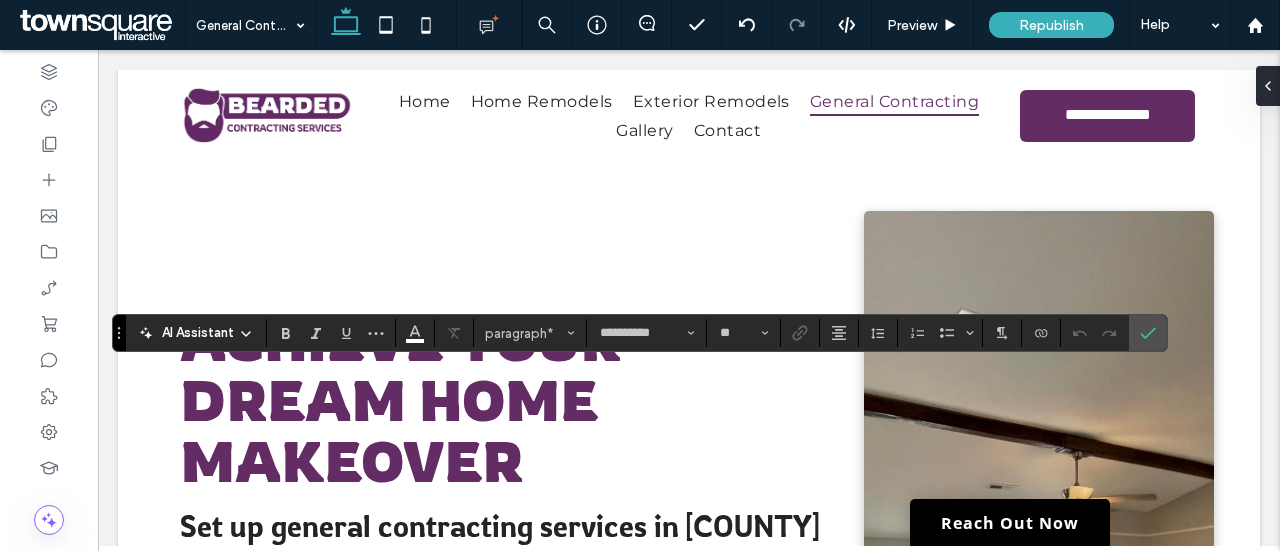scroll, scrollTop: 800, scrollLeft: 0, axis: vertical 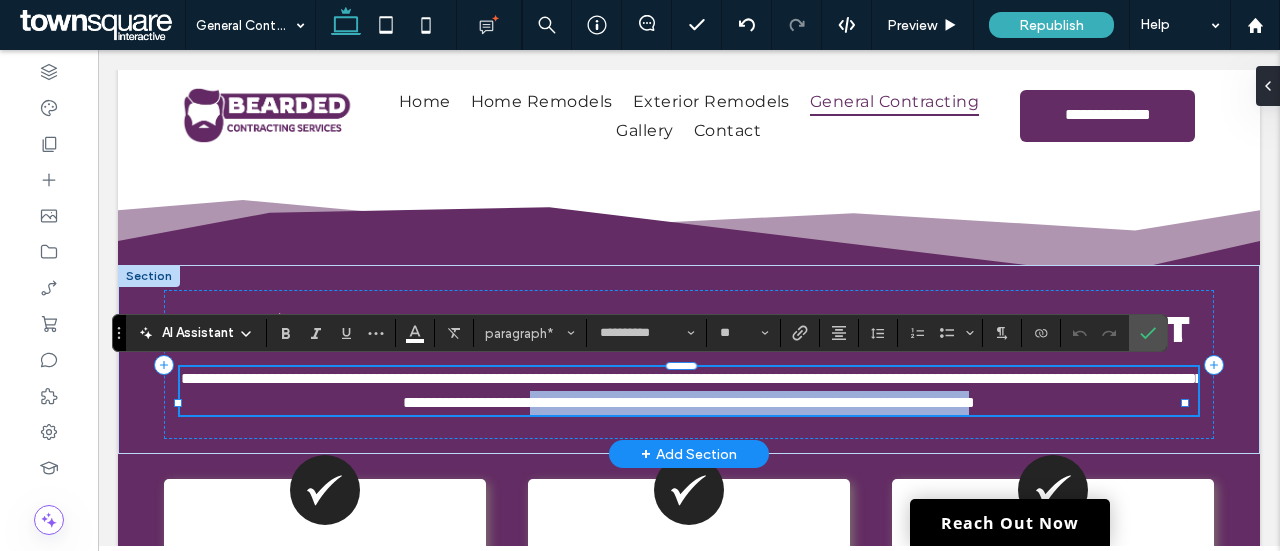 drag, startPoint x: 779, startPoint y: 404, endPoint x: 762, endPoint y: 424, distance: 26.24881 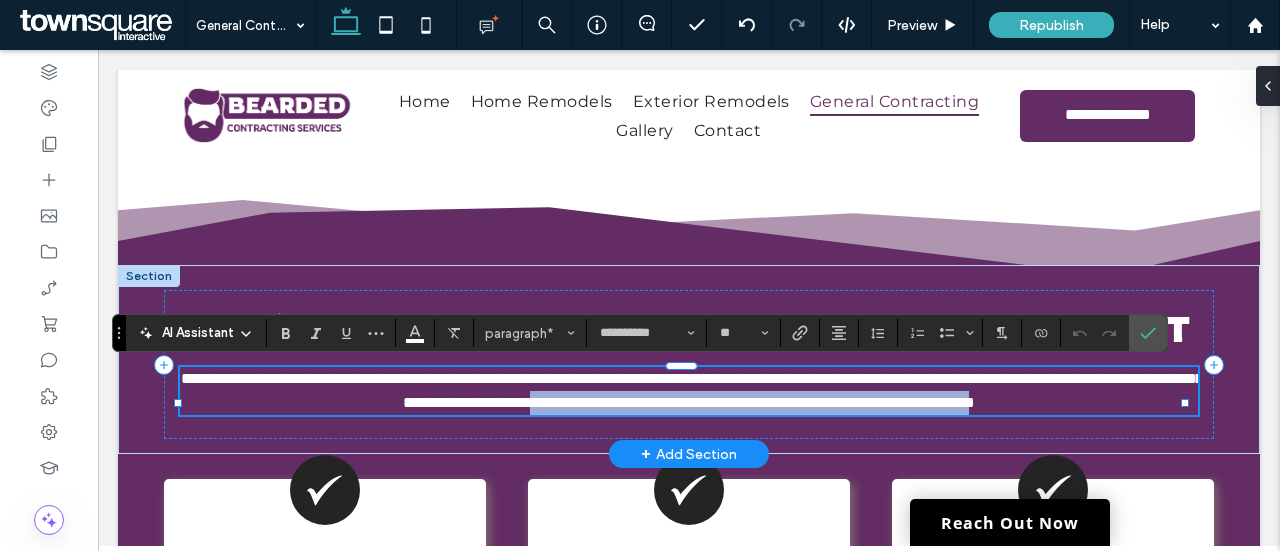 type 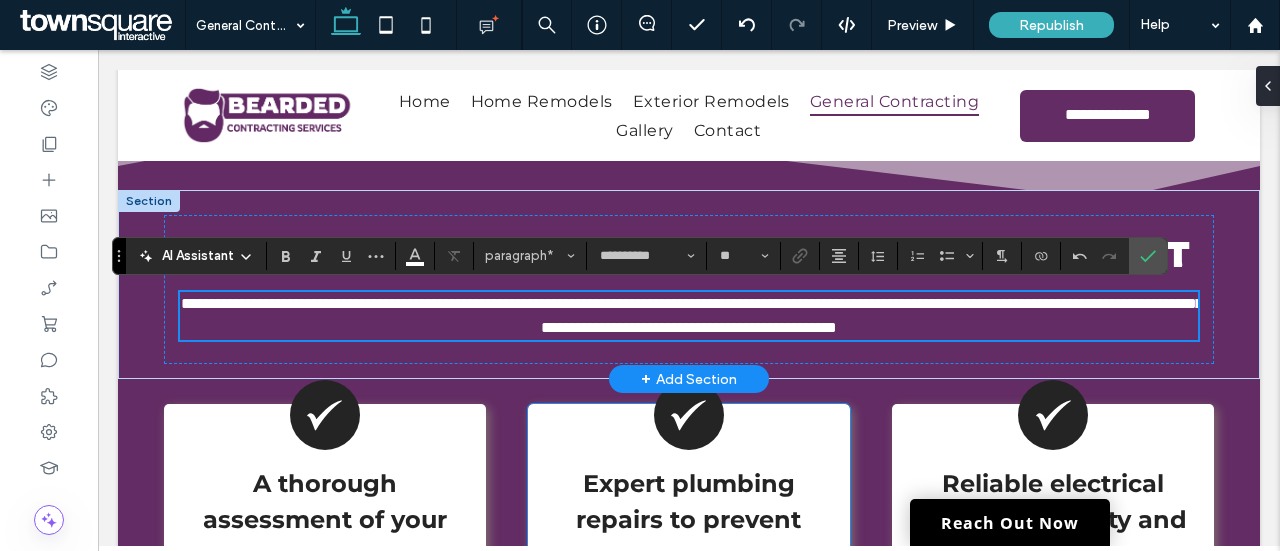 scroll, scrollTop: 874, scrollLeft: 0, axis: vertical 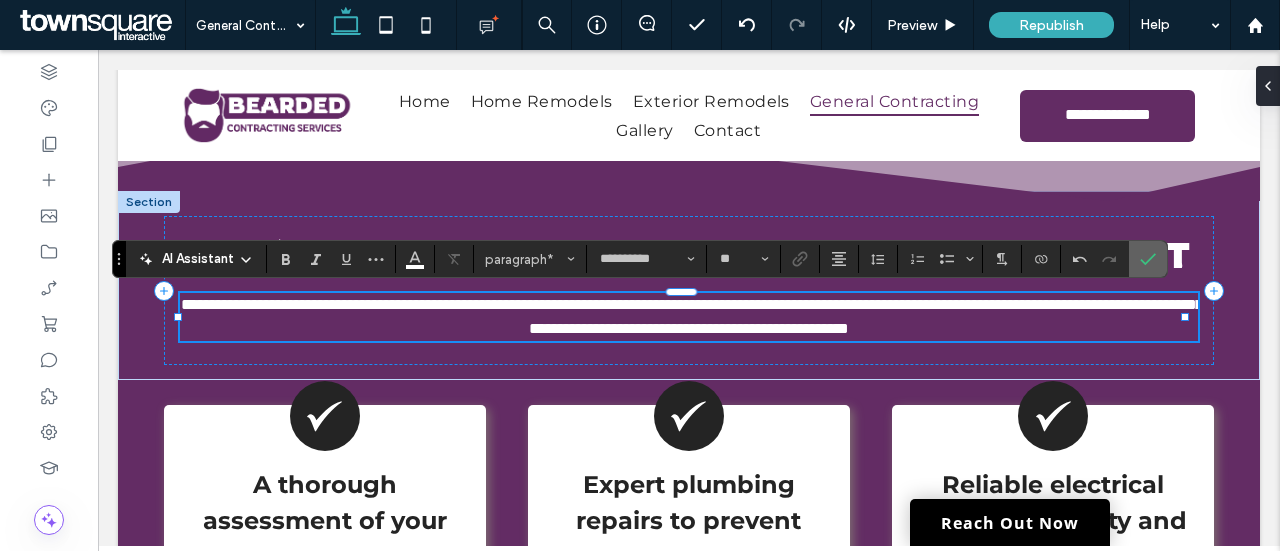 click 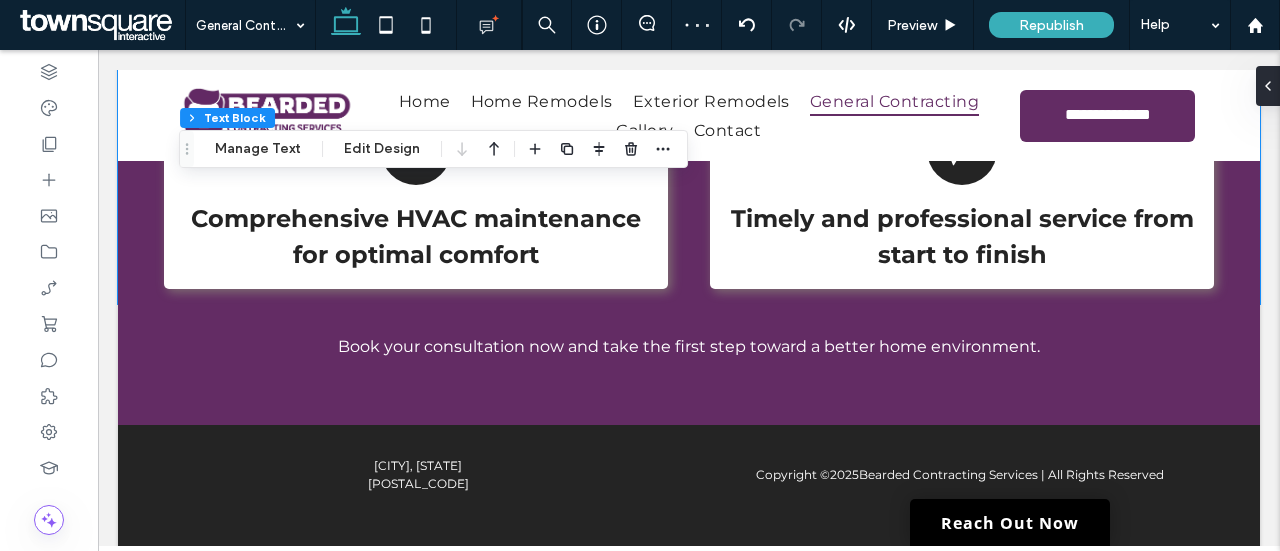 scroll, scrollTop: 1398, scrollLeft: 0, axis: vertical 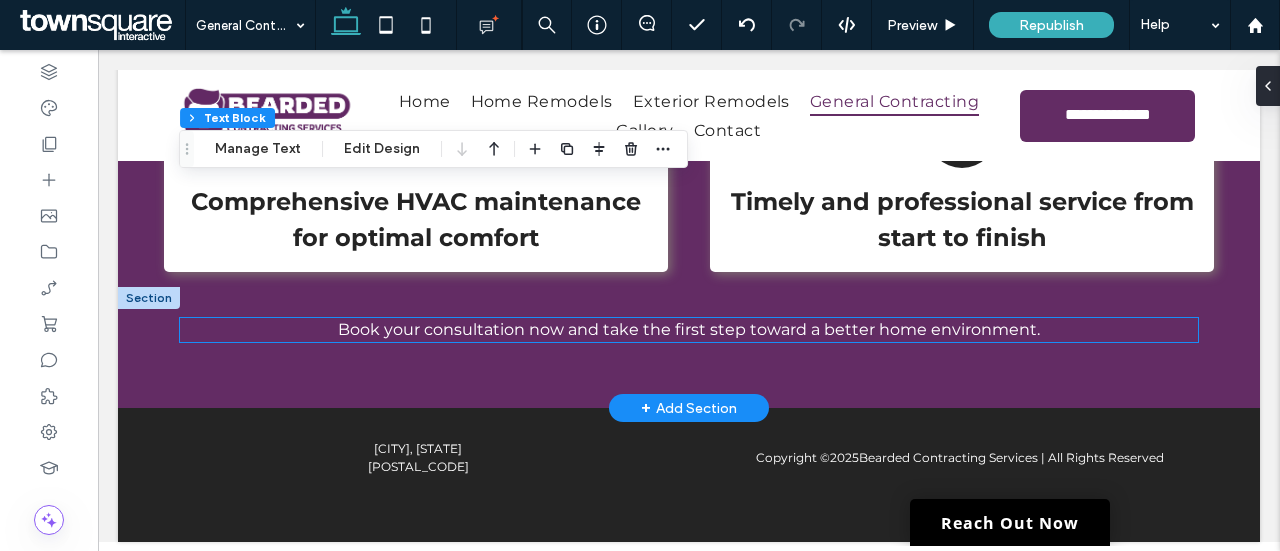 click on "Book your consultation now and take the first step toward a better home environment." at bounding box center [689, 329] 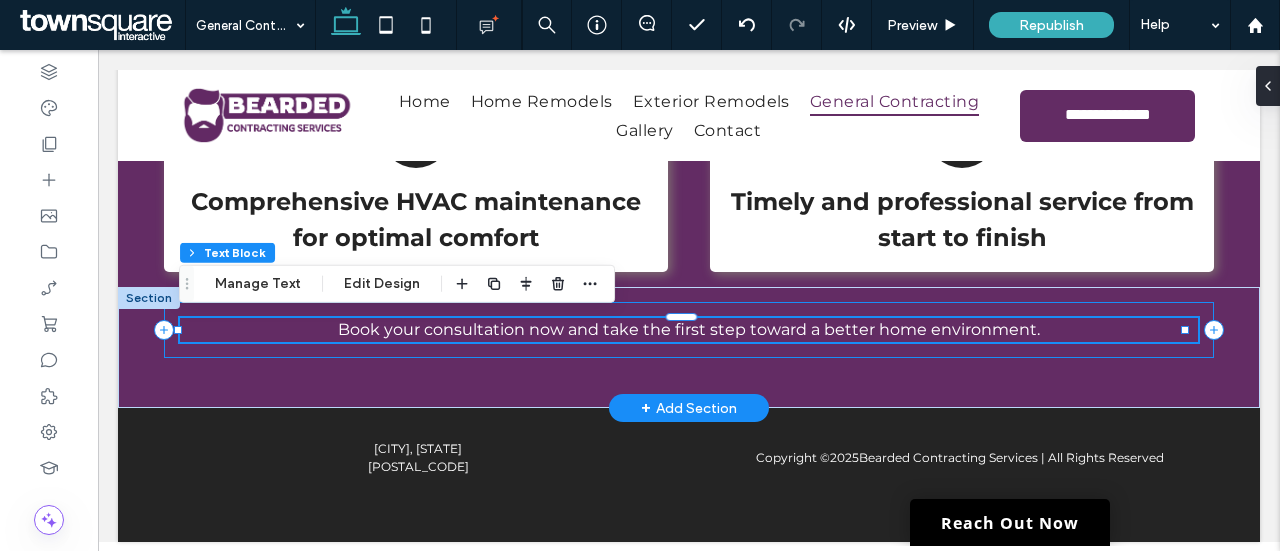 click on "Book your consultation now and take the first step toward a better home environment." at bounding box center [689, 330] 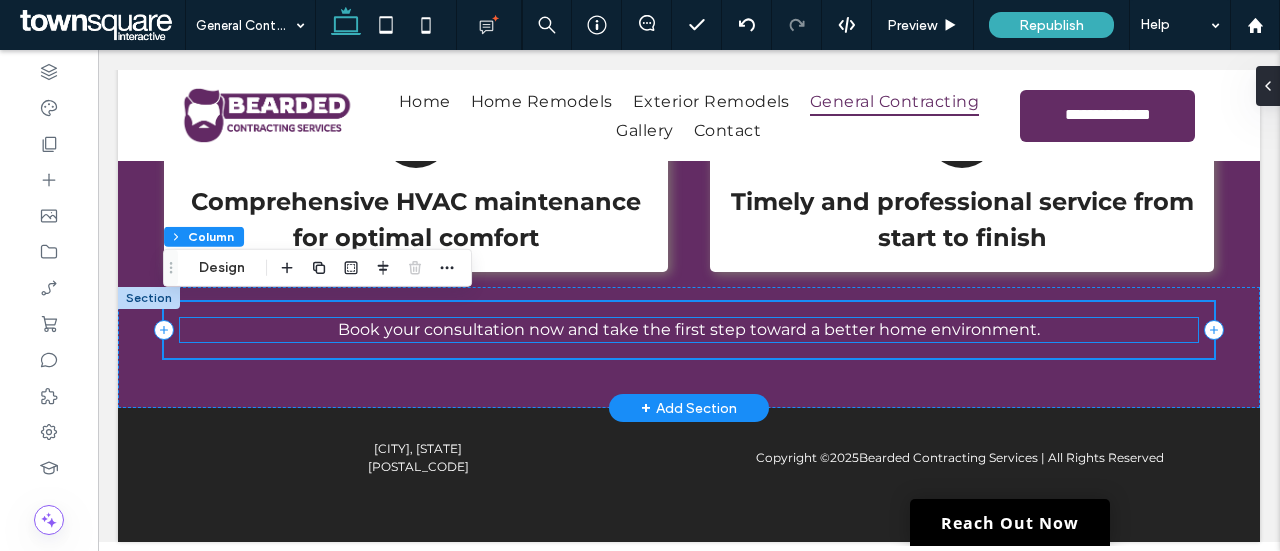 click on "Book your consultation now and take the first step toward a better home environment." at bounding box center [689, 329] 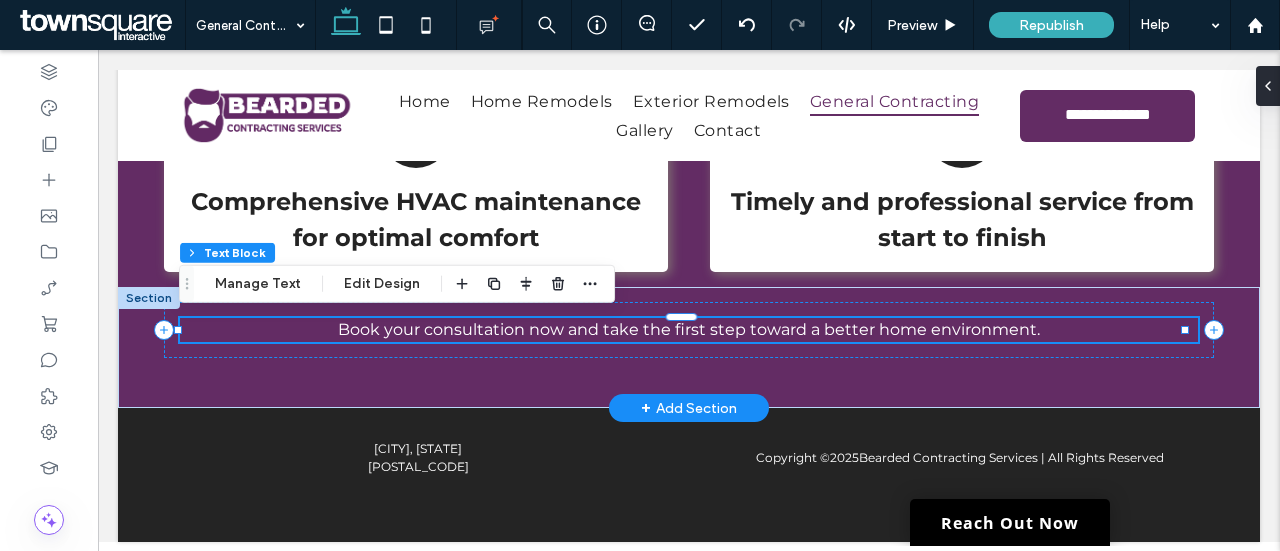 click on "Book your consultation now and take the first step toward a better home environment." at bounding box center (689, 329) 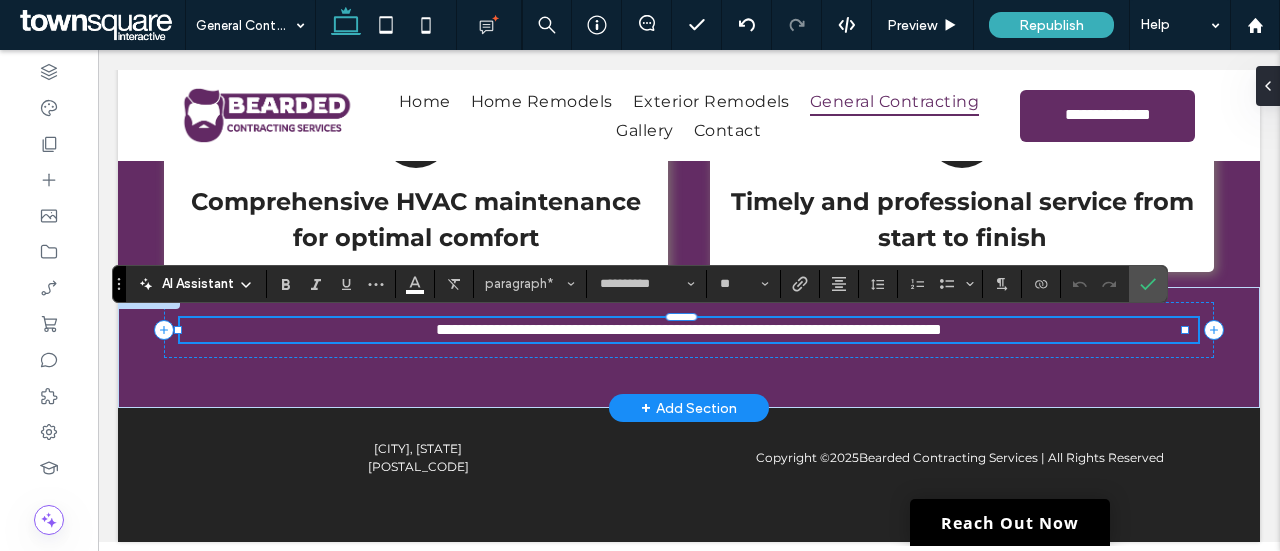 click on "**********" at bounding box center [689, 329] 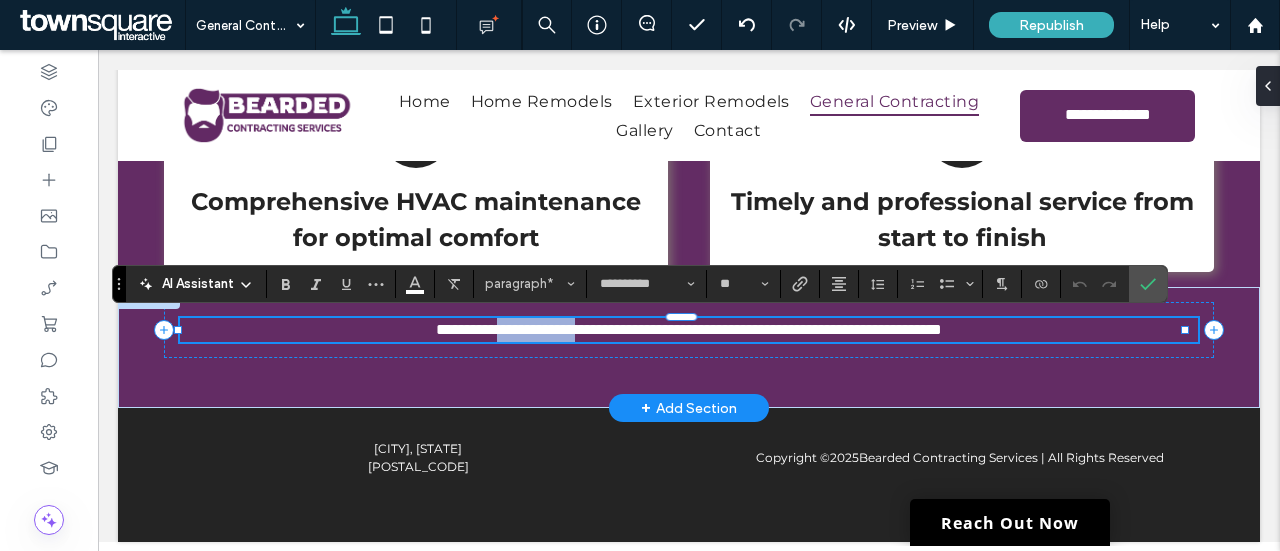 click on "**********" at bounding box center (689, 329) 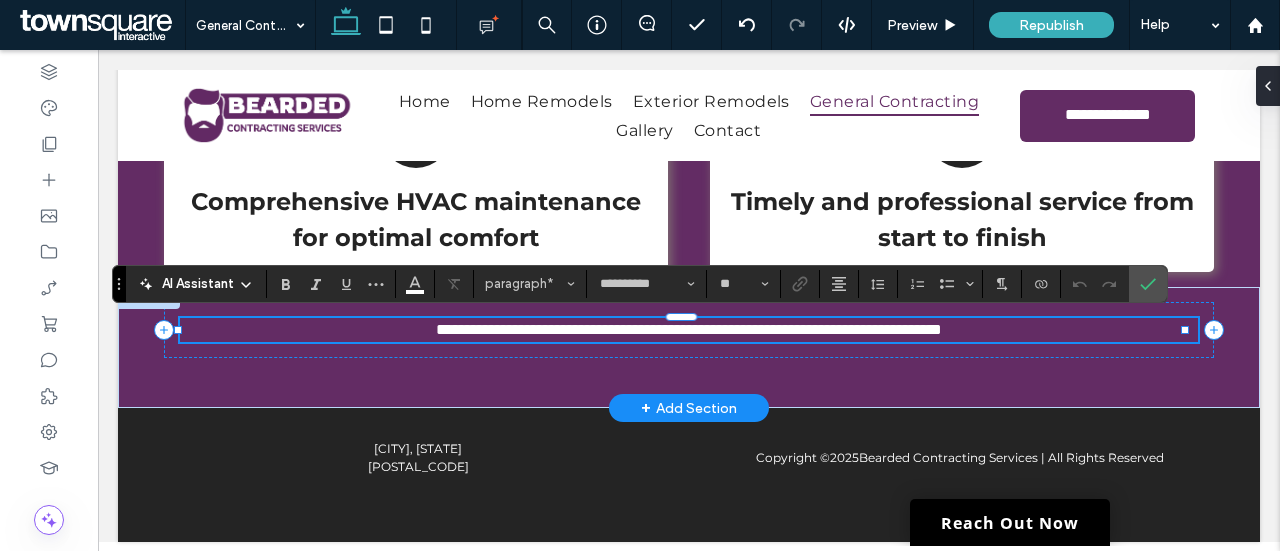 type 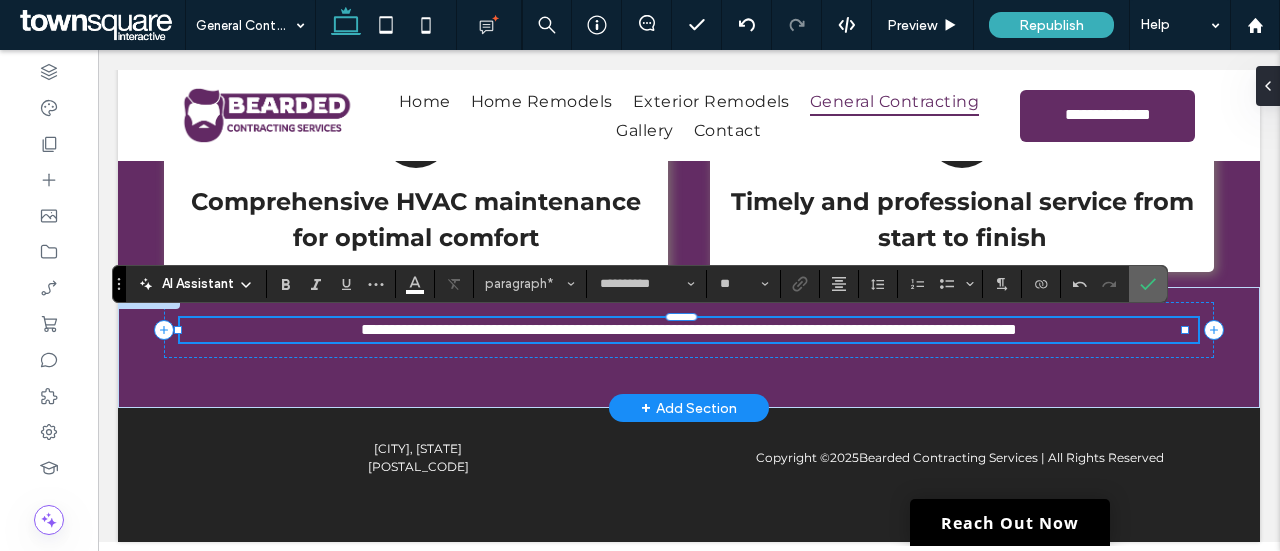 click at bounding box center [1148, 284] 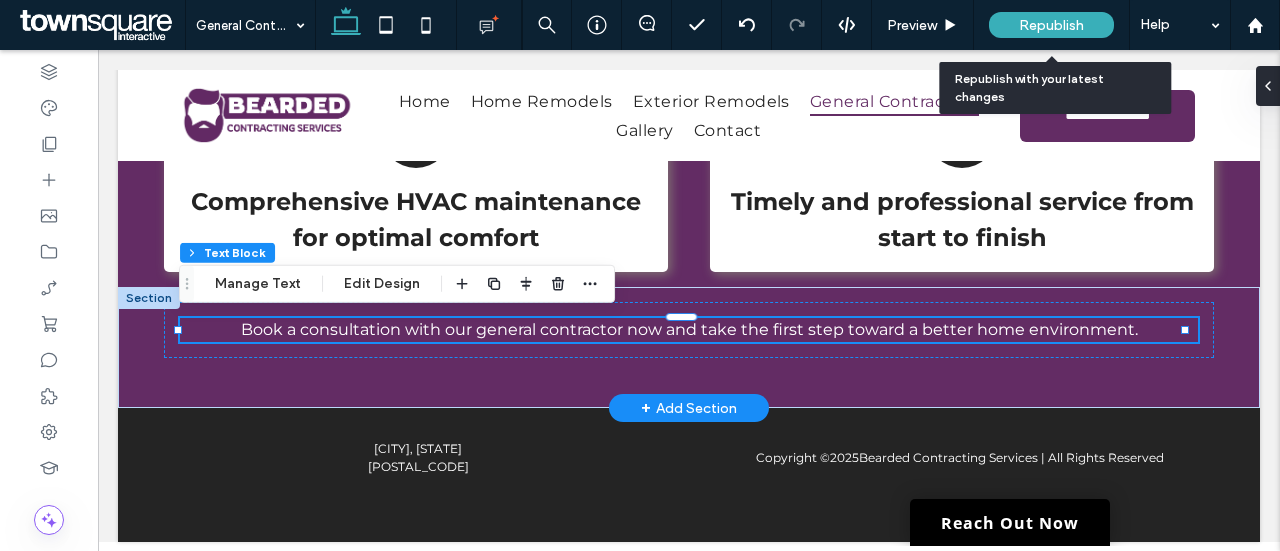 click on "Republish" at bounding box center (1051, 25) 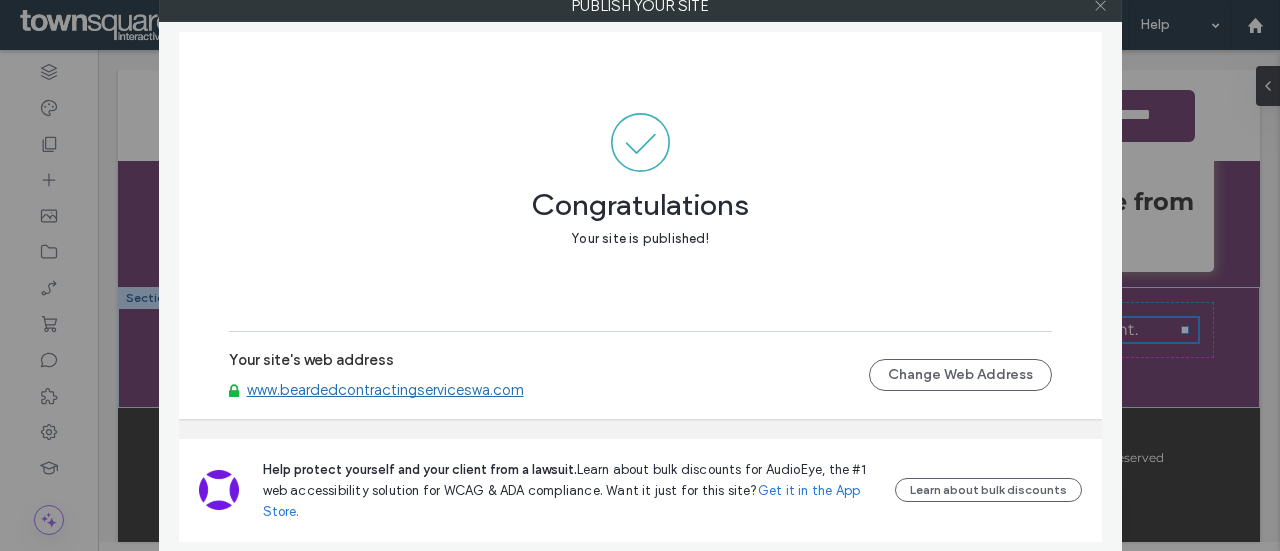 click 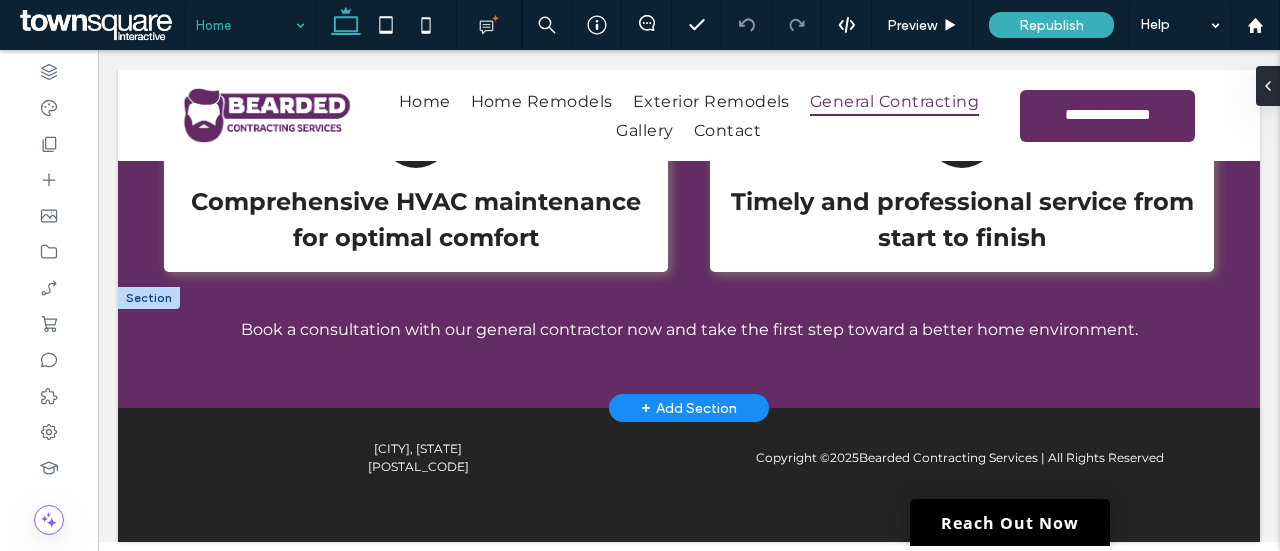 type on "**********" 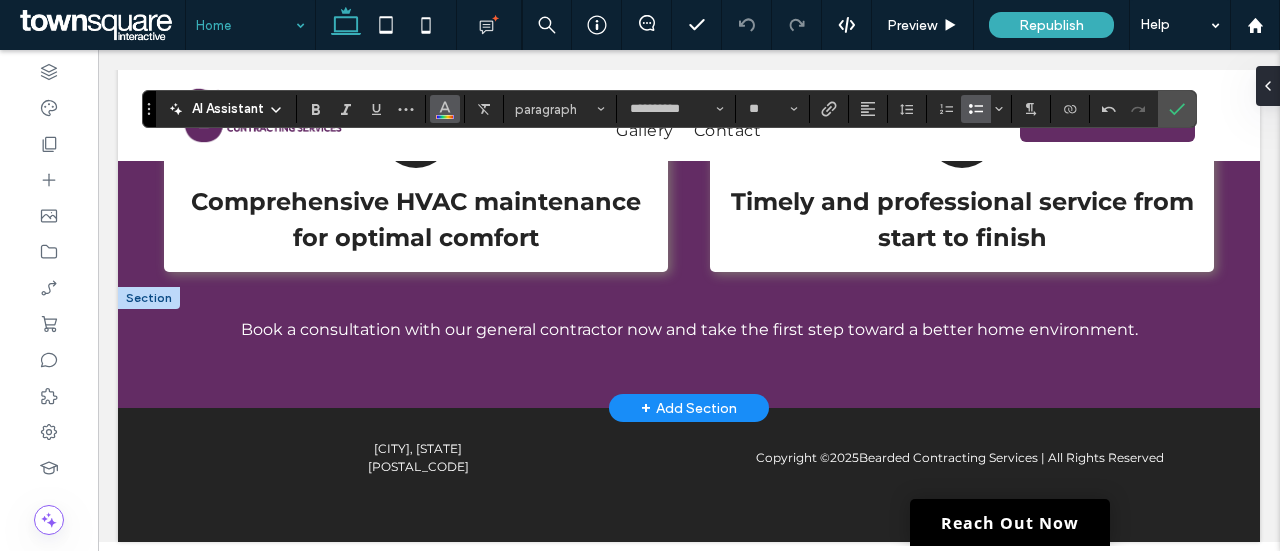 click 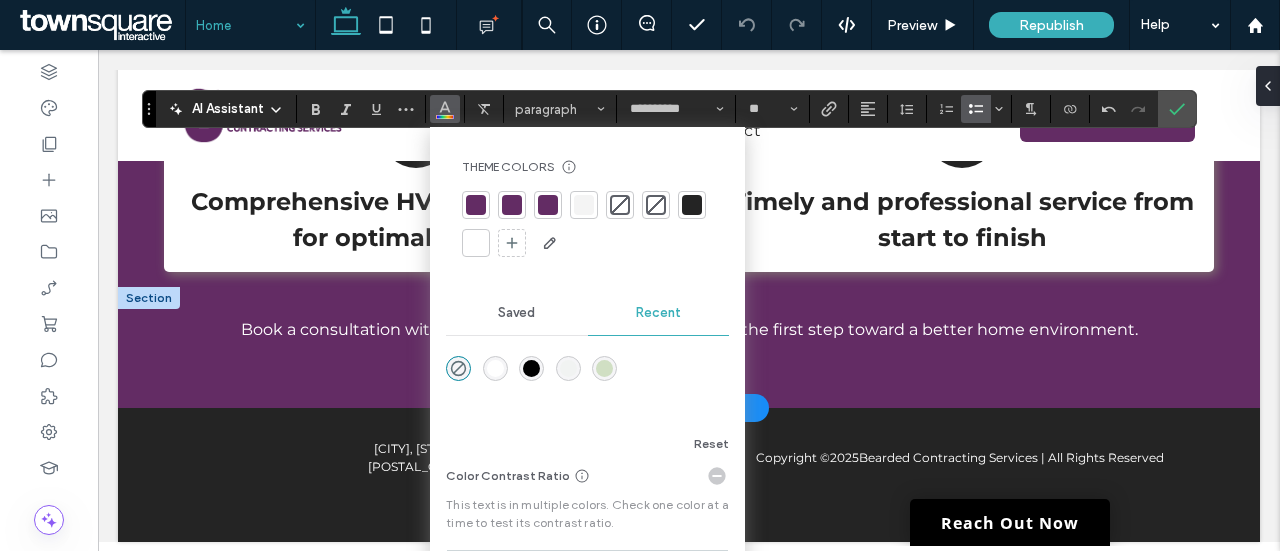 click at bounding box center [476, 243] 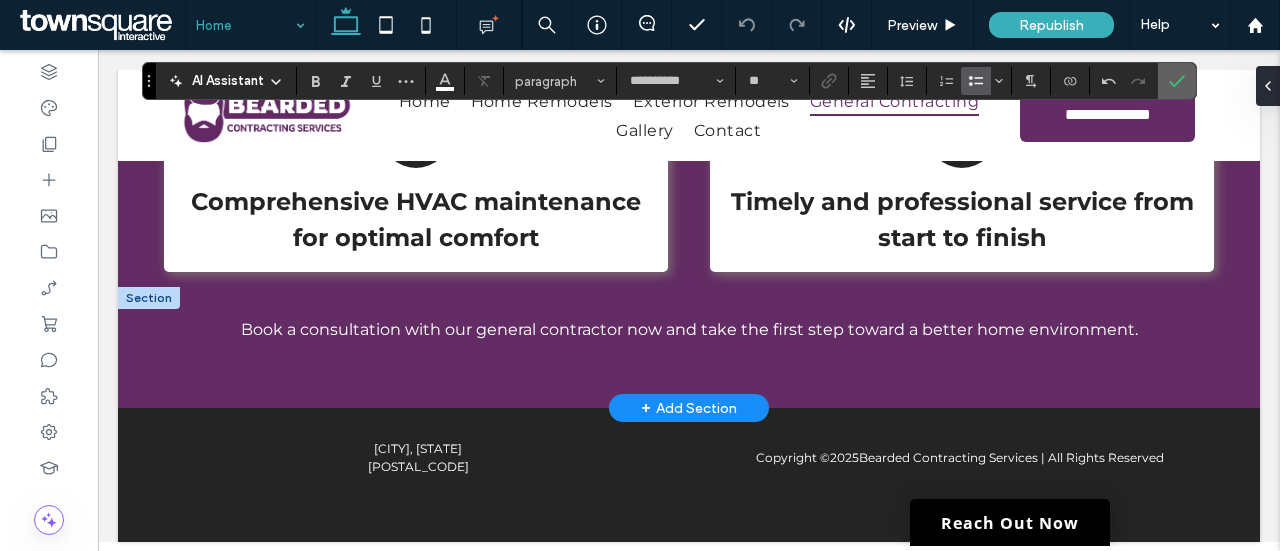 click 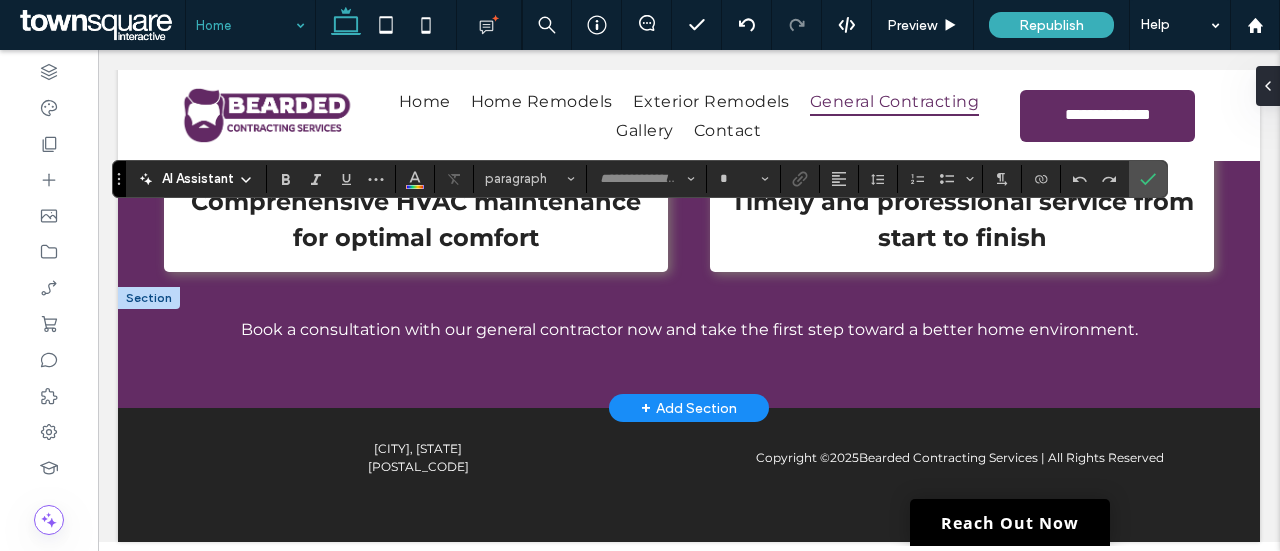 type on "**********" 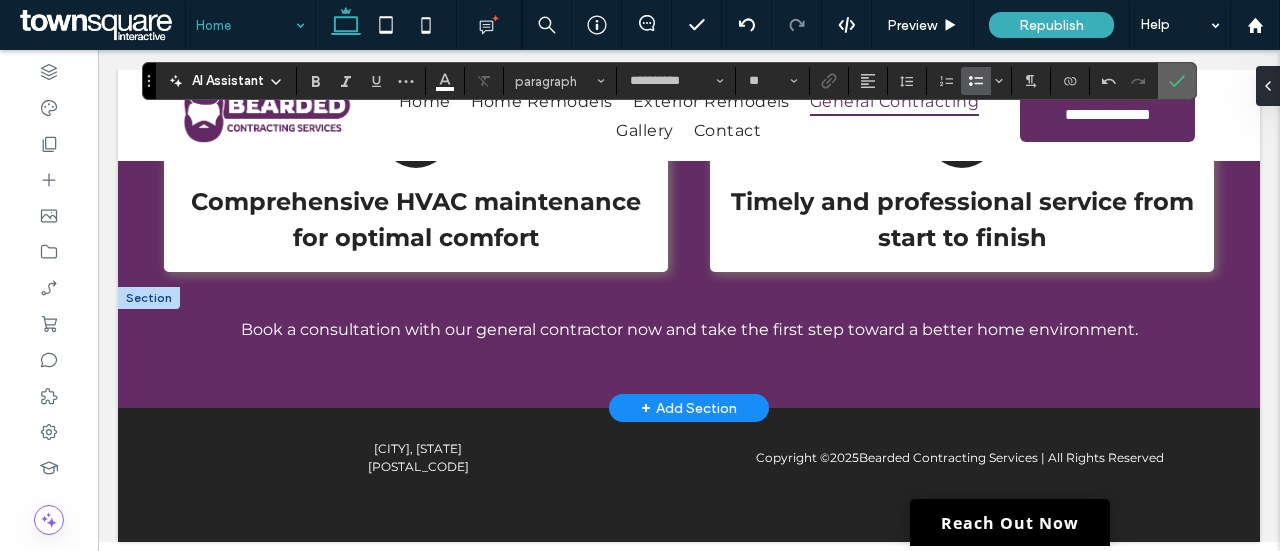 click 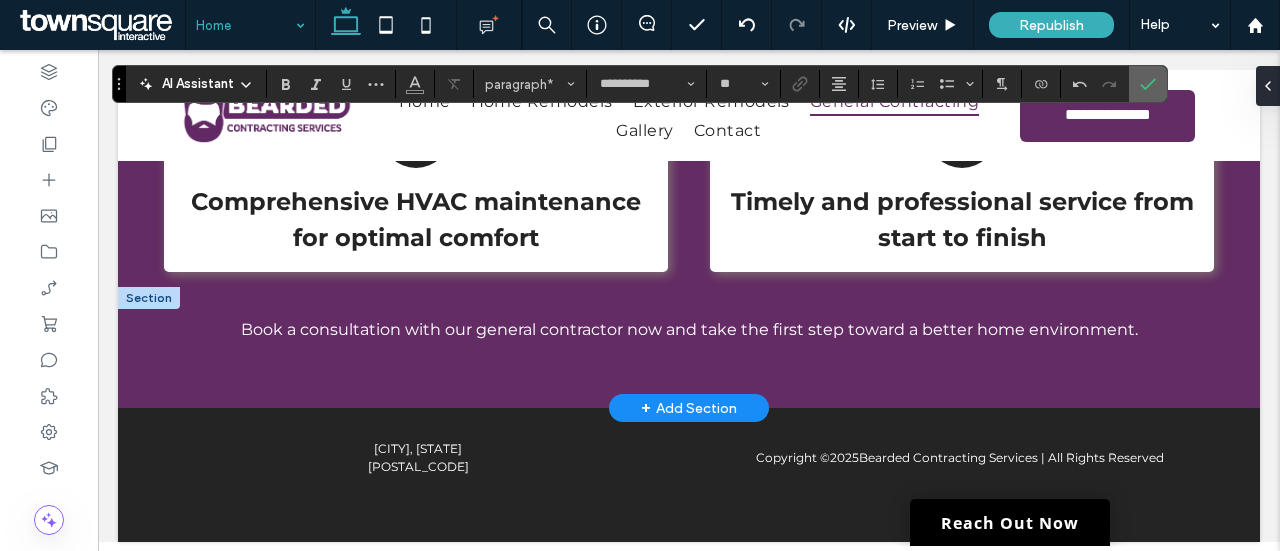click at bounding box center (1148, 84) 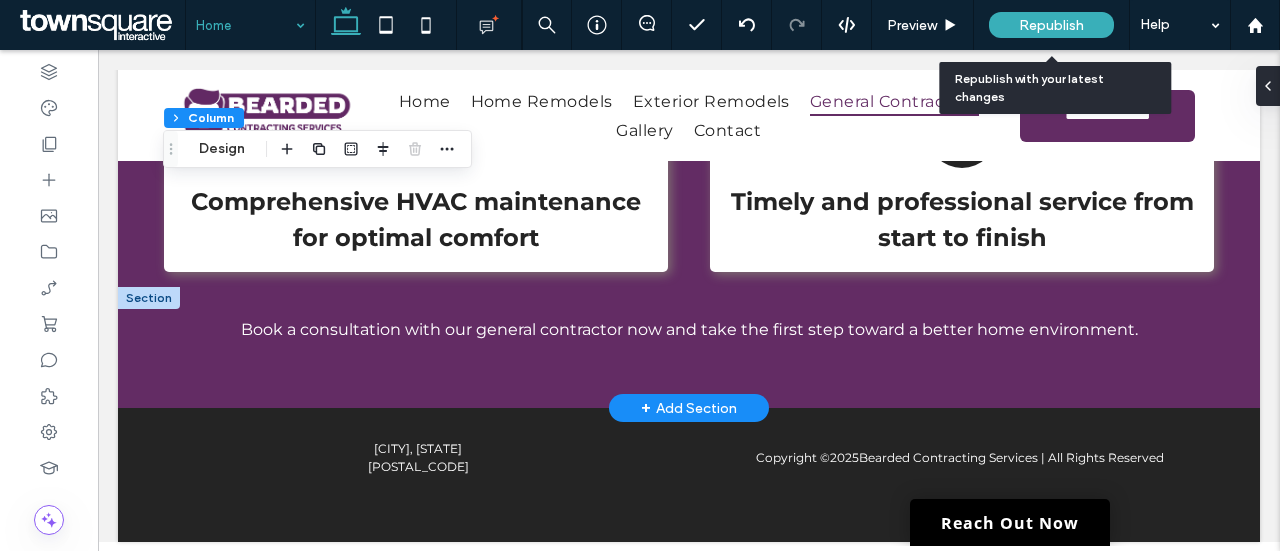 click on "Republish" at bounding box center (1051, 25) 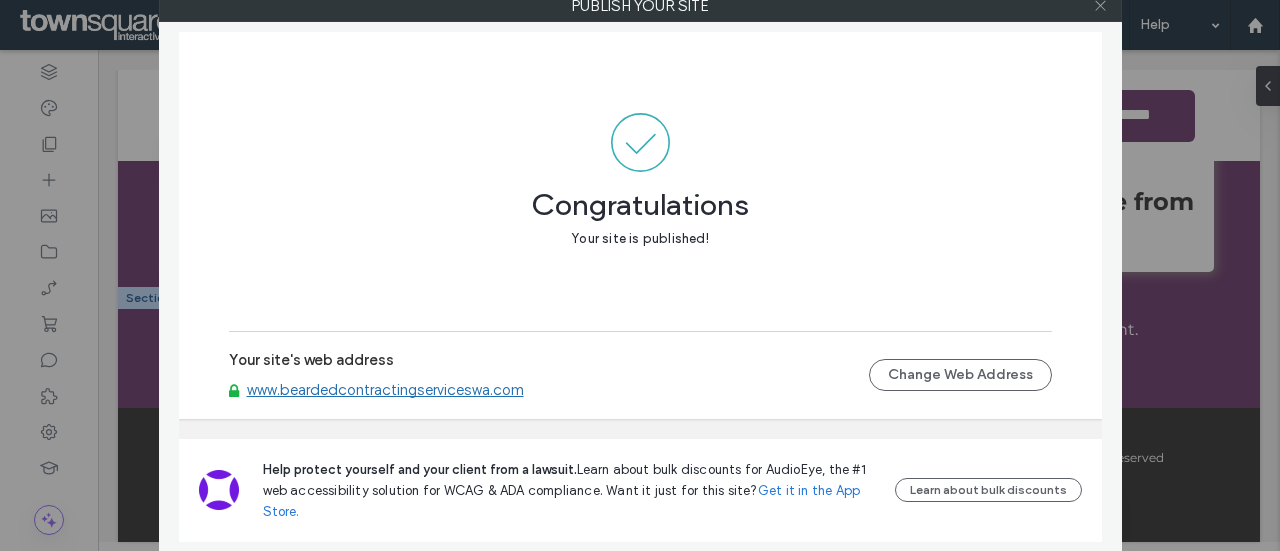 click 